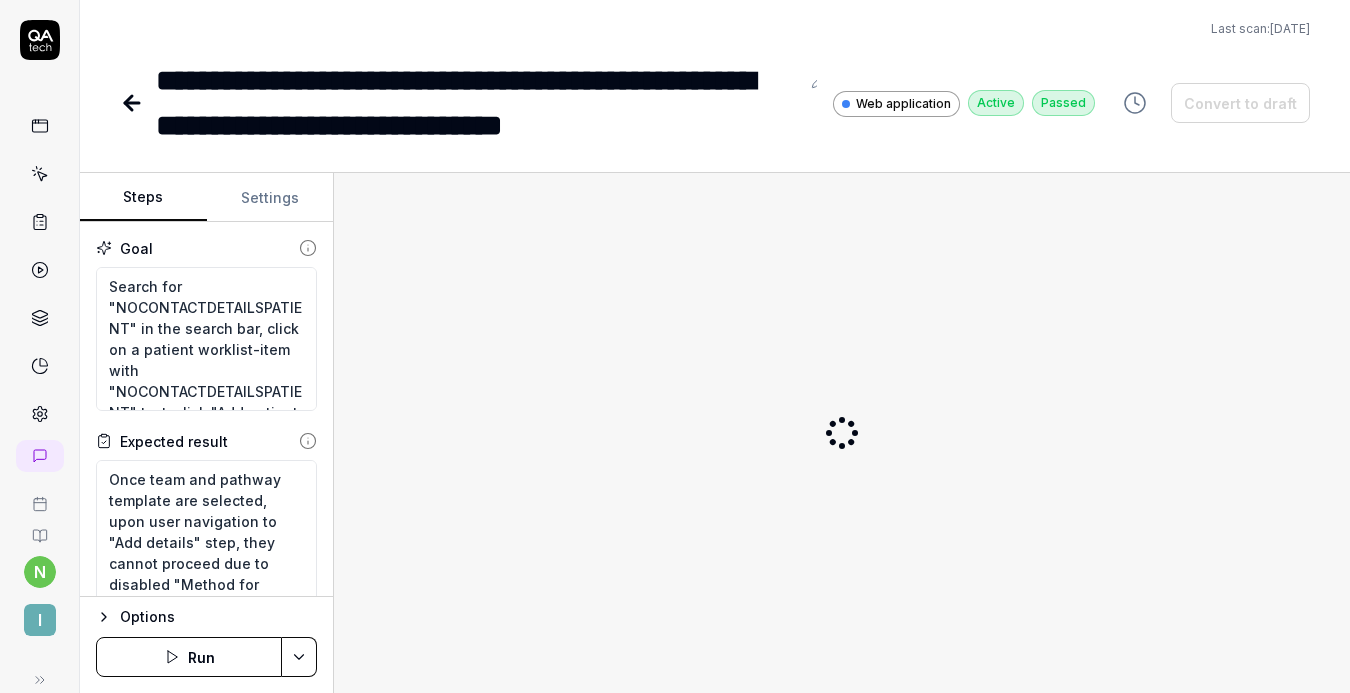 scroll, scrollTop: 0, scrollLeft: 0, axis: both 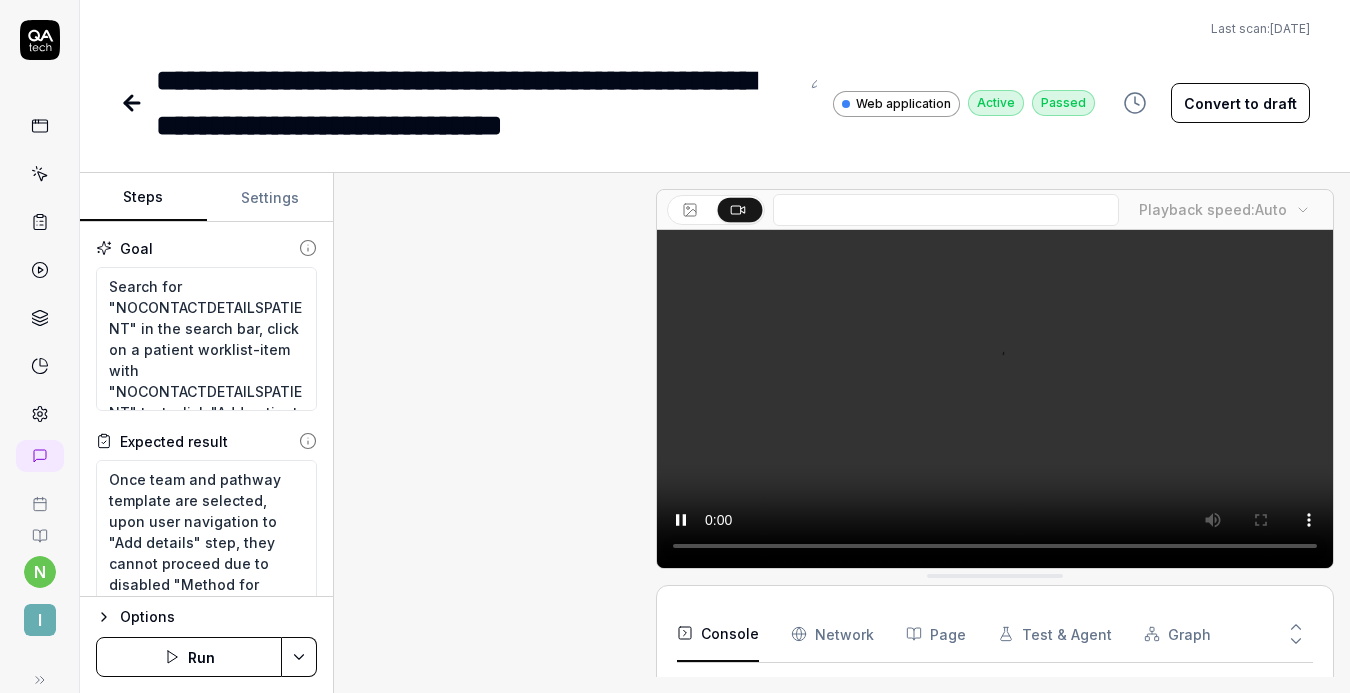 type on "*" 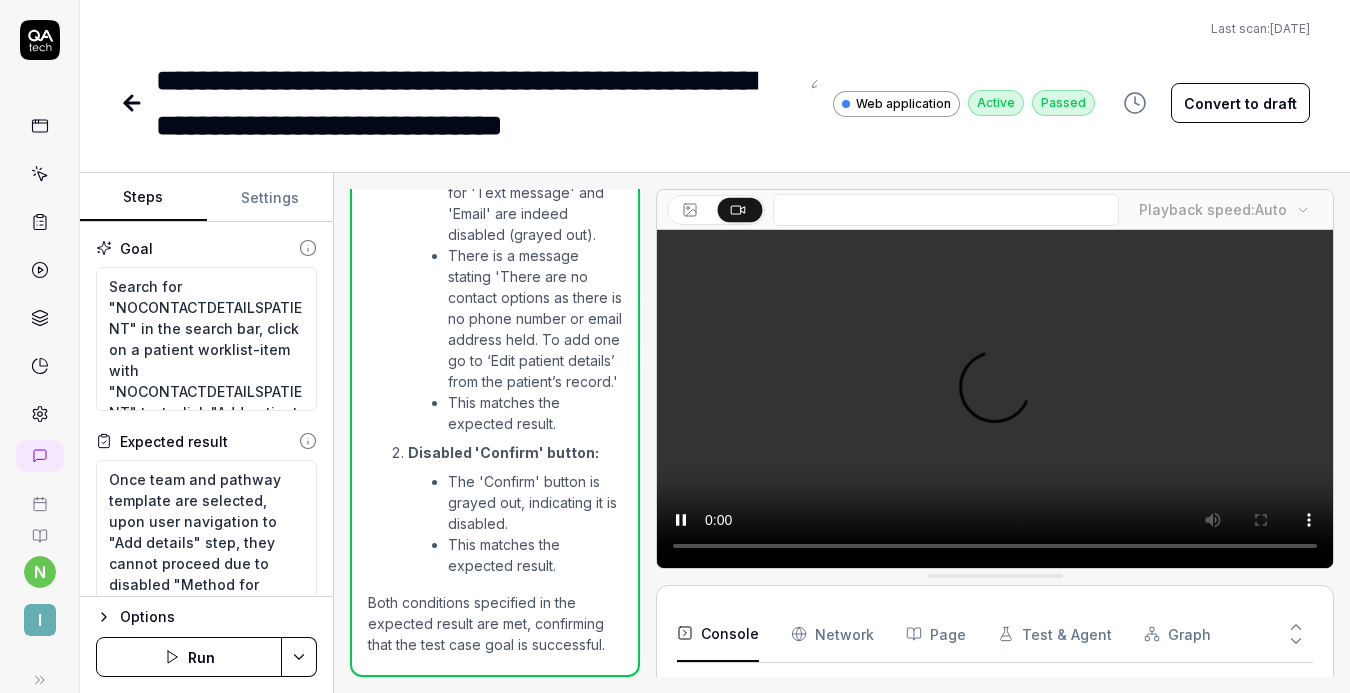 scroll, scrollTop: 1351, scrollLeft: 0, axis: vertical 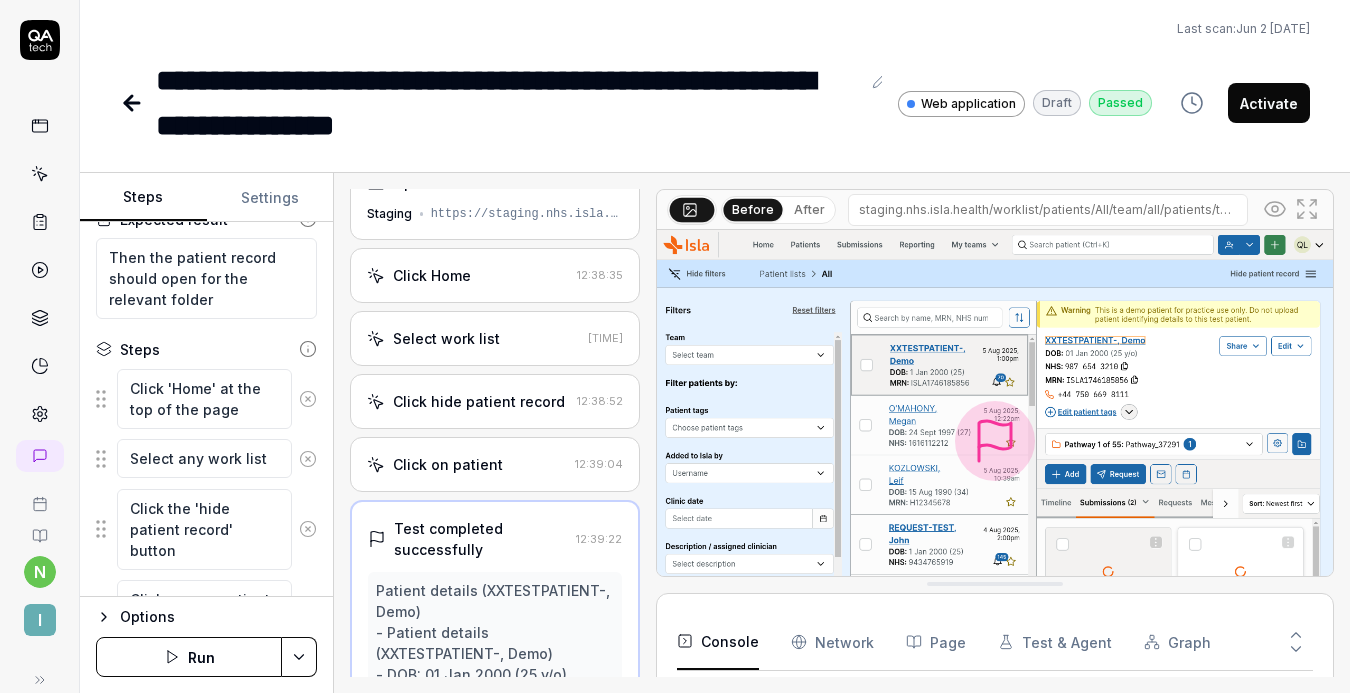 type on "*" 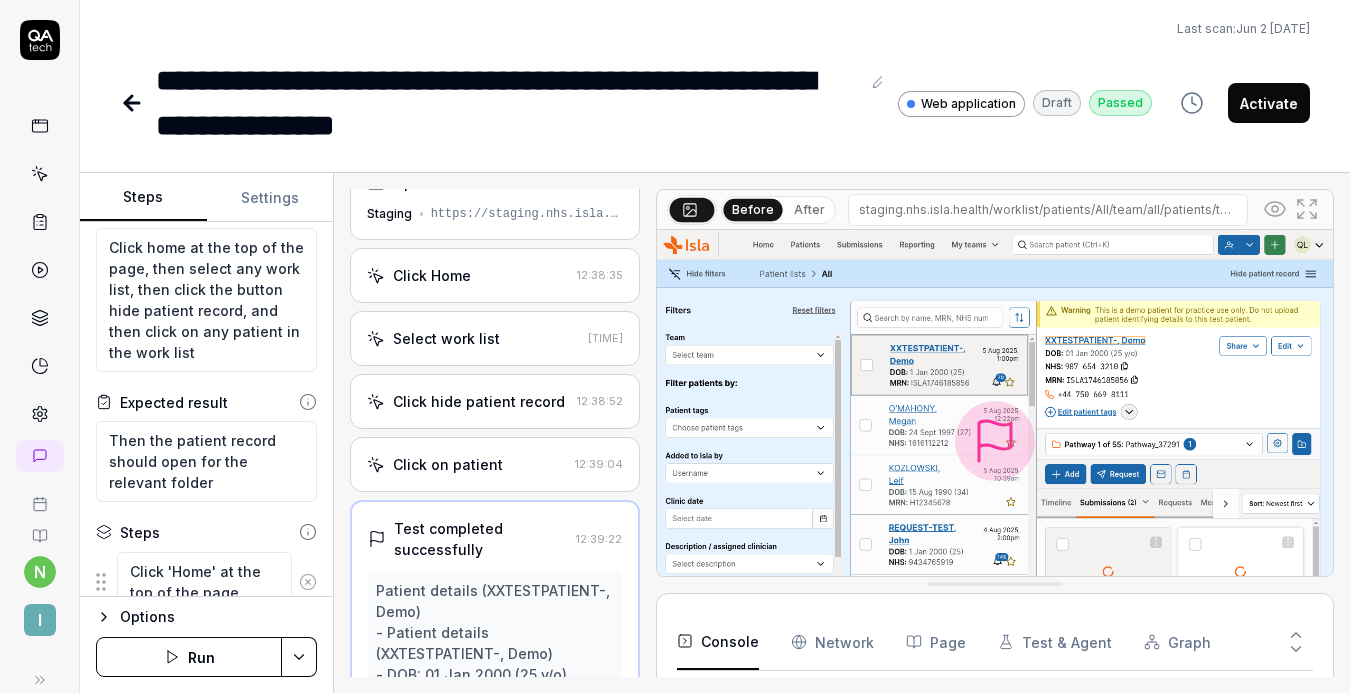 scroll, scrollTop: 0, scrollLeft: 0, axis: both 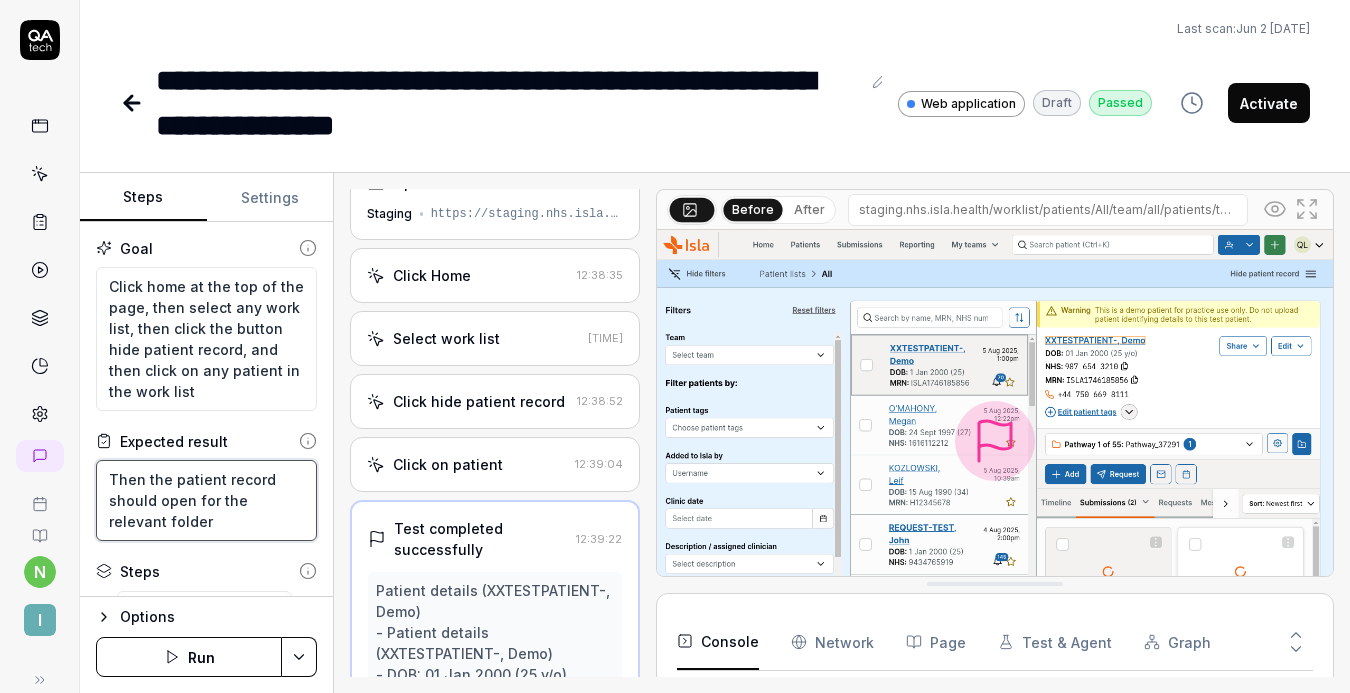 click on "Then the patient record should open for the relevant folder" at bounding box center (206, 500) 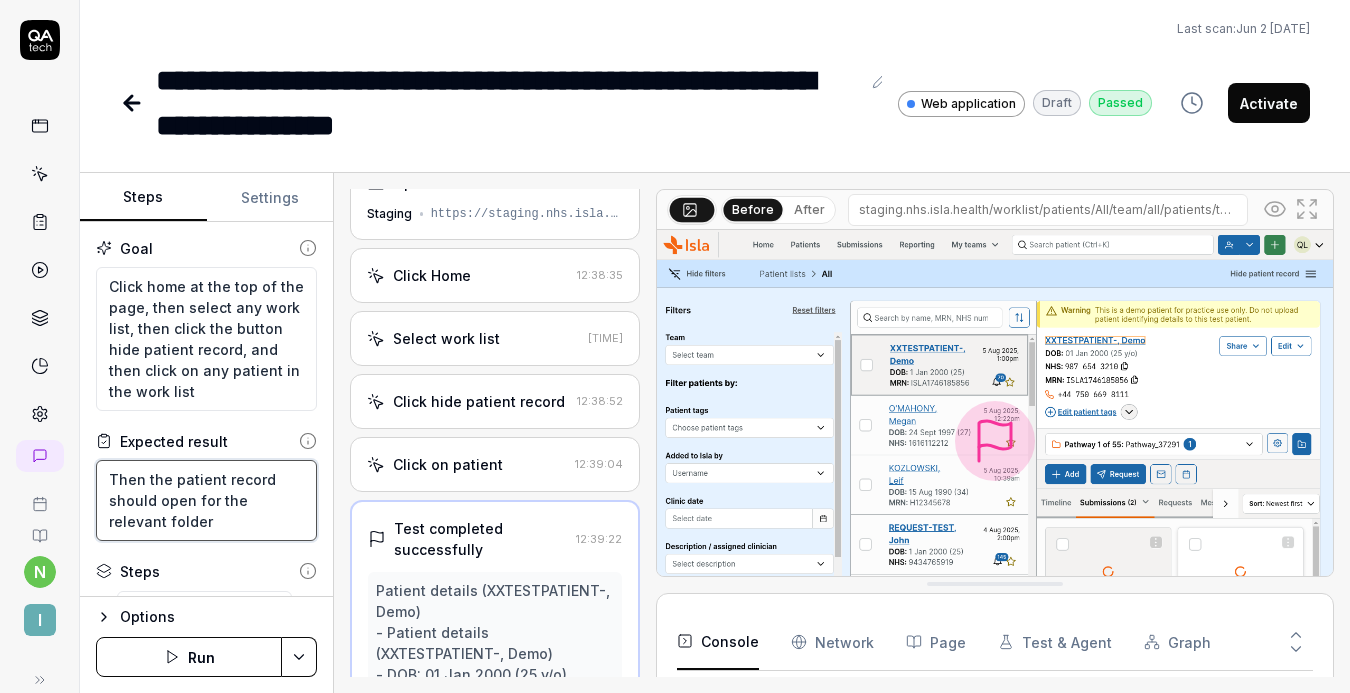 click on "Then the patient record should open for the relevant folder" at bounding box center [206, 500] 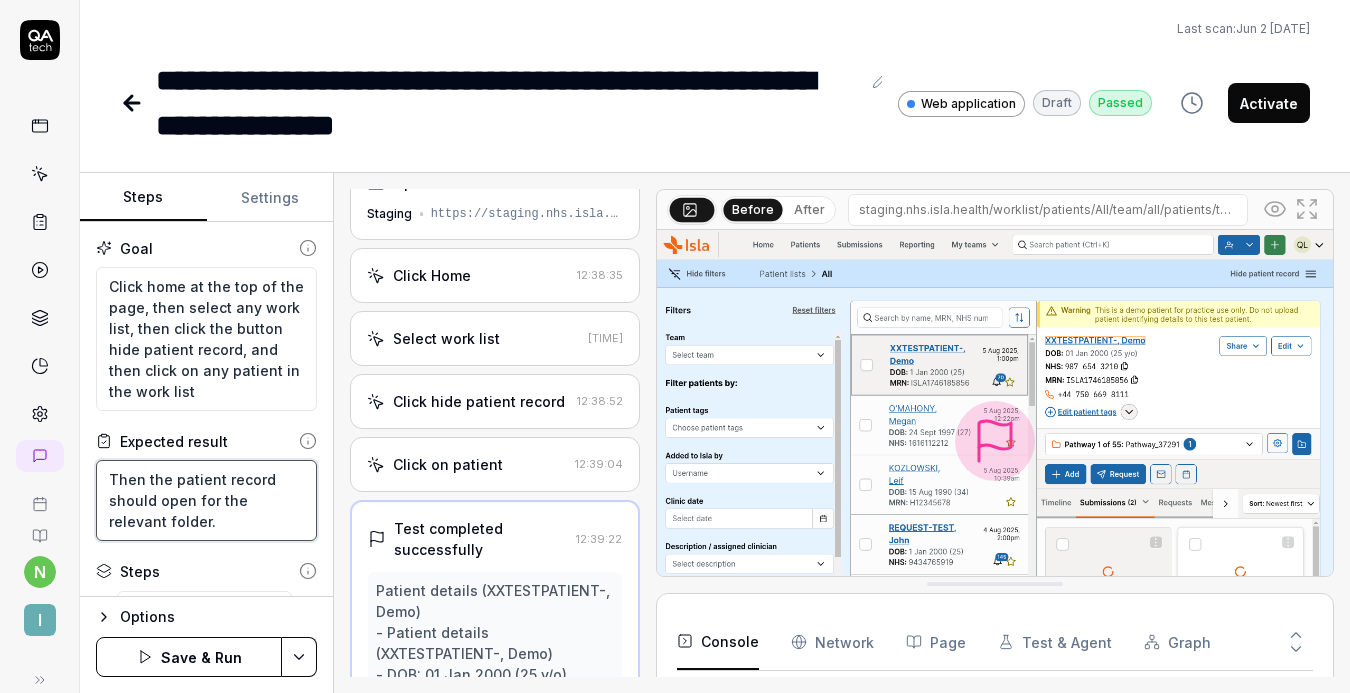 type on "Then the patient record should open for the relevant folder." 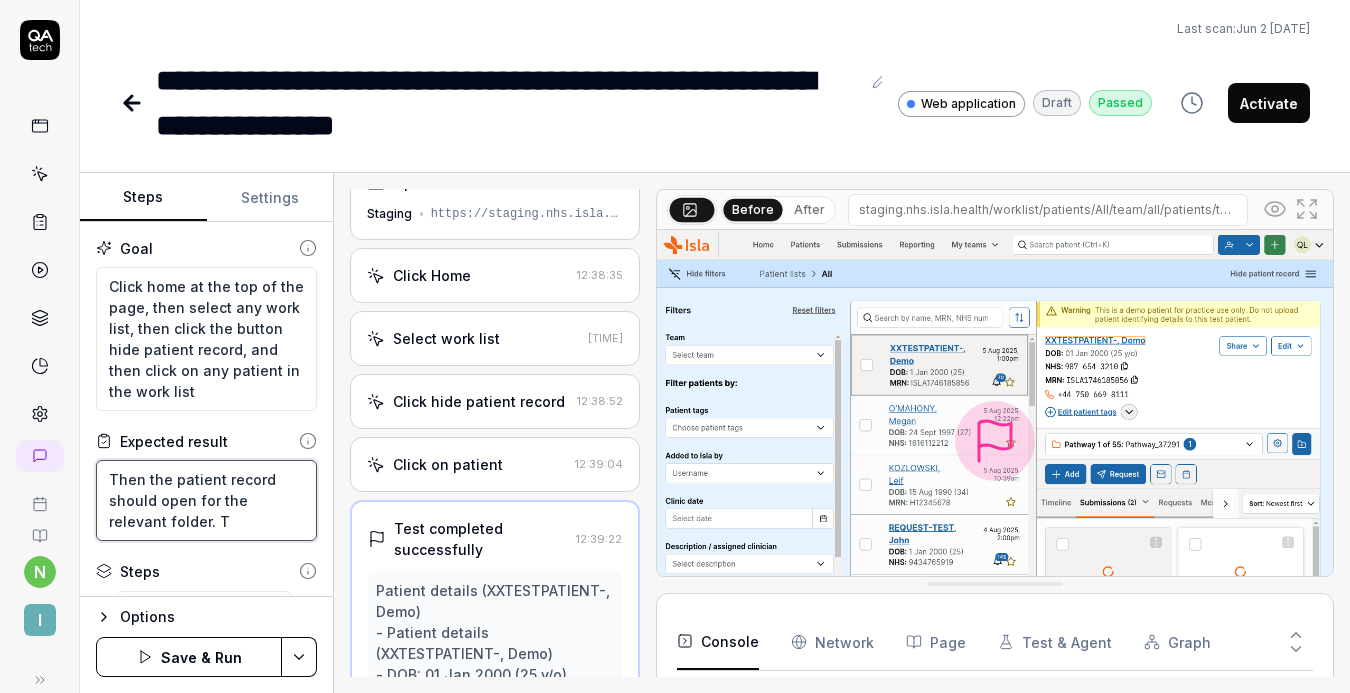 type on "Then the patient record should open for the relevant folder. Th" 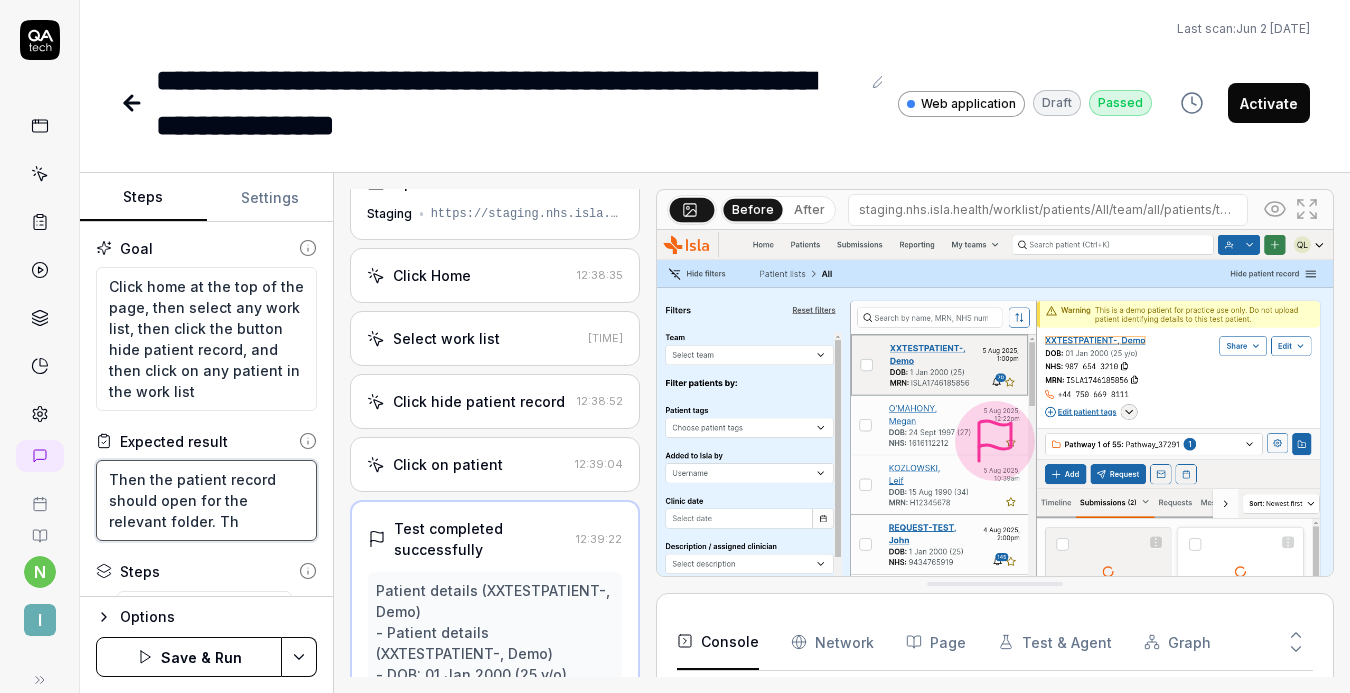 type on "Then the patient record should open for the relevant folder. The" 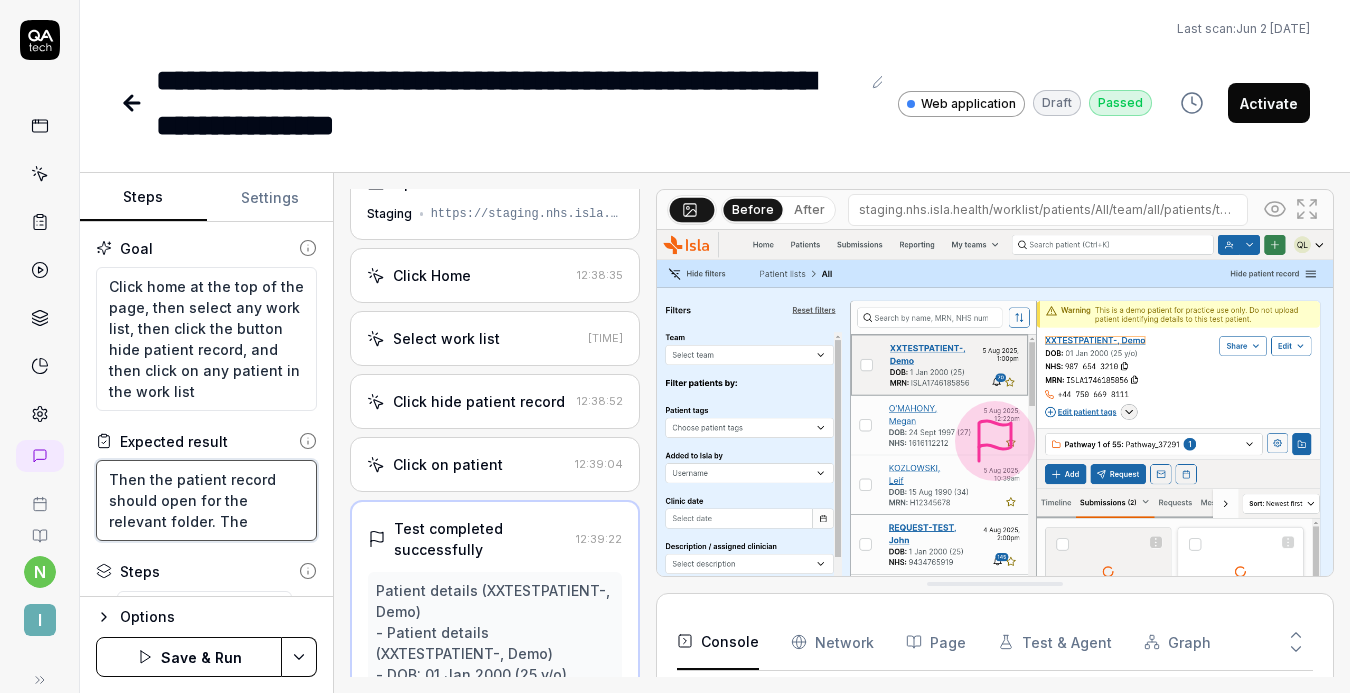 type on "Then the patient record should open for the relevant folder. The" 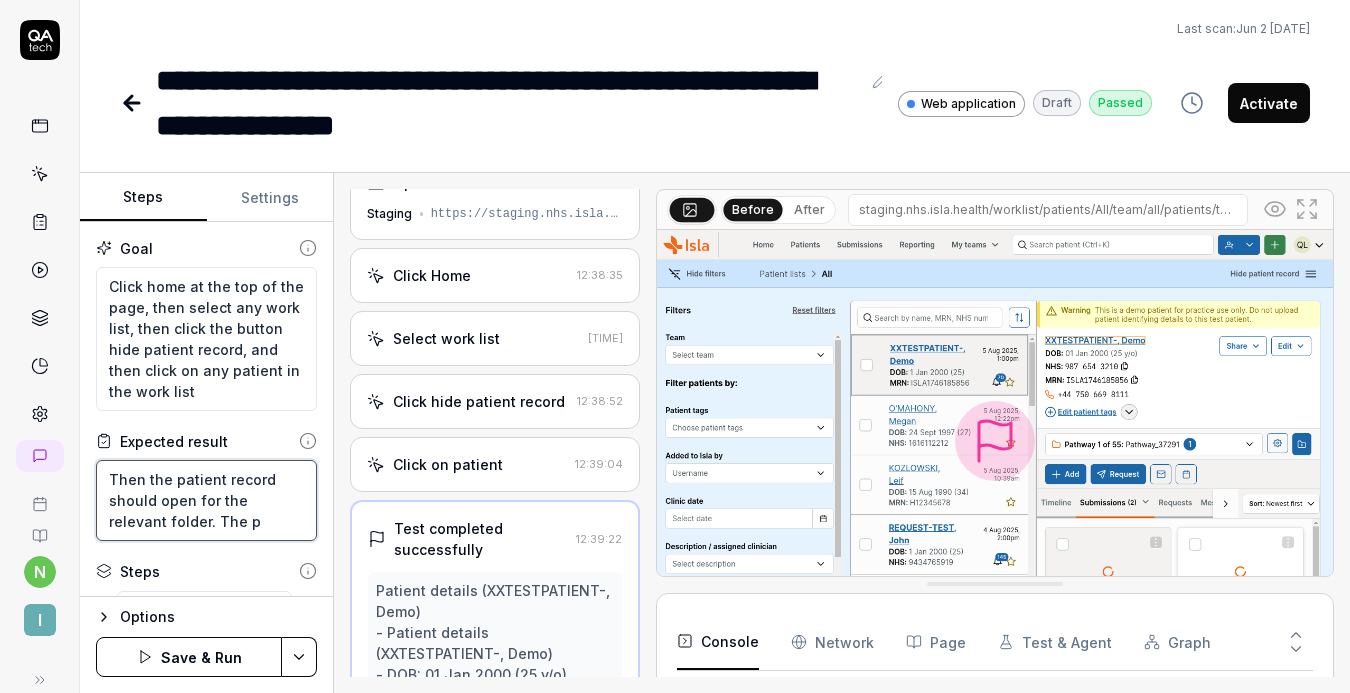 type on "Then the patient record should open for the relevant folder. The pa" 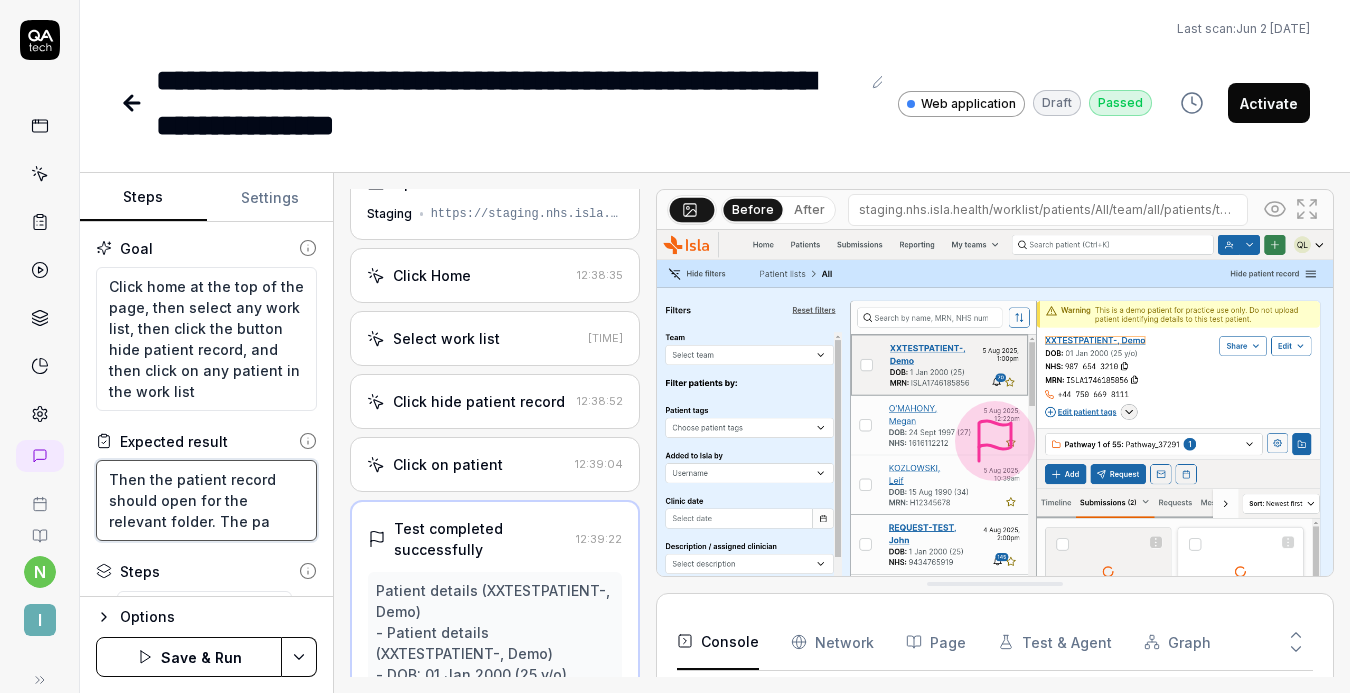 type on "Then the patient record should open for the relevant folder. The pat" 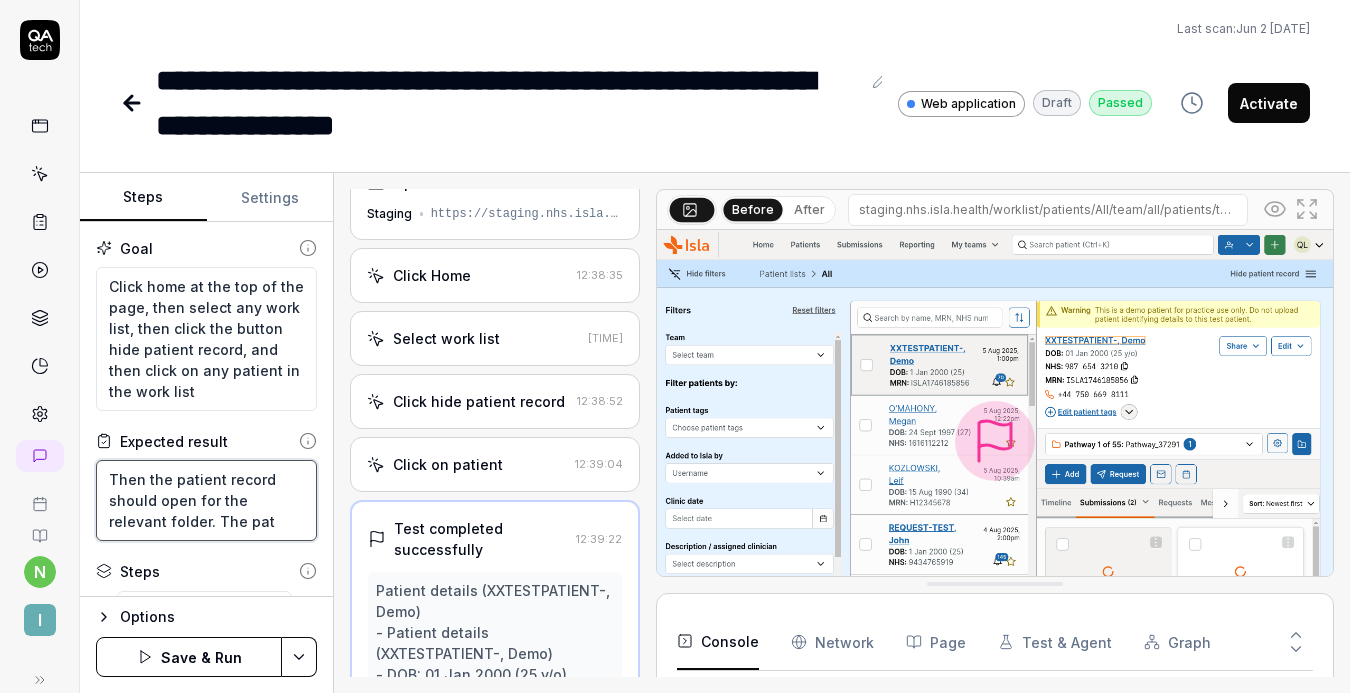 type on "Then the patient record should open for the relevant folder. The pati" 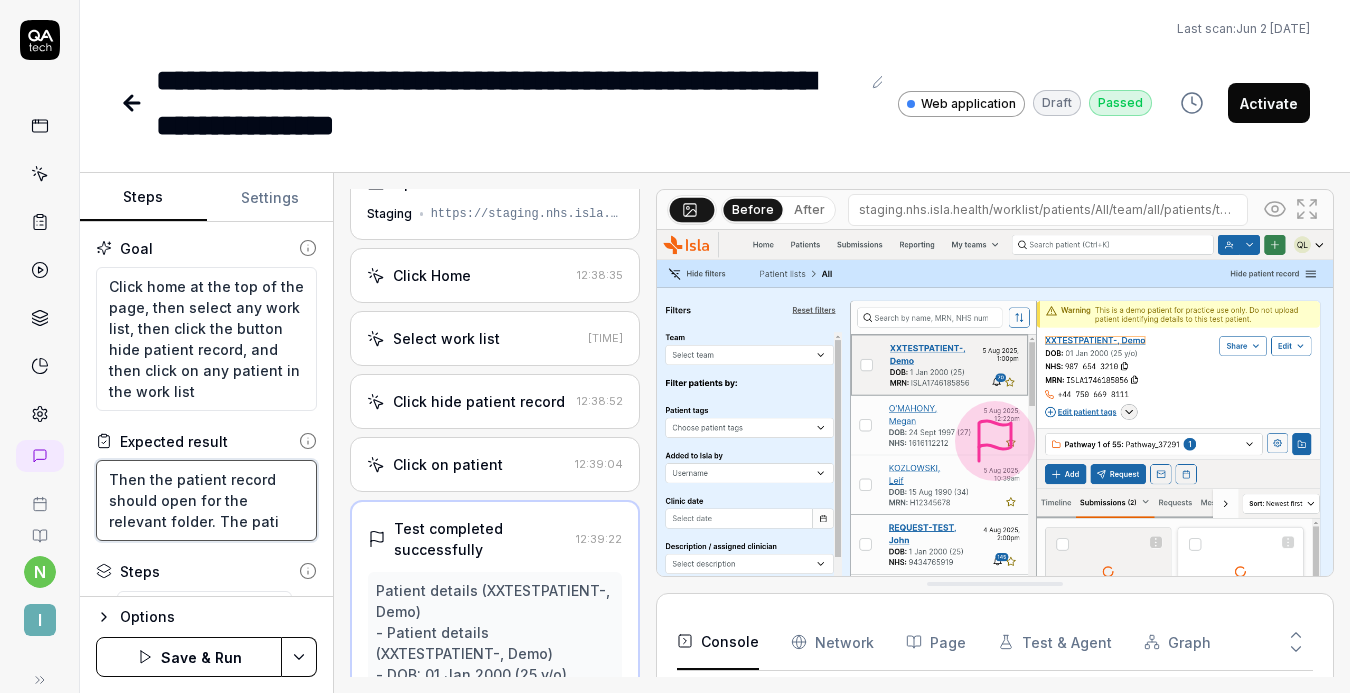type on "Then the patient record should open for the relevant folder. The patie" 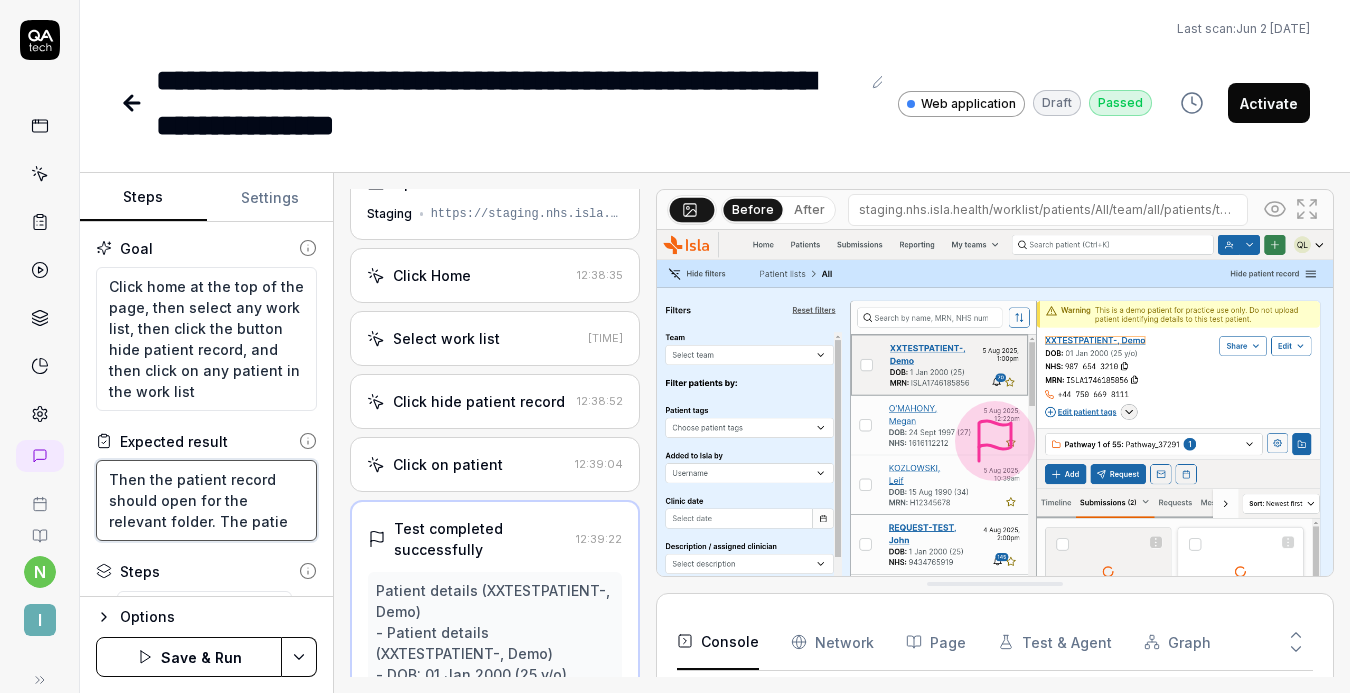 type on "Then the patient record should open for the relevant folder. The patien" 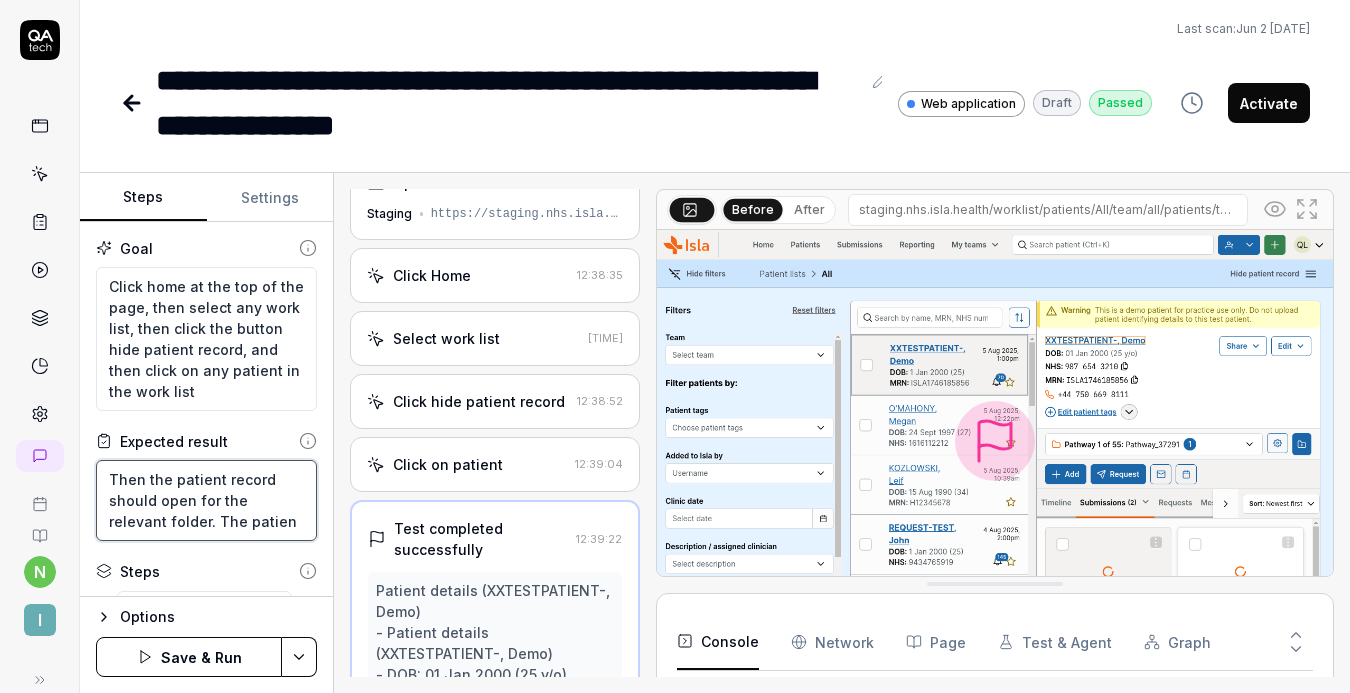 type on "Then the patient record should open for the relevant folder. The patient" 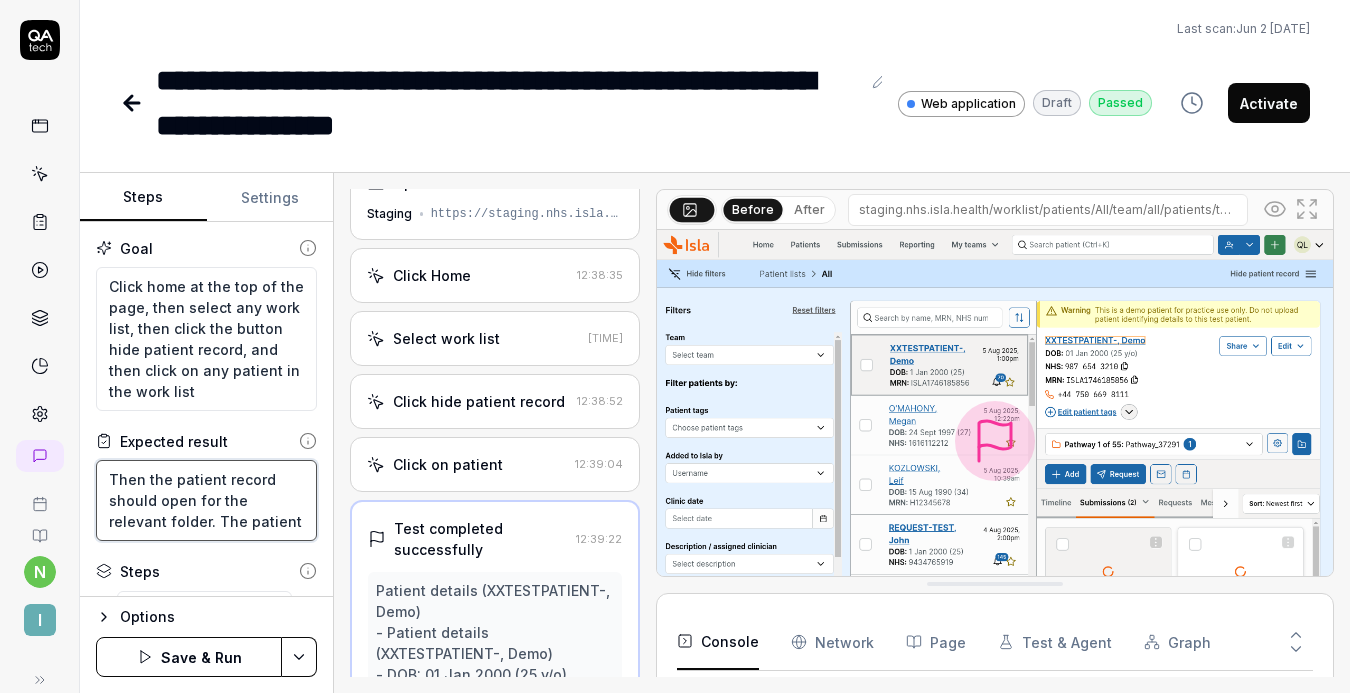 type on "Then the patient record should open for the relevant folder. The patient" 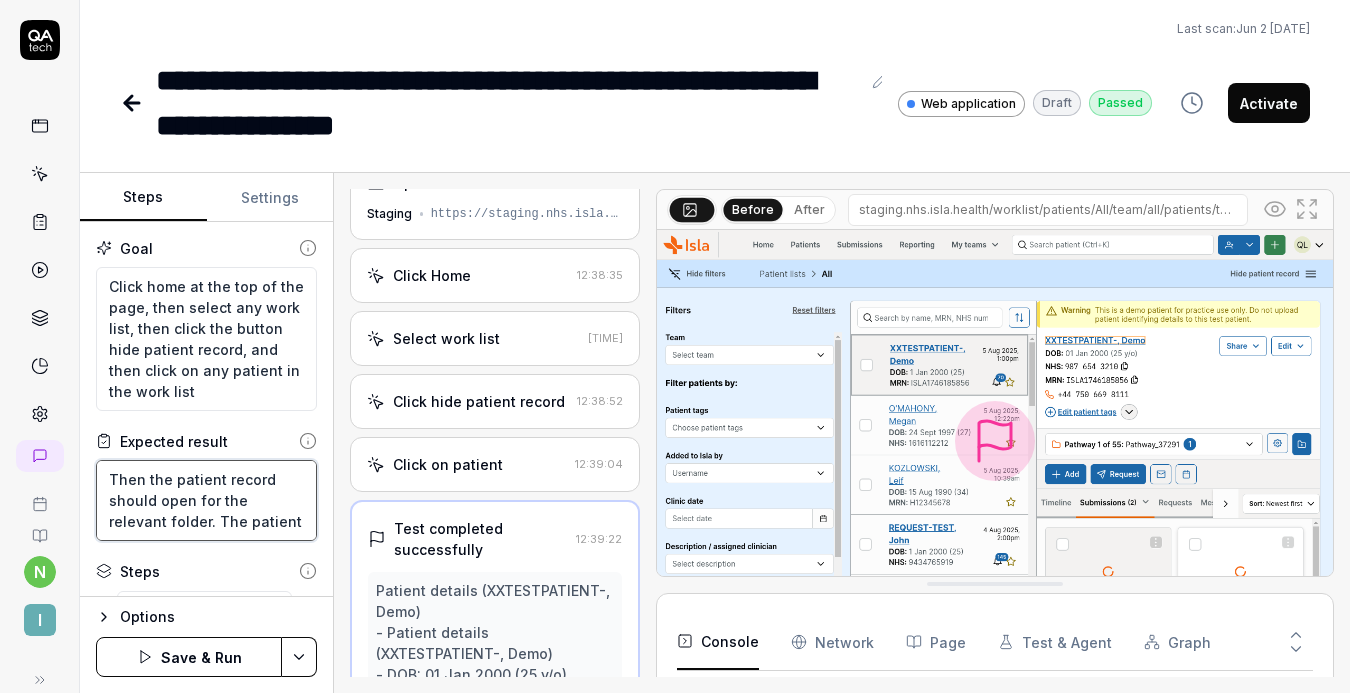 type on "*" 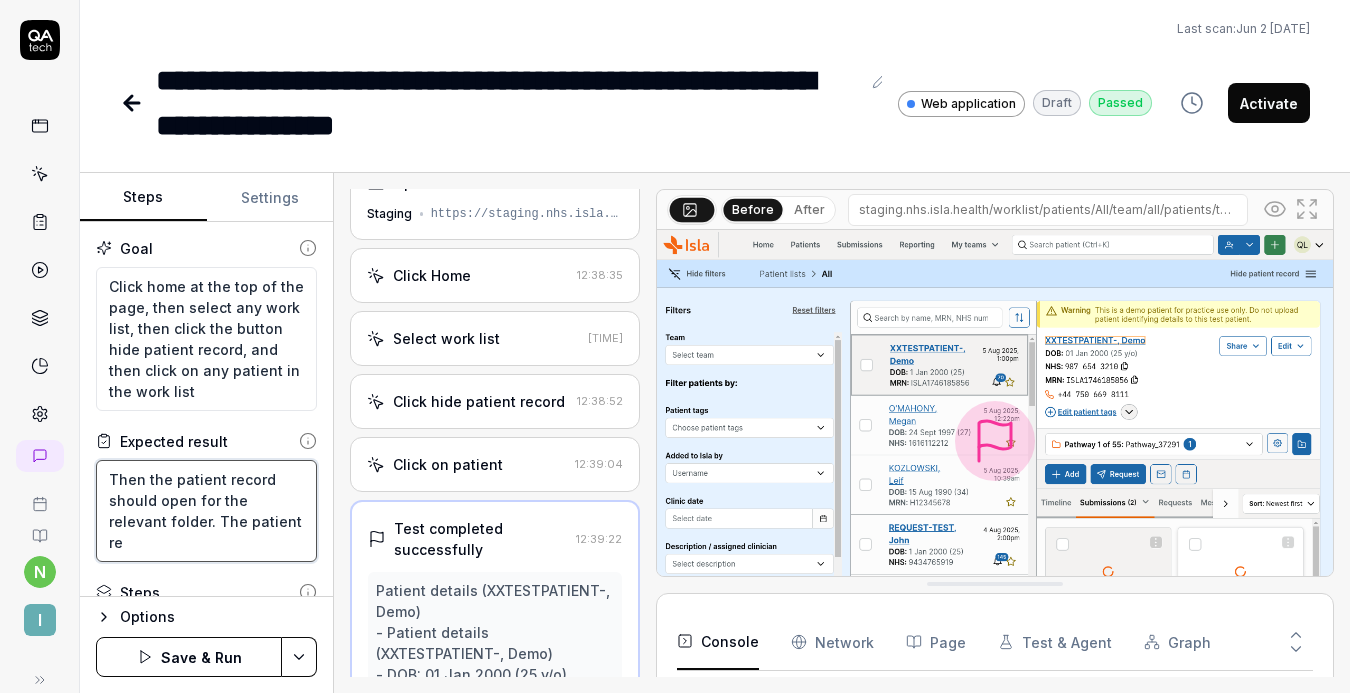 type on "Then the patient record should open for the relevant folder. The patient rec" 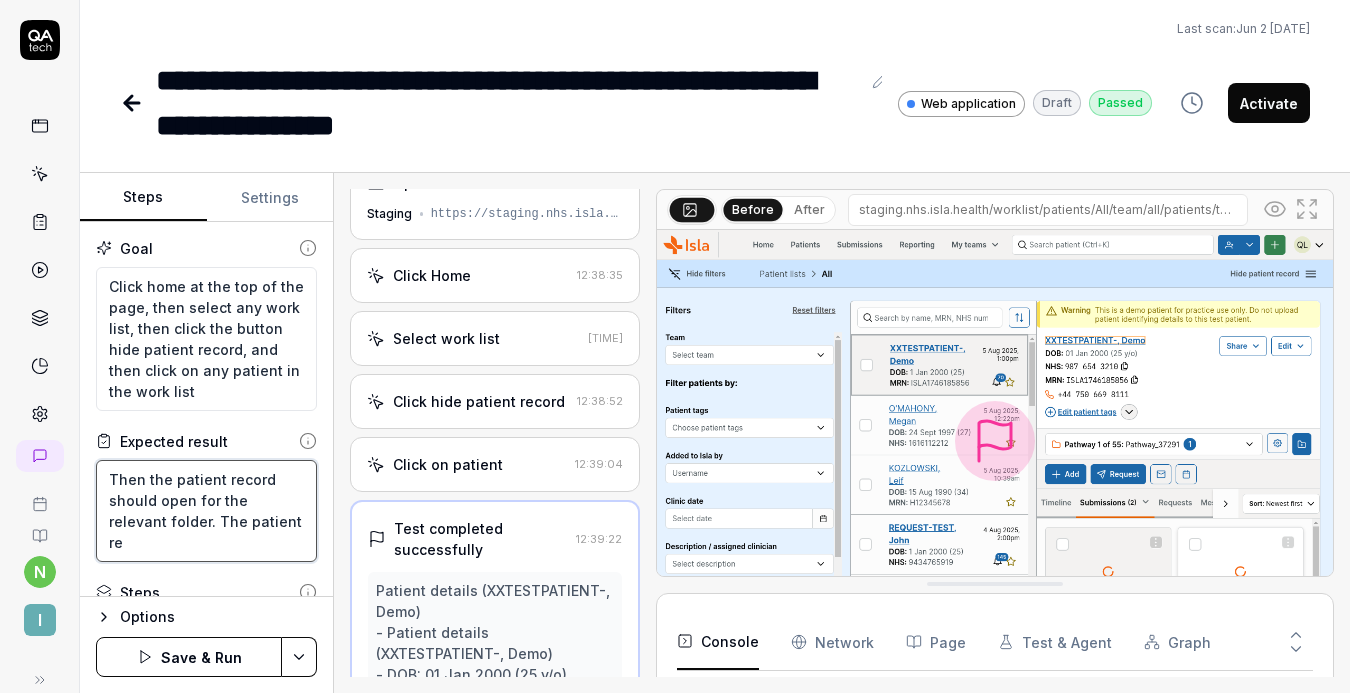 type on "*" 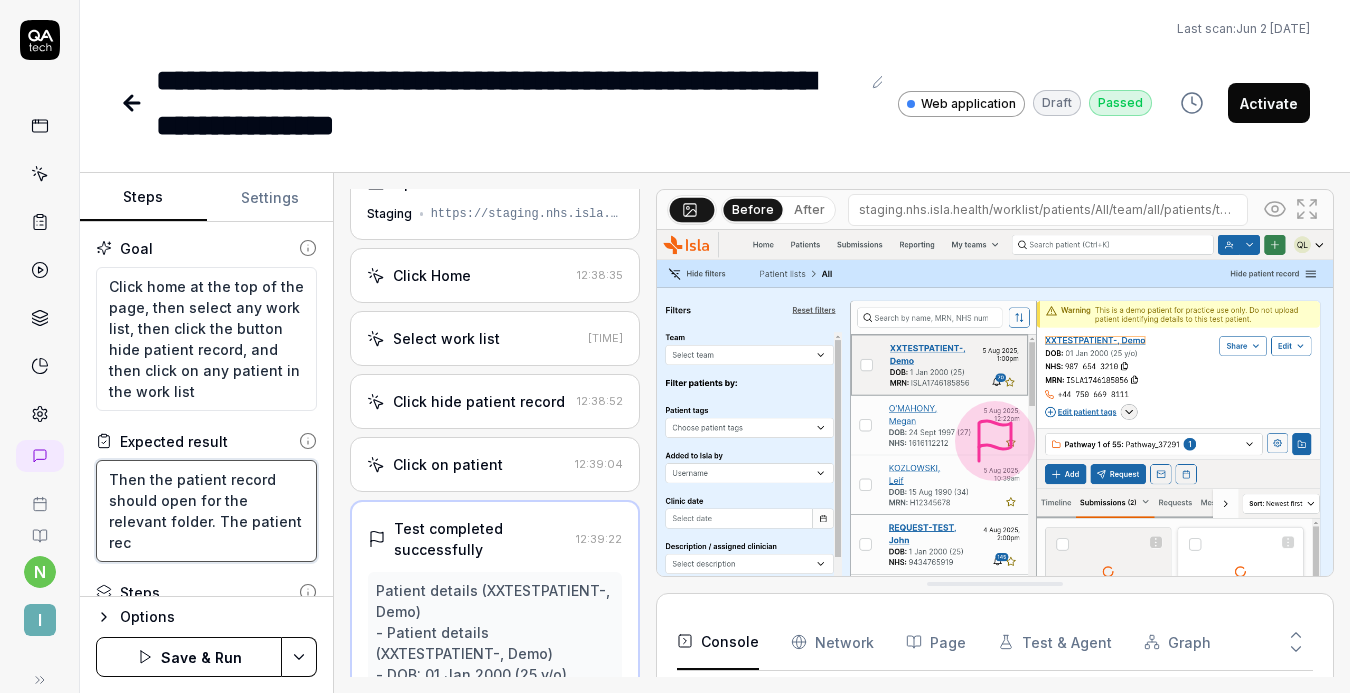 type on "Then the patient record should open for the relevant folder. The patient reco" 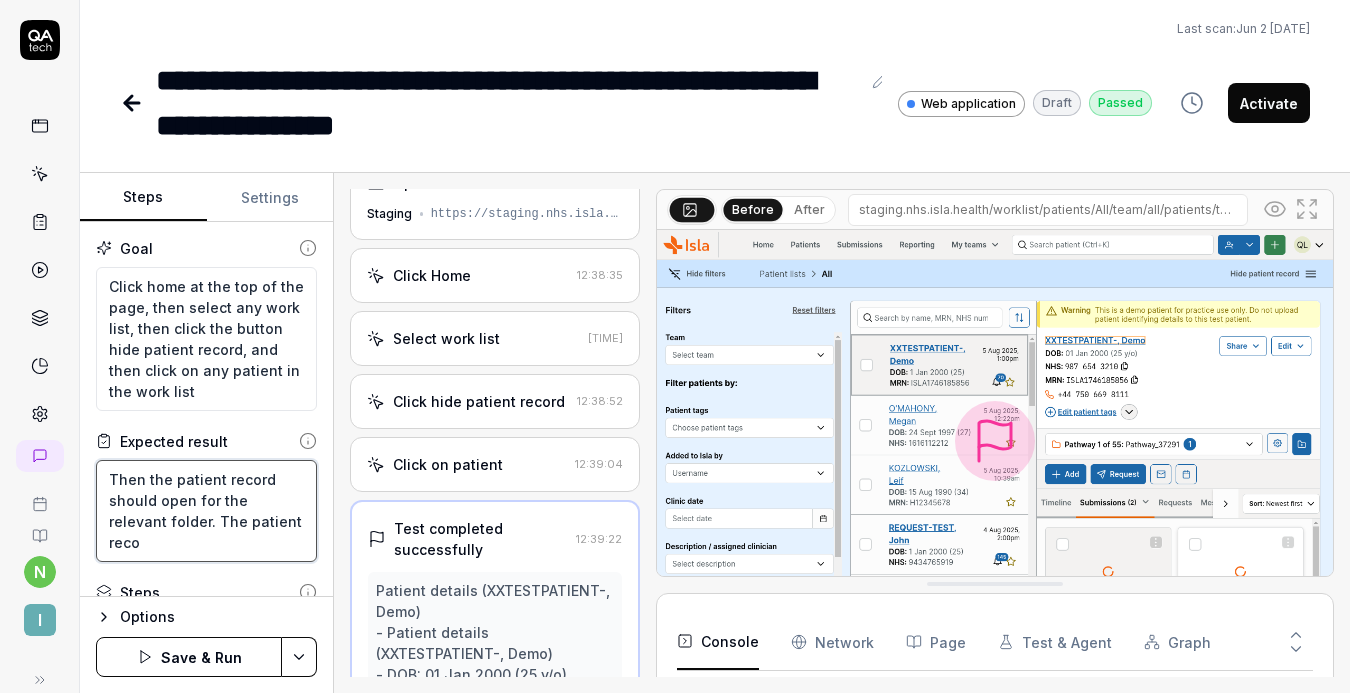 type on "Then the patient record should open for the relevant folder. The patient recor" 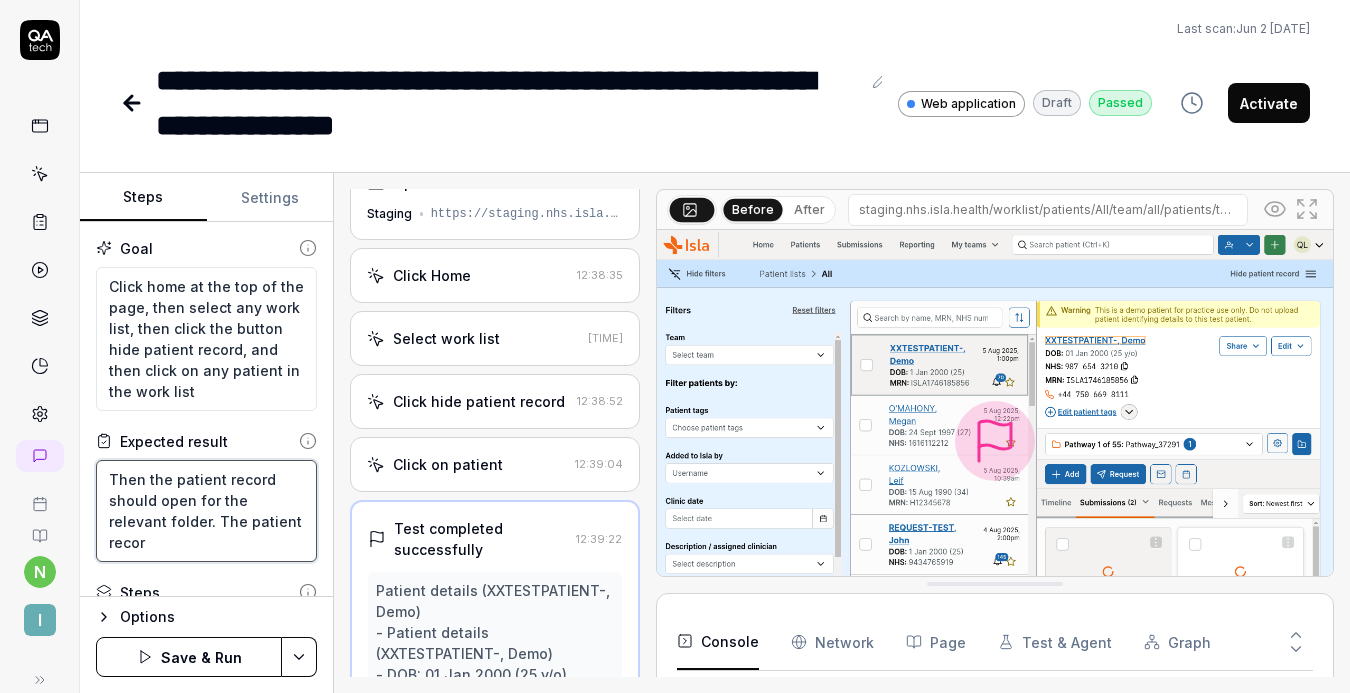 type on "Then the patient record should open for the relevant folder. The patient record" 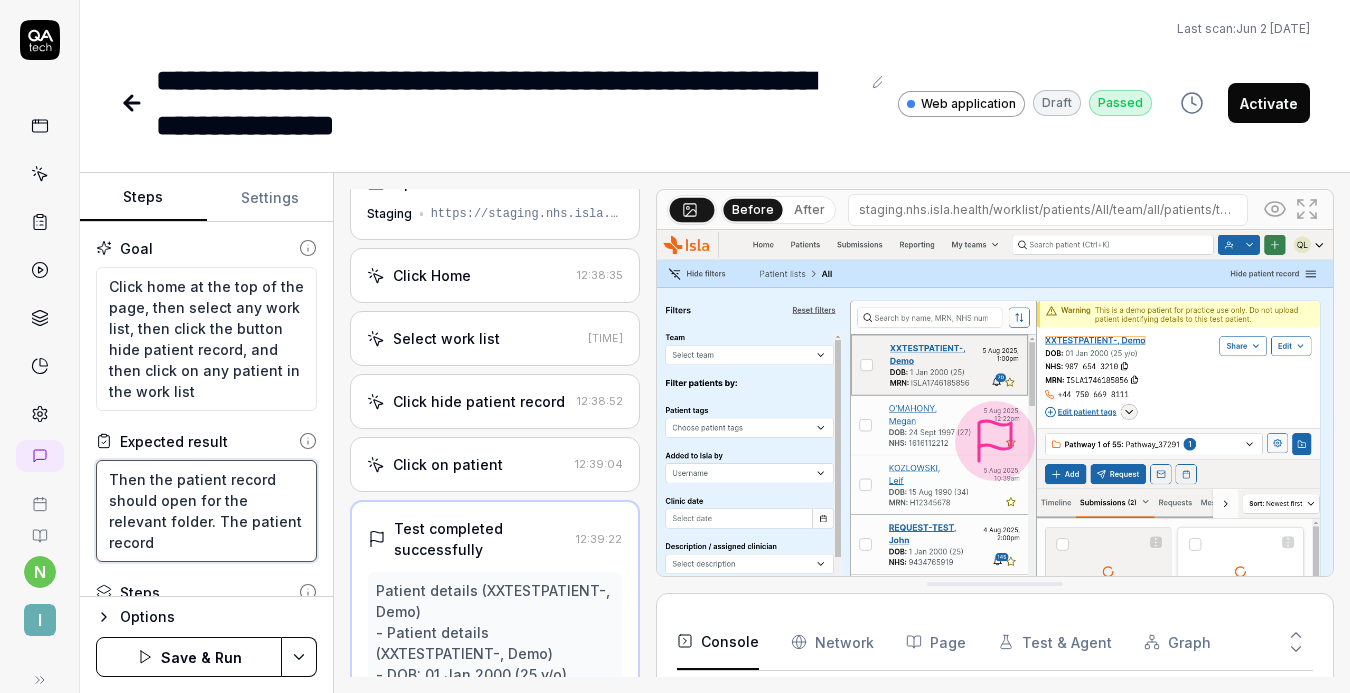 type on "Then the patient record should open for the relevant folder. The patient record" 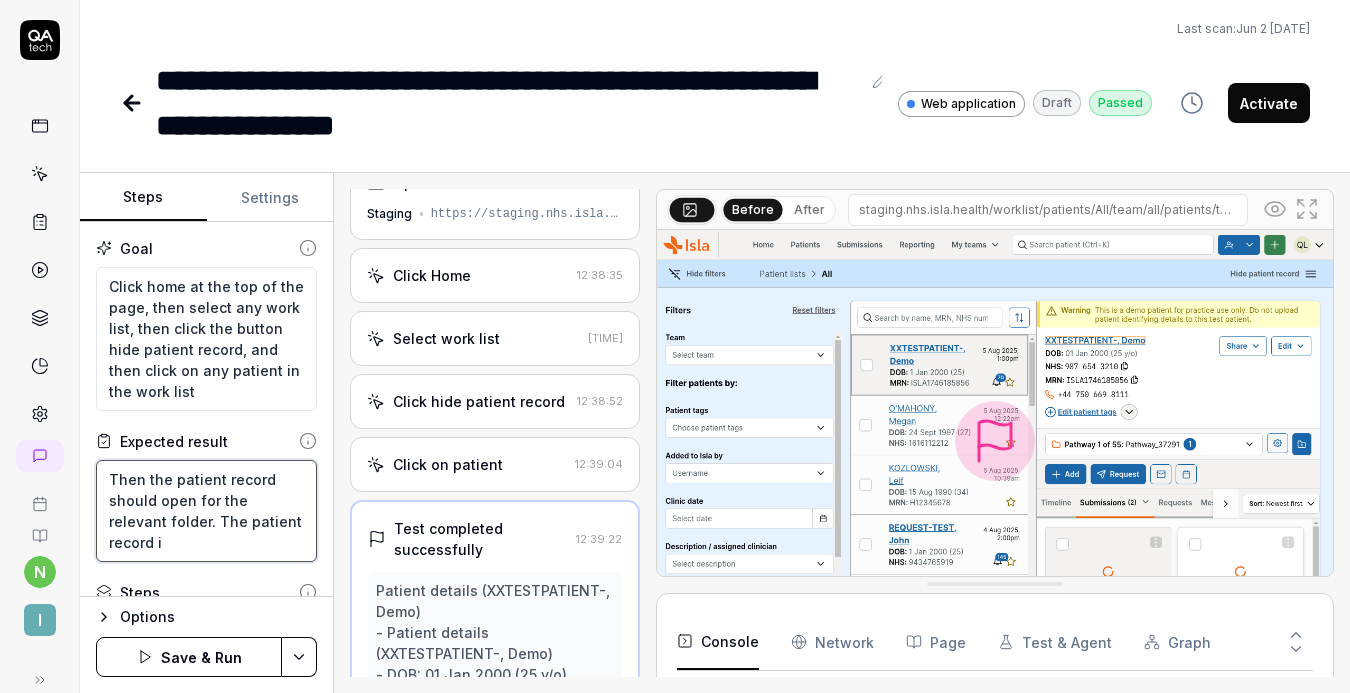 type on "Then the patient record should open for the relevant folder. The patient record is" 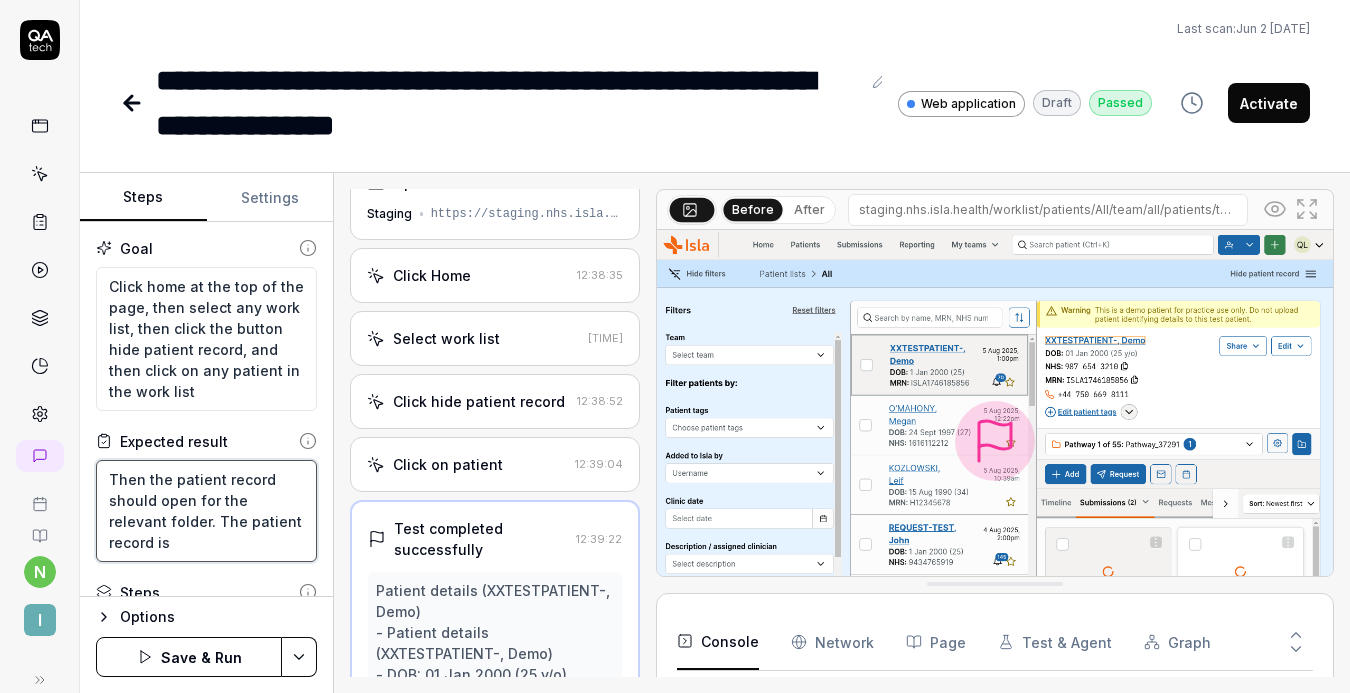 type on "Then the patient record should open for the relevant folder. The patient record is" 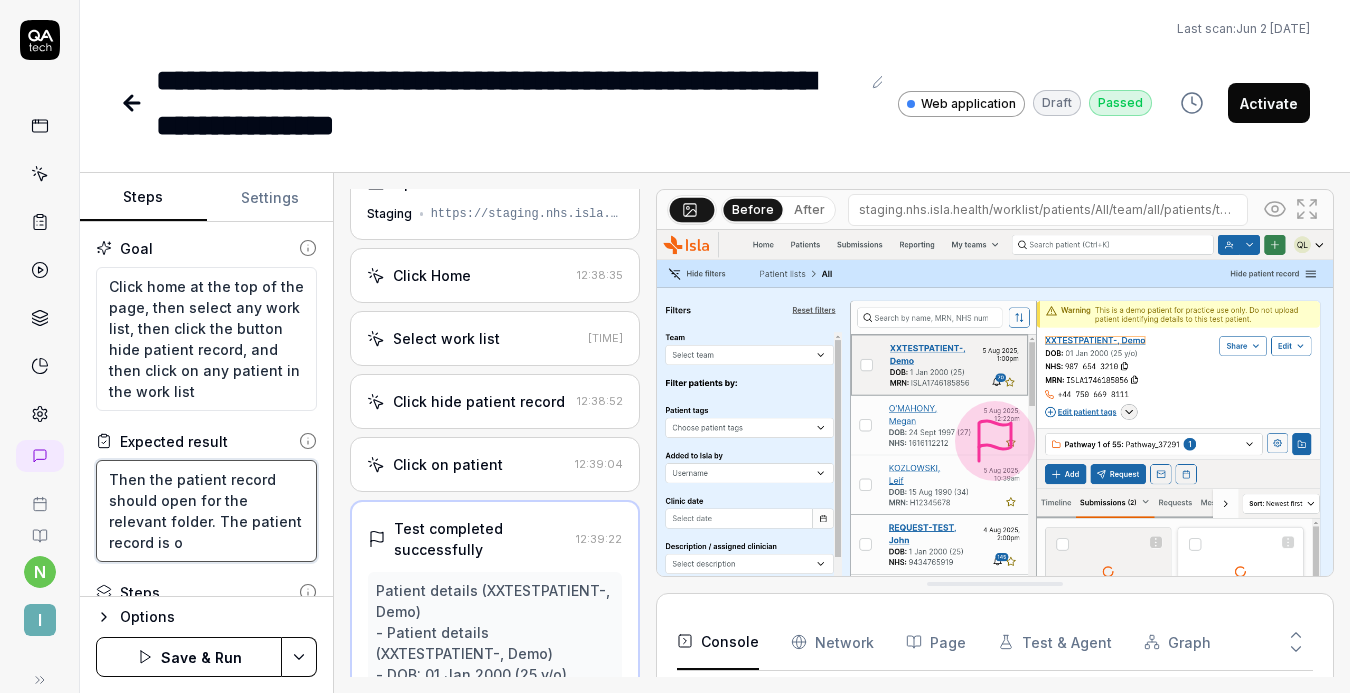 type on "Then the patient record should open for the relevant folder. The patient record is op" 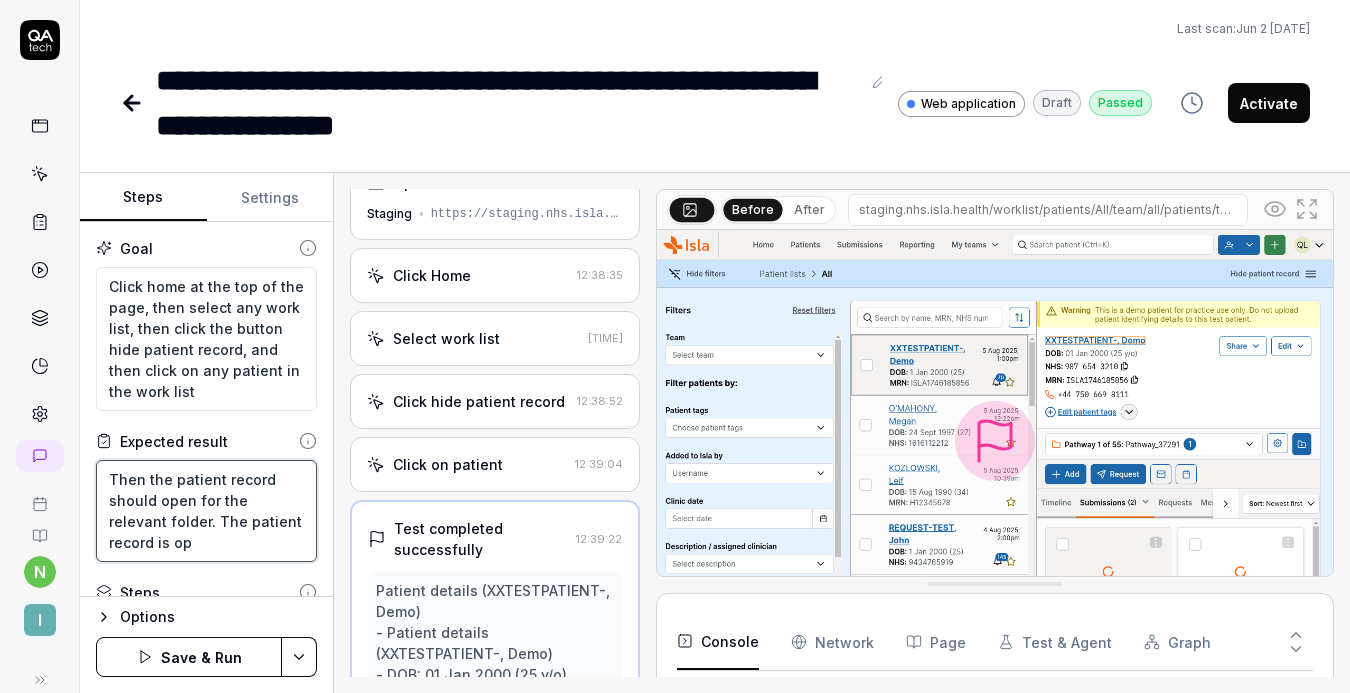type on "Then the patient record should open for the relevant folder. The patient record is ope" 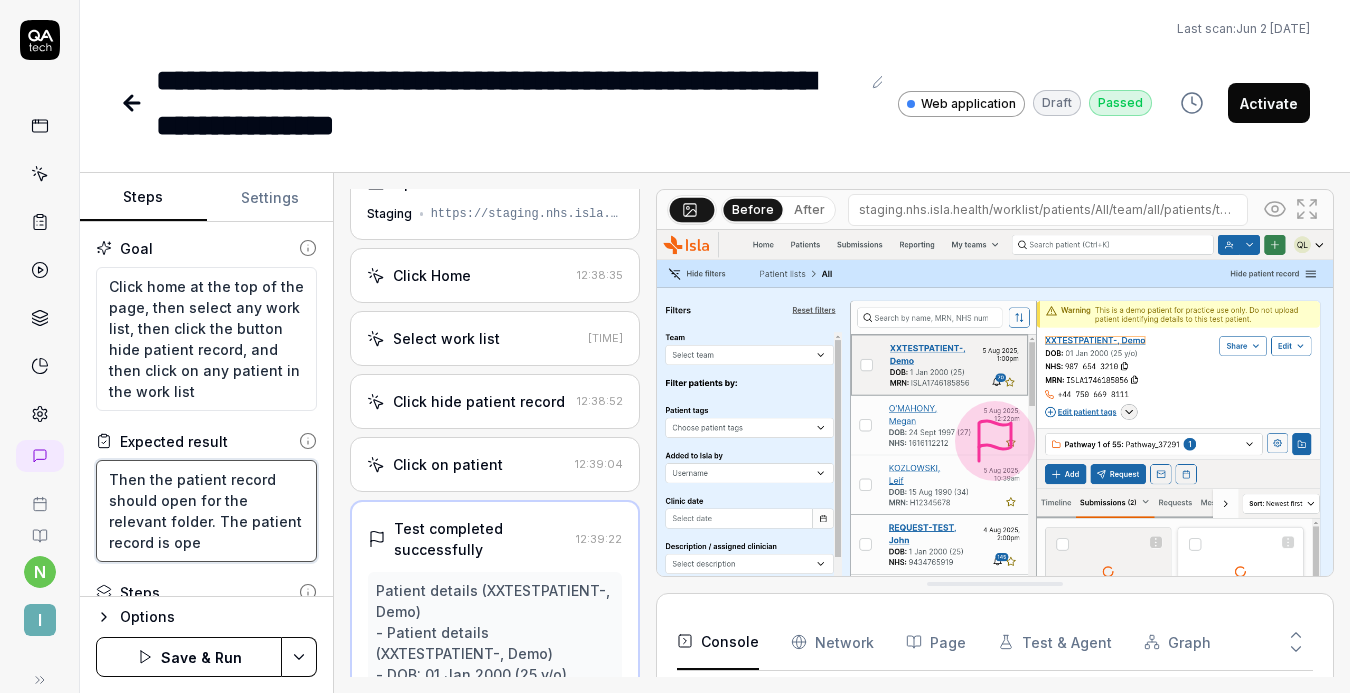 type on "Then the patient record should open for the relevant folder. The patient record is open" 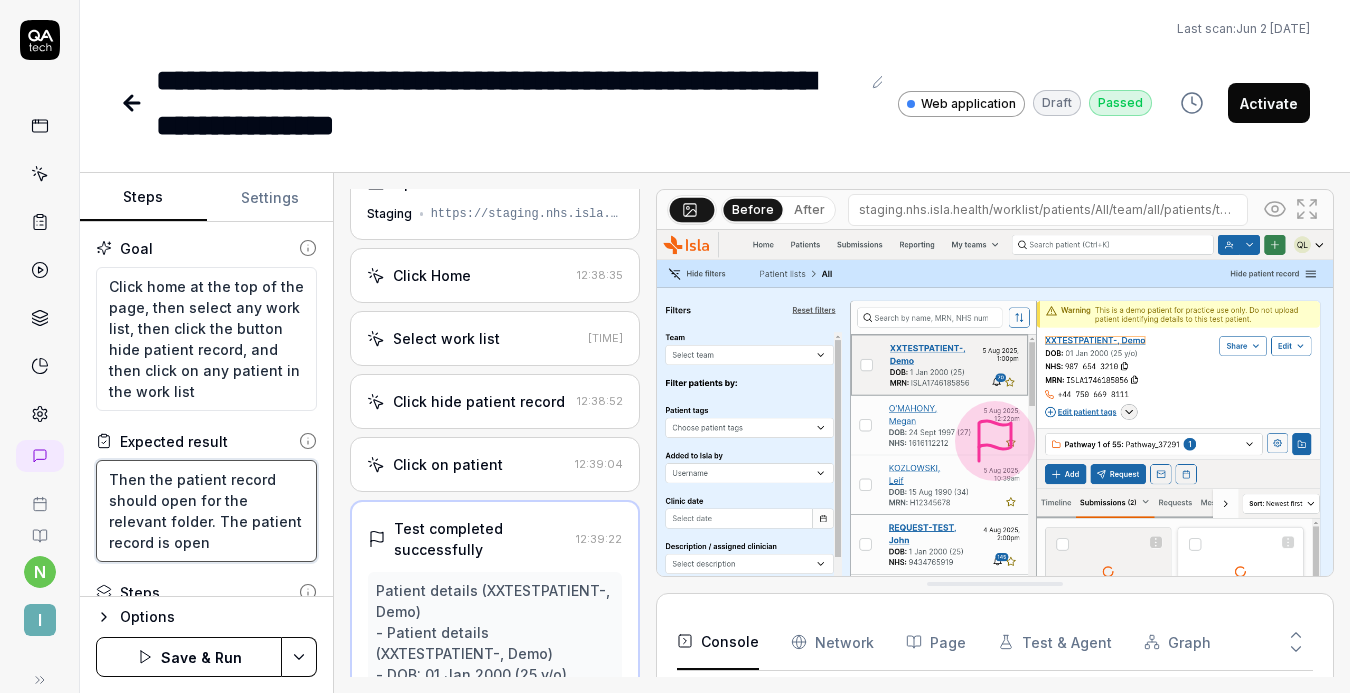 type on "Then the patient record should open for the relevant folder. The patient record is open" 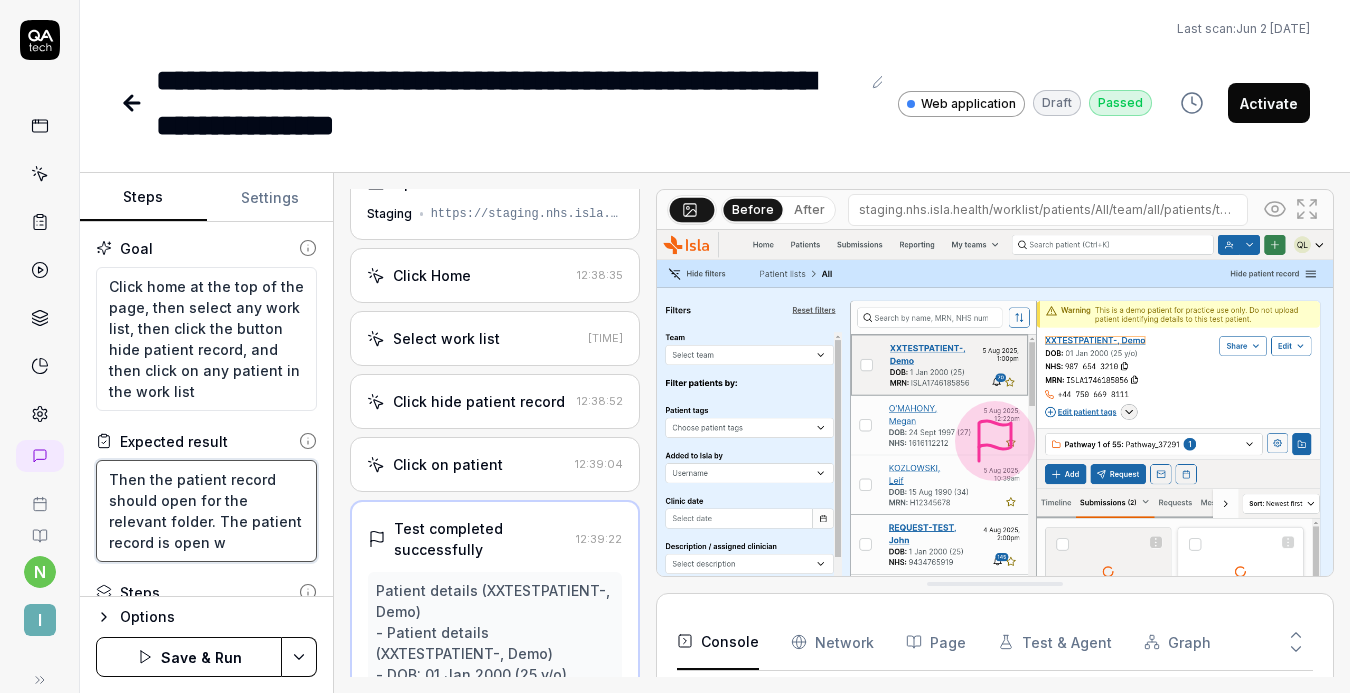 type on "Then the patient record should open for the relevant folder. The patient record is open wh" 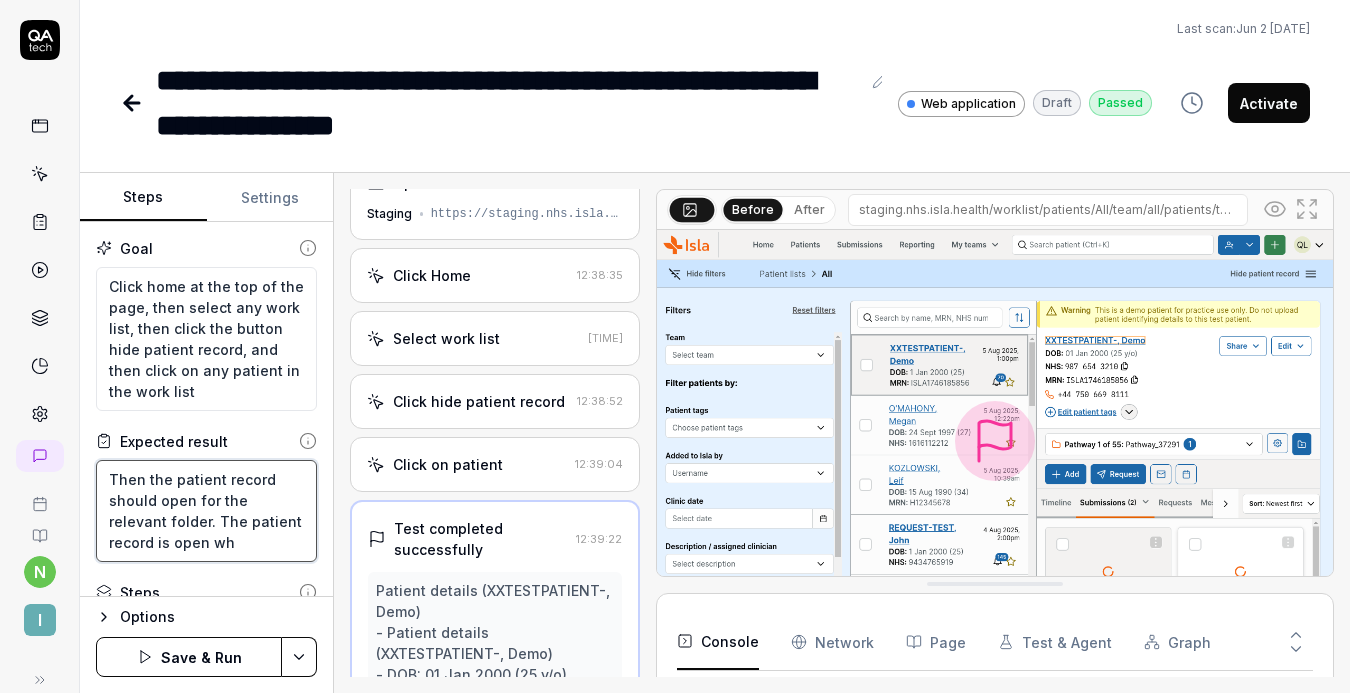 type on "Then the patient record should open for the relevant folder. The patient record is open whe" 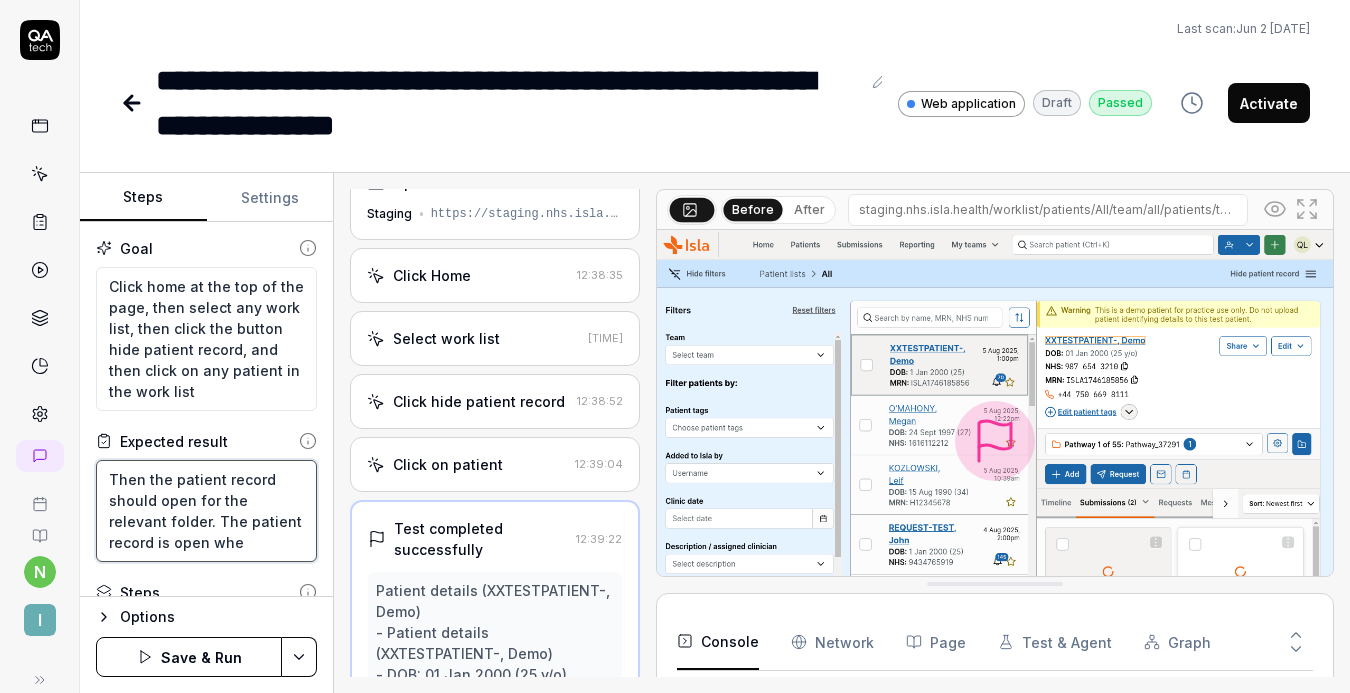 type on "Then the patient record should open for the relevant folder. The patient record is open when" 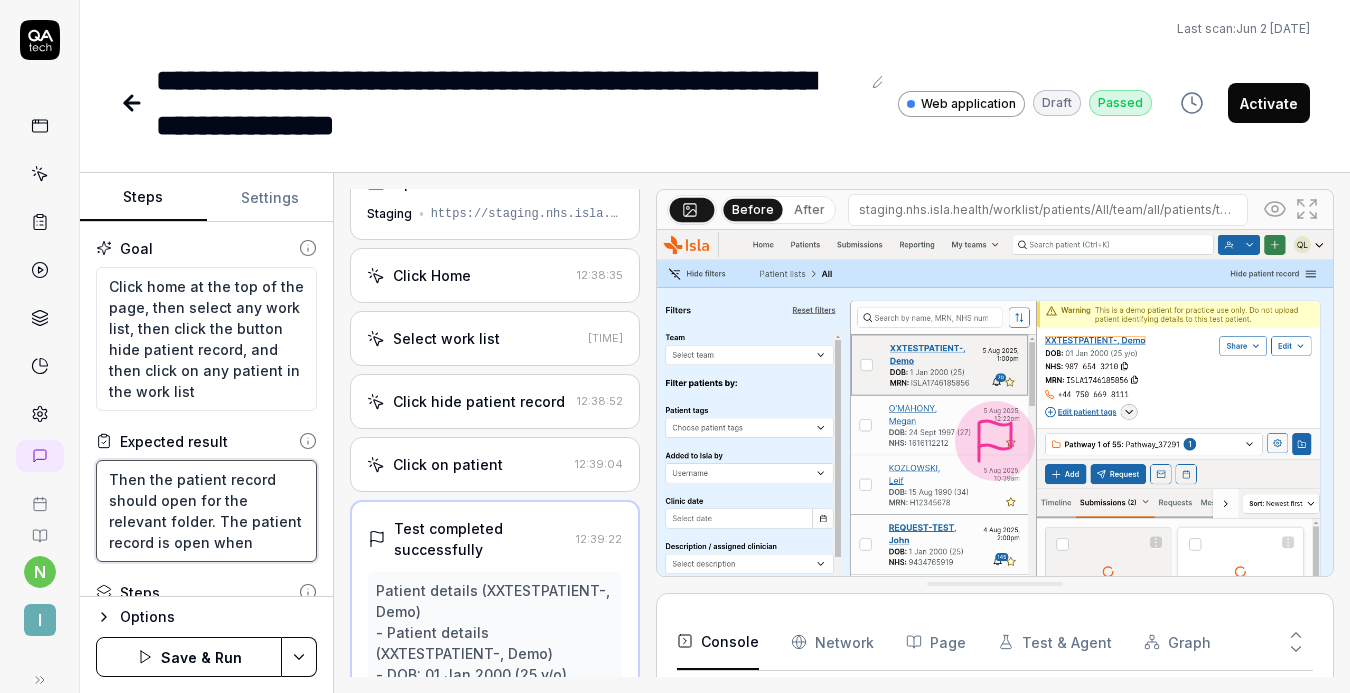 type on "Then the patient record should open for the relevant folder. The patient record is open when" 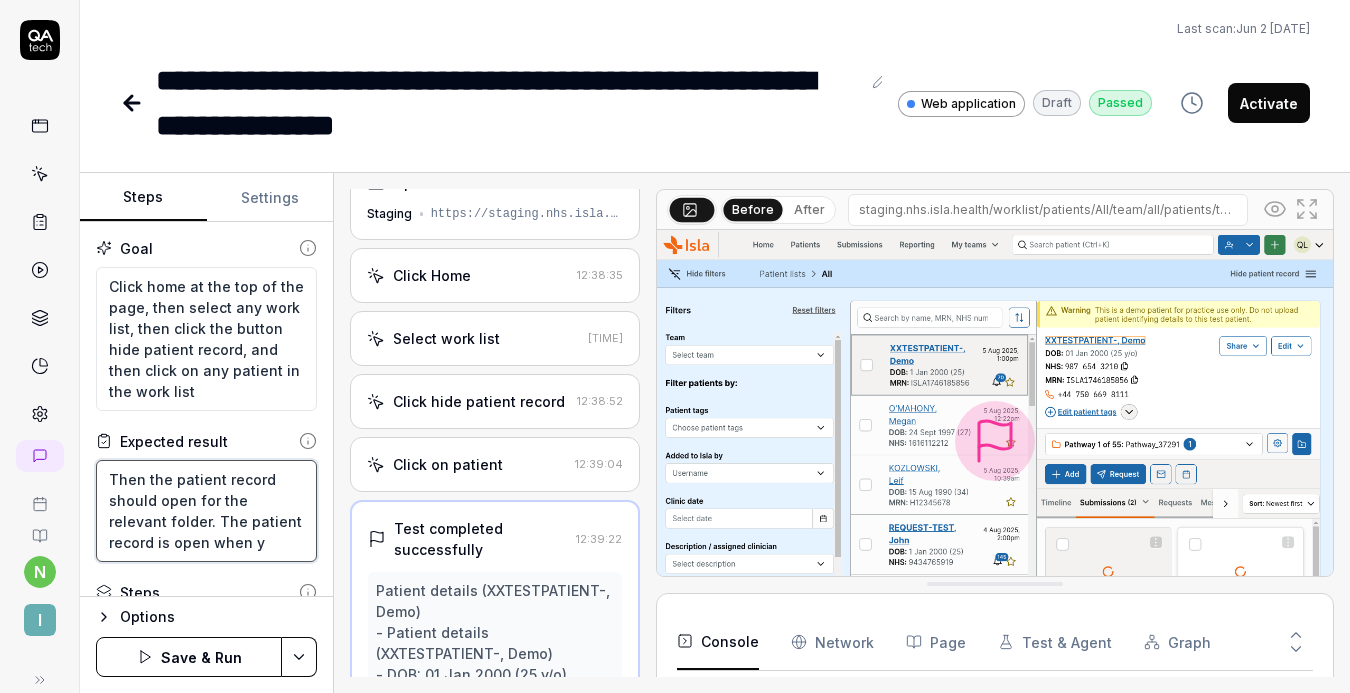 type on "Then the patient record should open for the relevant folder. The patient record is open when yo" 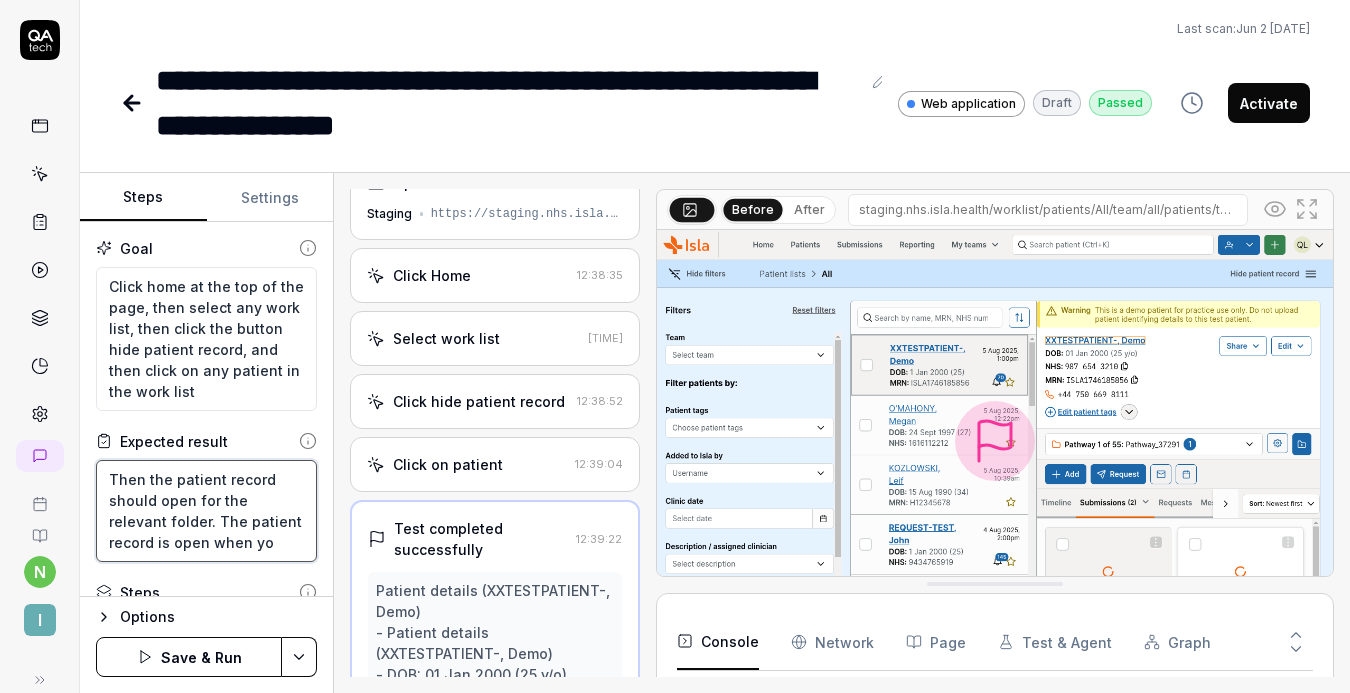type on "Then the patient record should open for the relevant folder. The patient record is open when you" 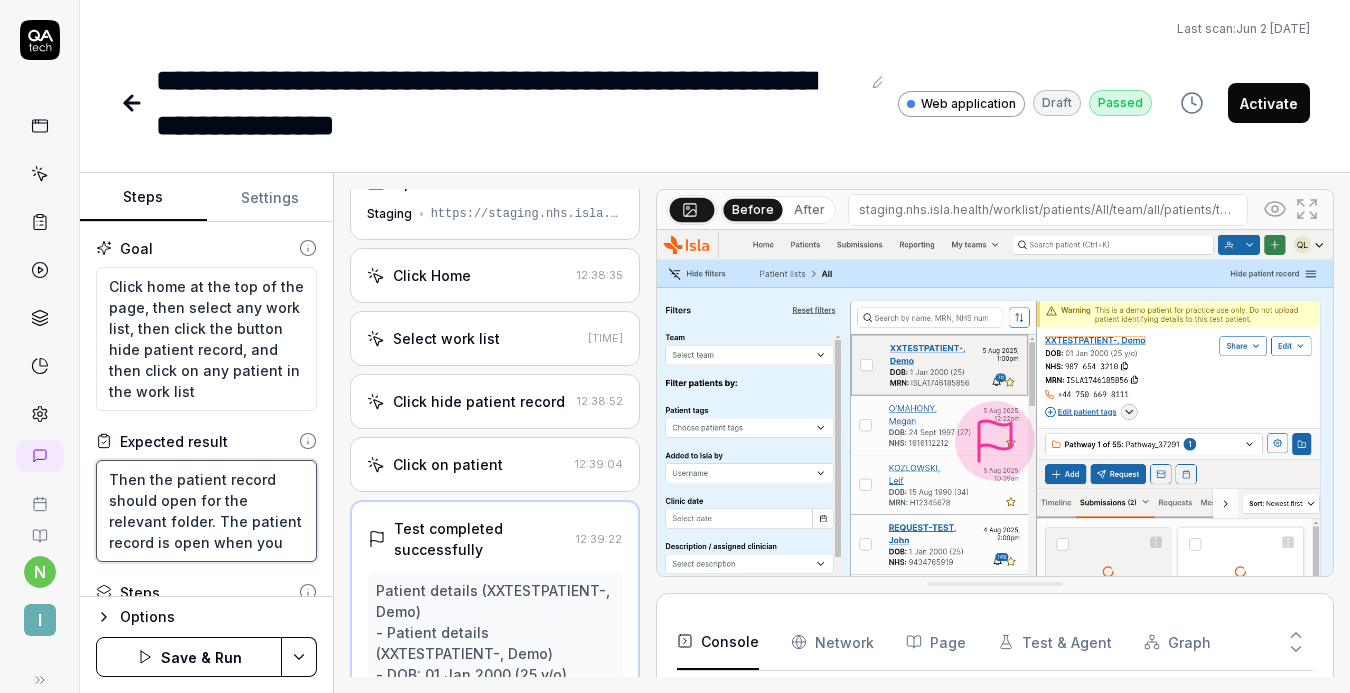 type on "Then the patient record should open for the relevant folder. The patient record is open when you" 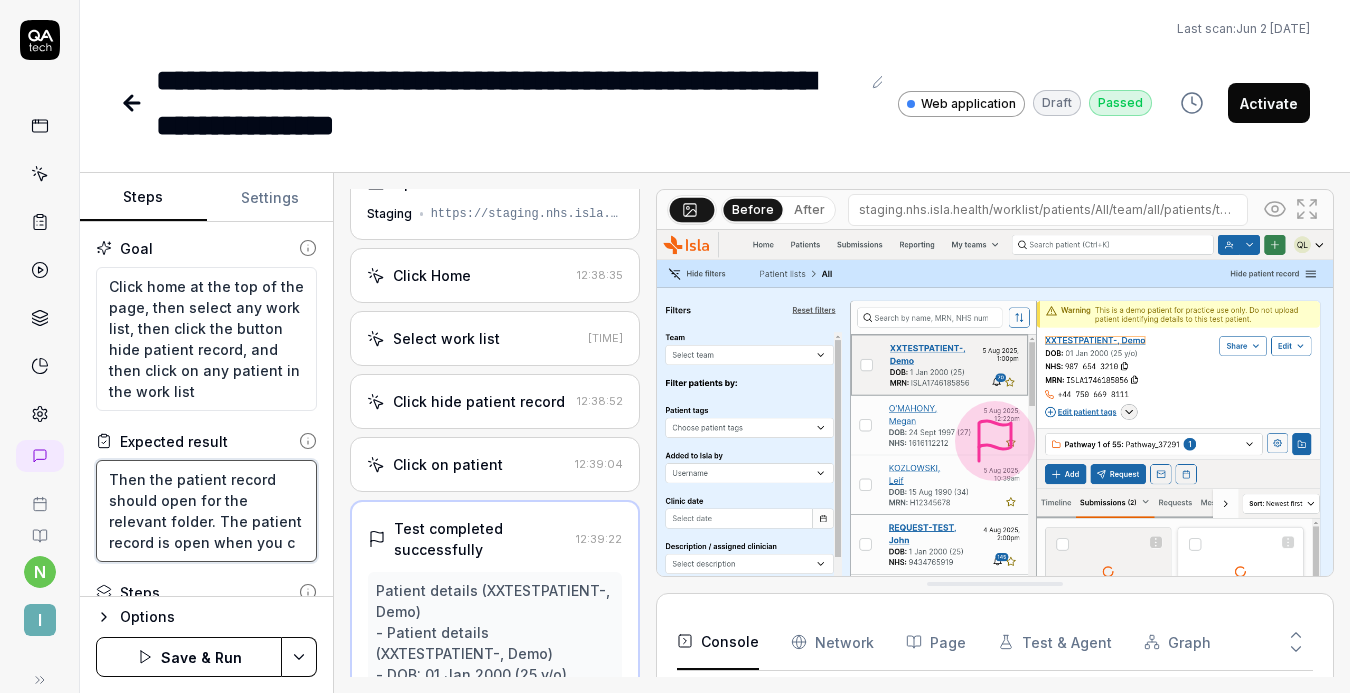 type on "Then the patient record should open for the relevant folder. The patient record is open when you ca" 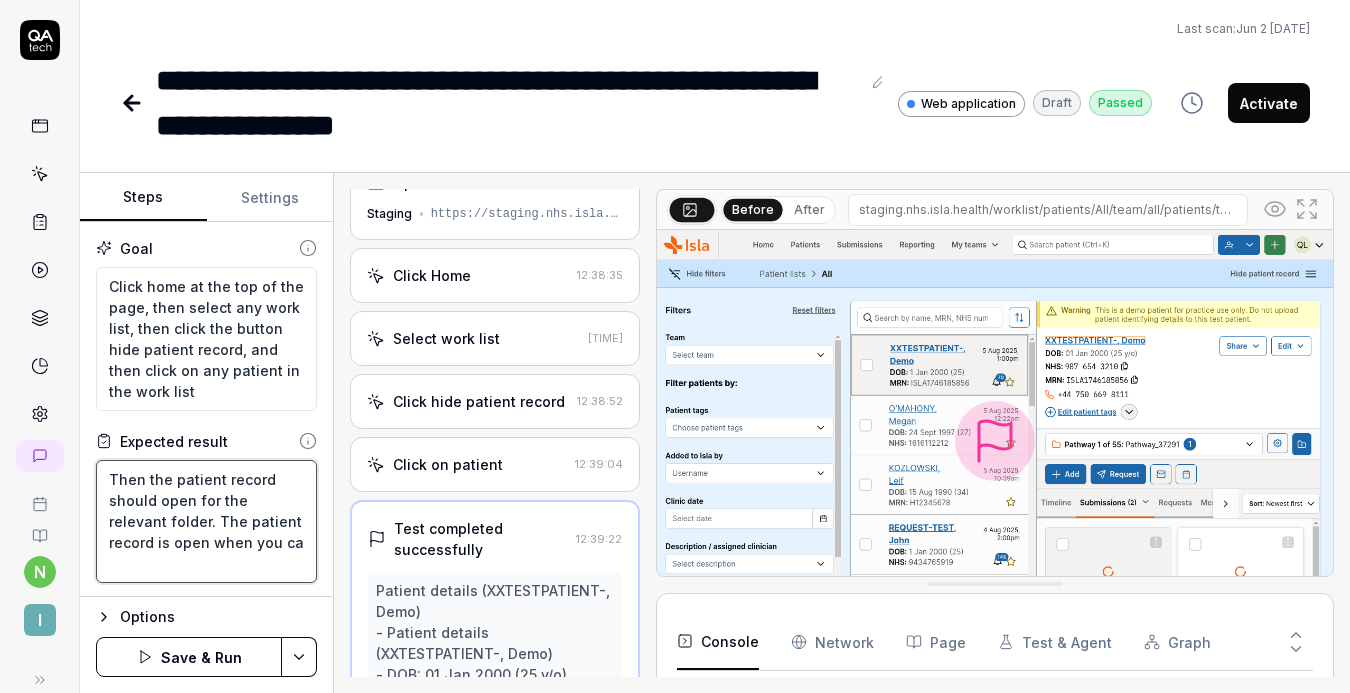 type on "Then the patient record should open for the relevant folder. The patient record is open when you can" 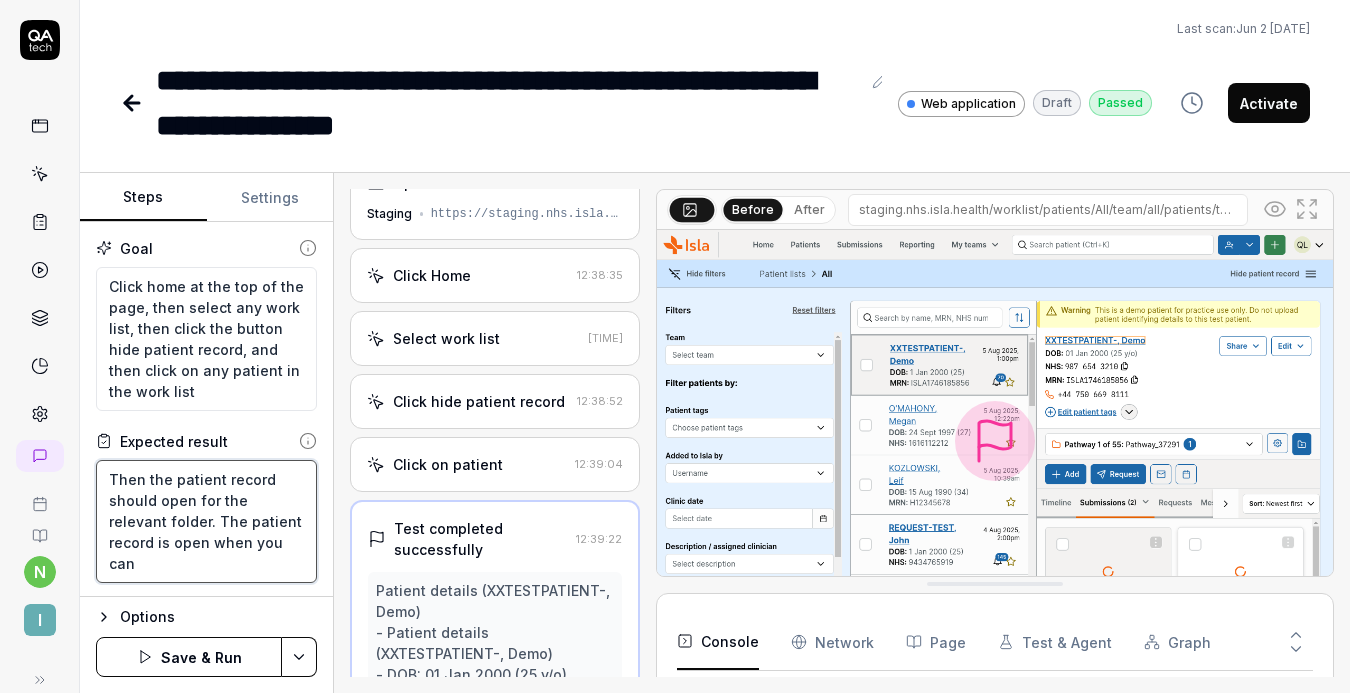 type on "*" 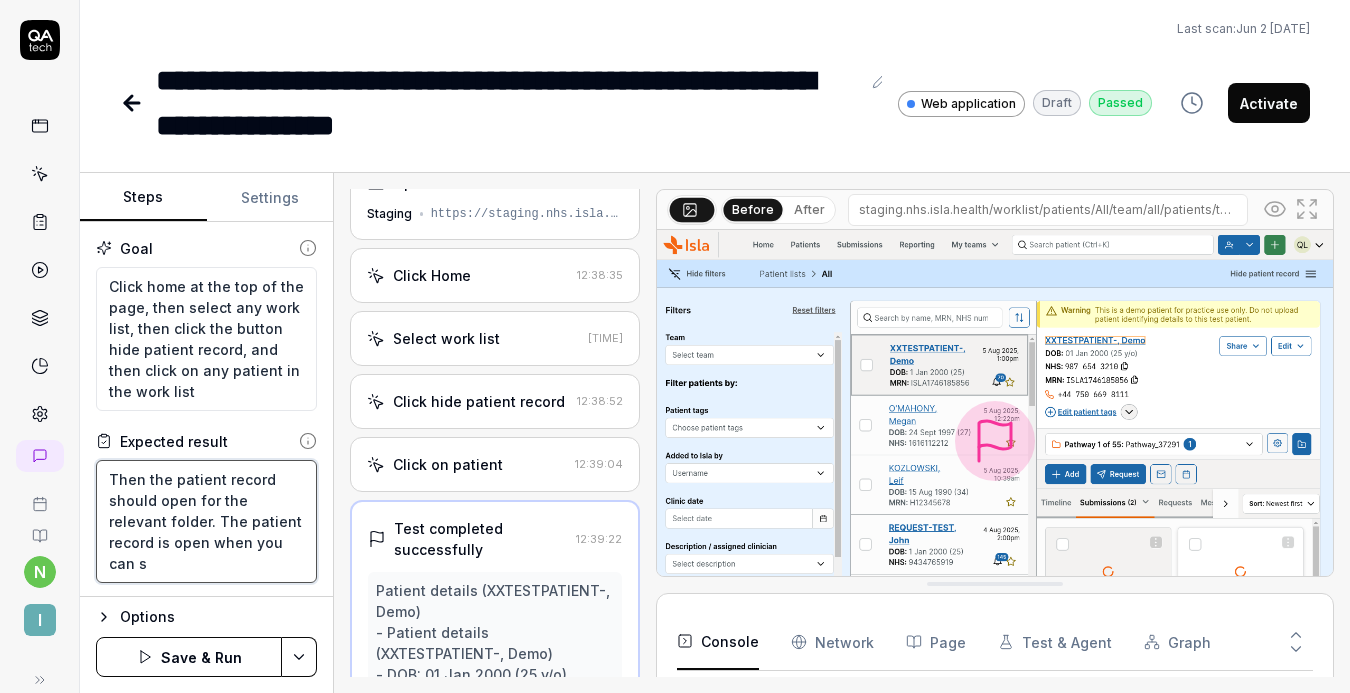 type on "Then the patient record should open for the relevant folder. The patient record is open when you can se" 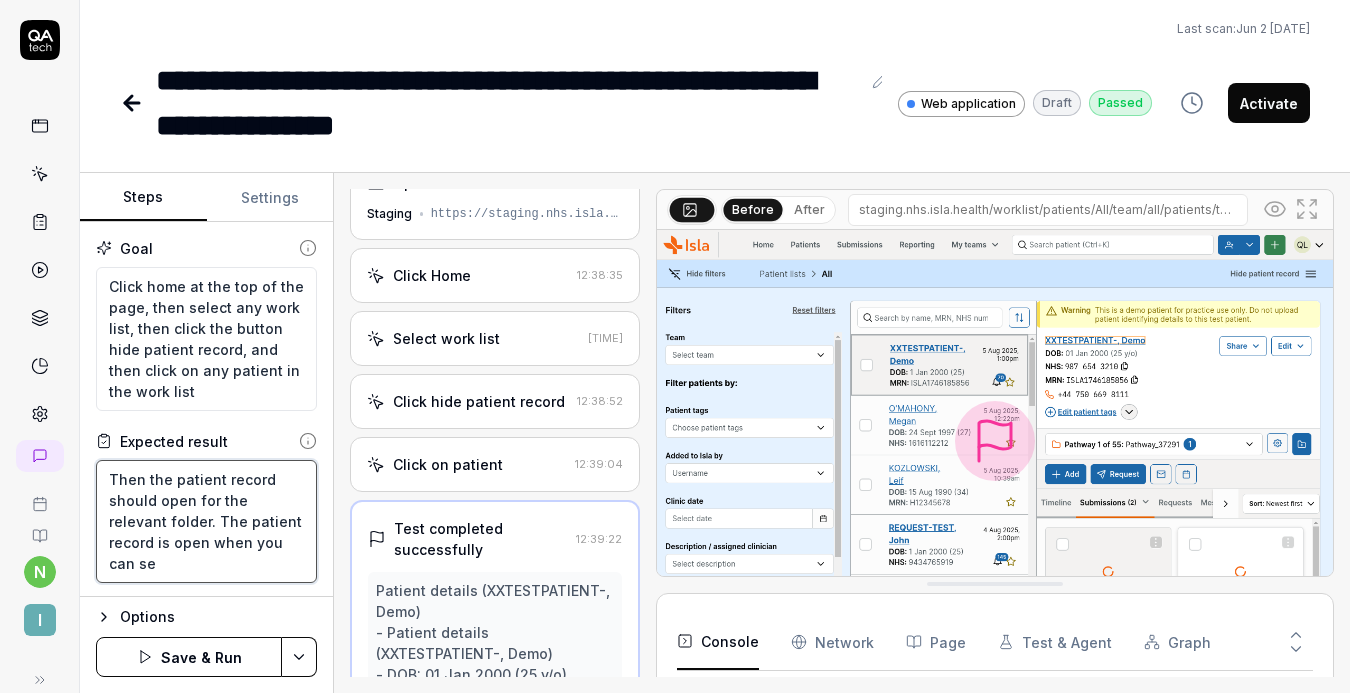 type on "Then the patient record should open for the relevant folder. The patient record is open when you can see" 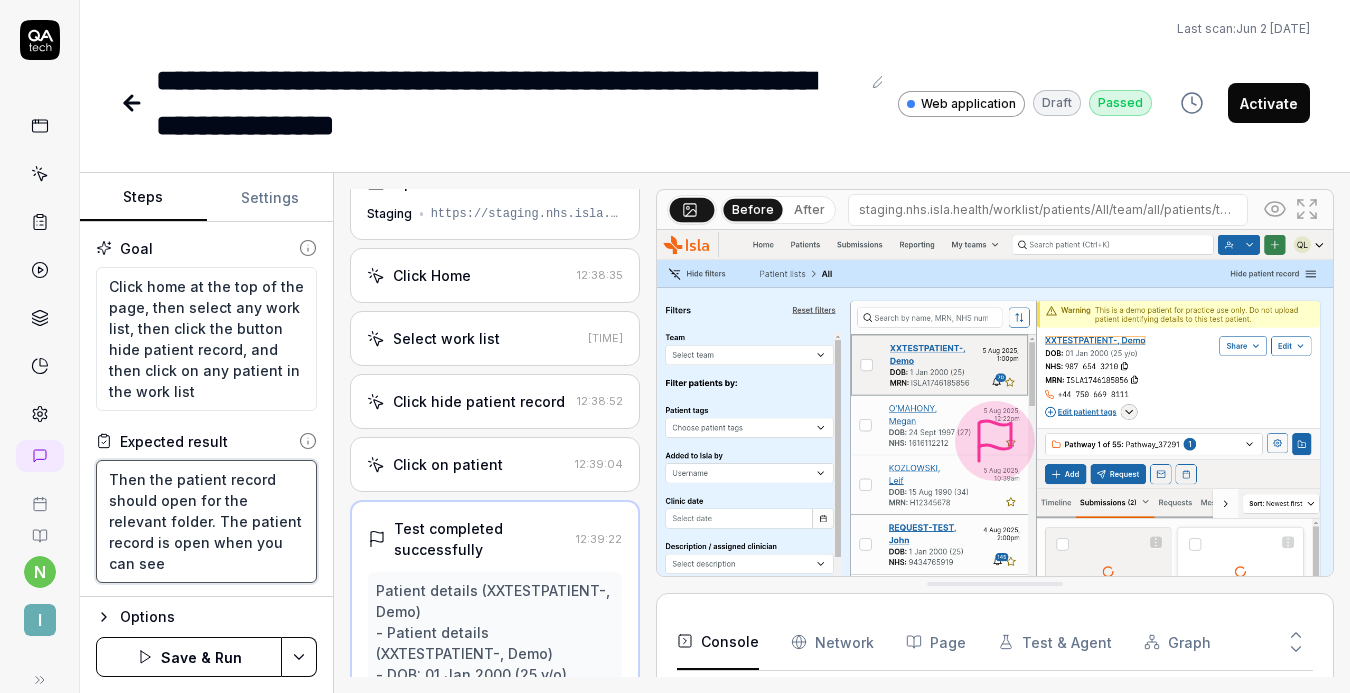 type on "Then the patient record should open for the relevant folder. The patient record is open when you can see" 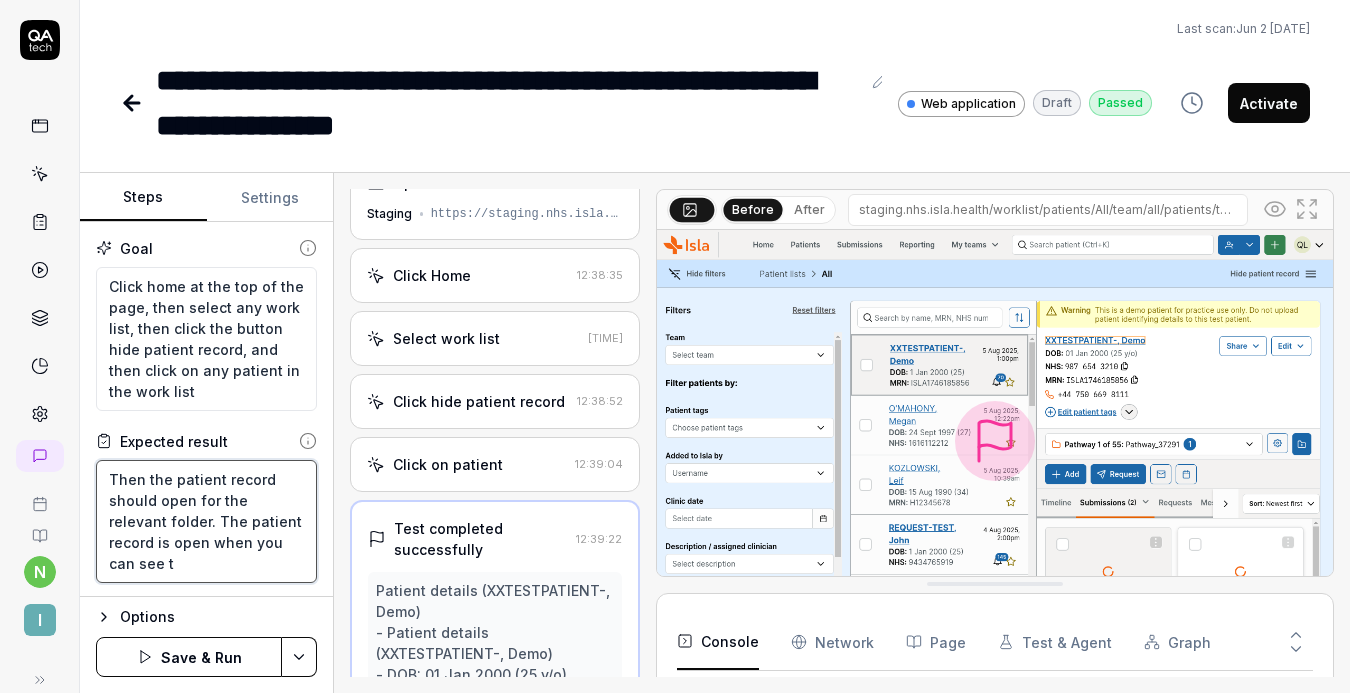 type on "Then the patient record should open for the relevant folder. The patient record is open when you can see th" 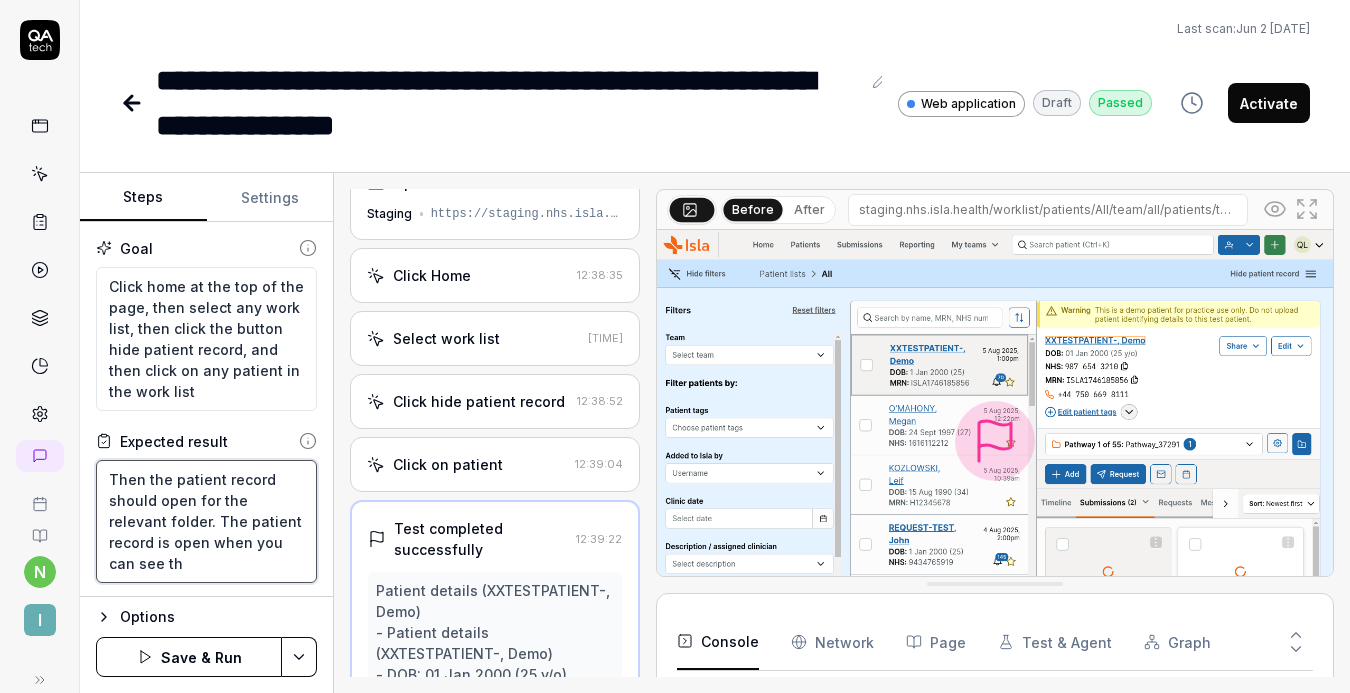 type on "Then the patient record should open for the relevant folder. The patient record is open when you can see the" 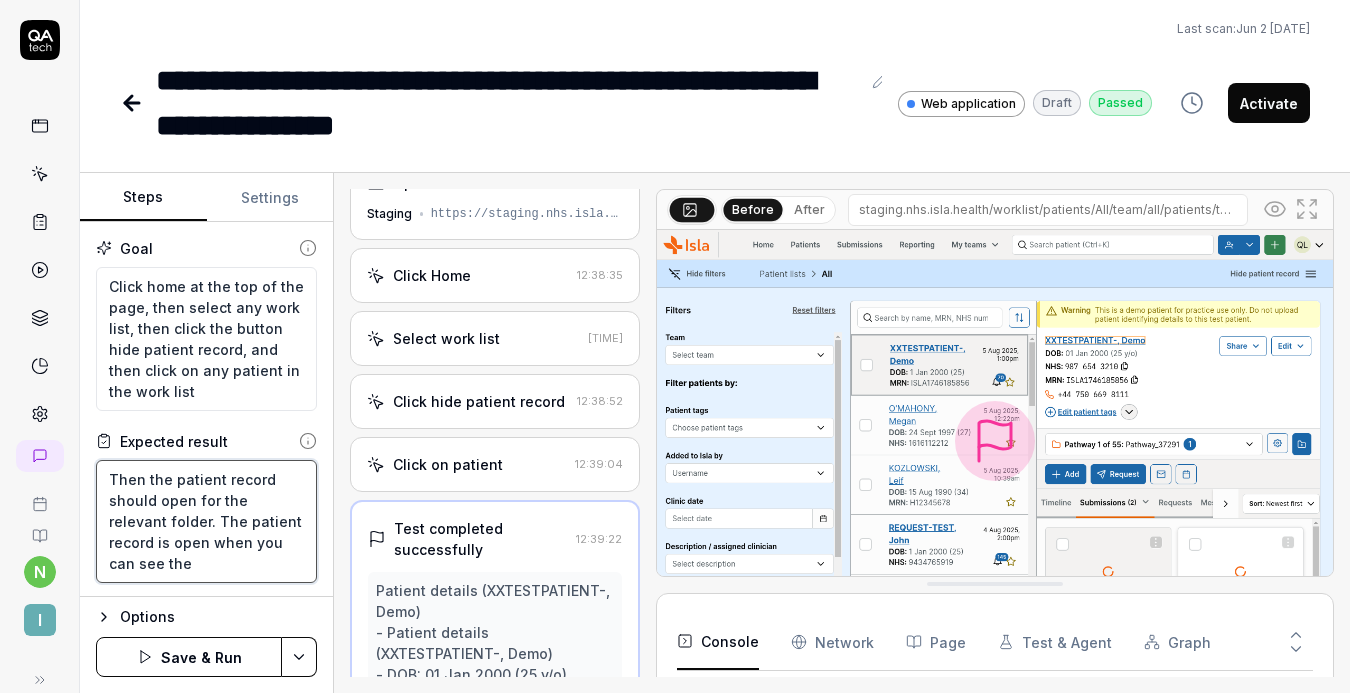 type on "*" 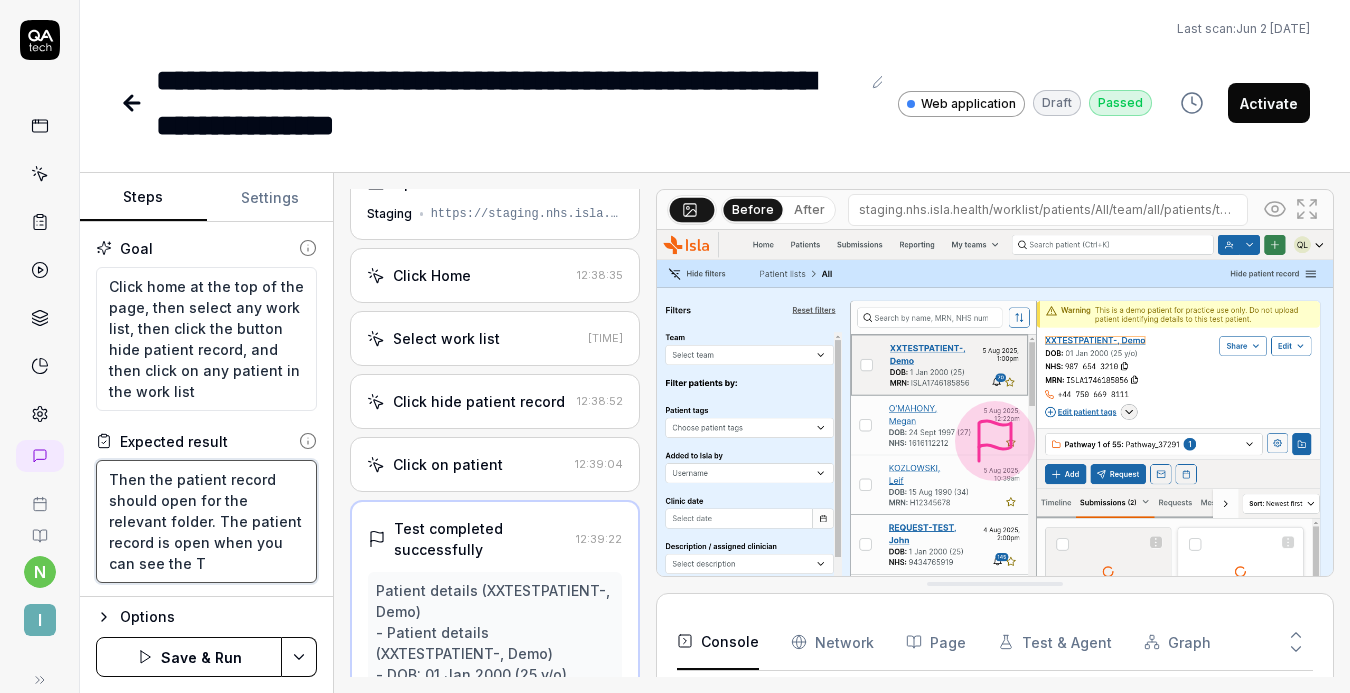 type on "Then the patient record should open for the relevant folder. The patient record is open when you can see the Ti" 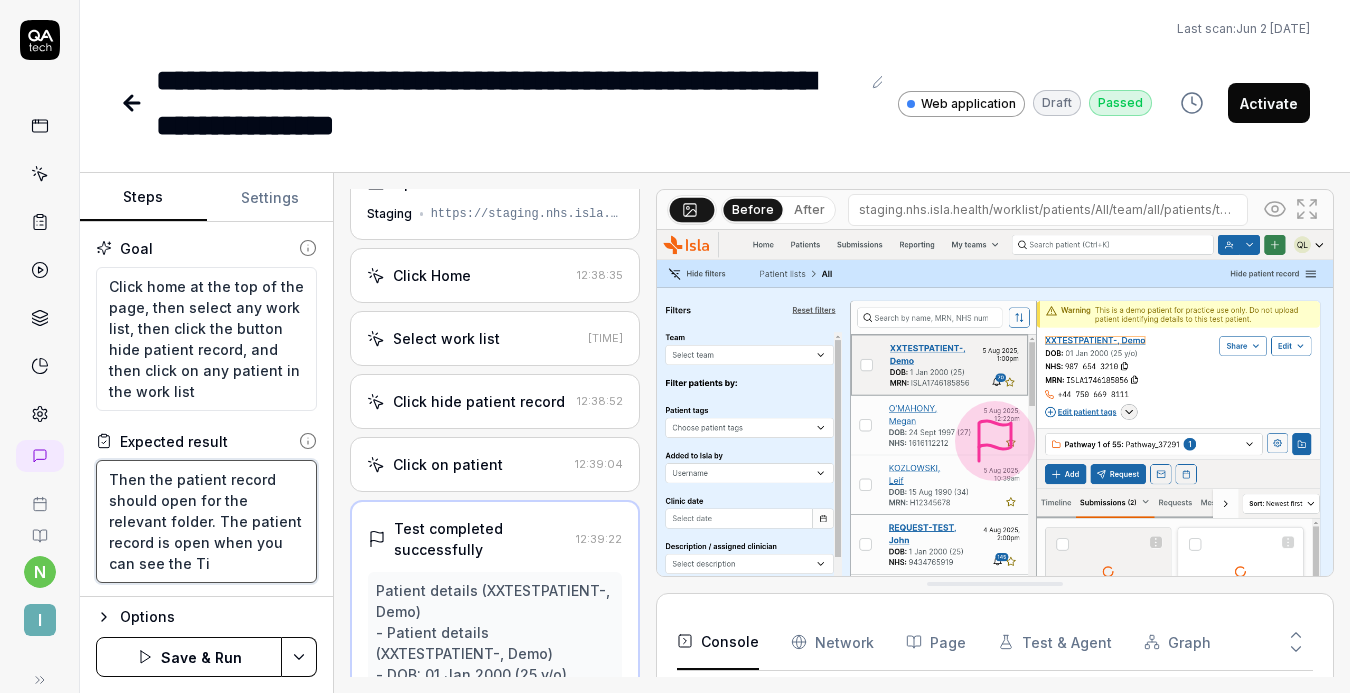 type on "Then the patient record should open for the relevant folder. The patient record is open when you can see the Tim" 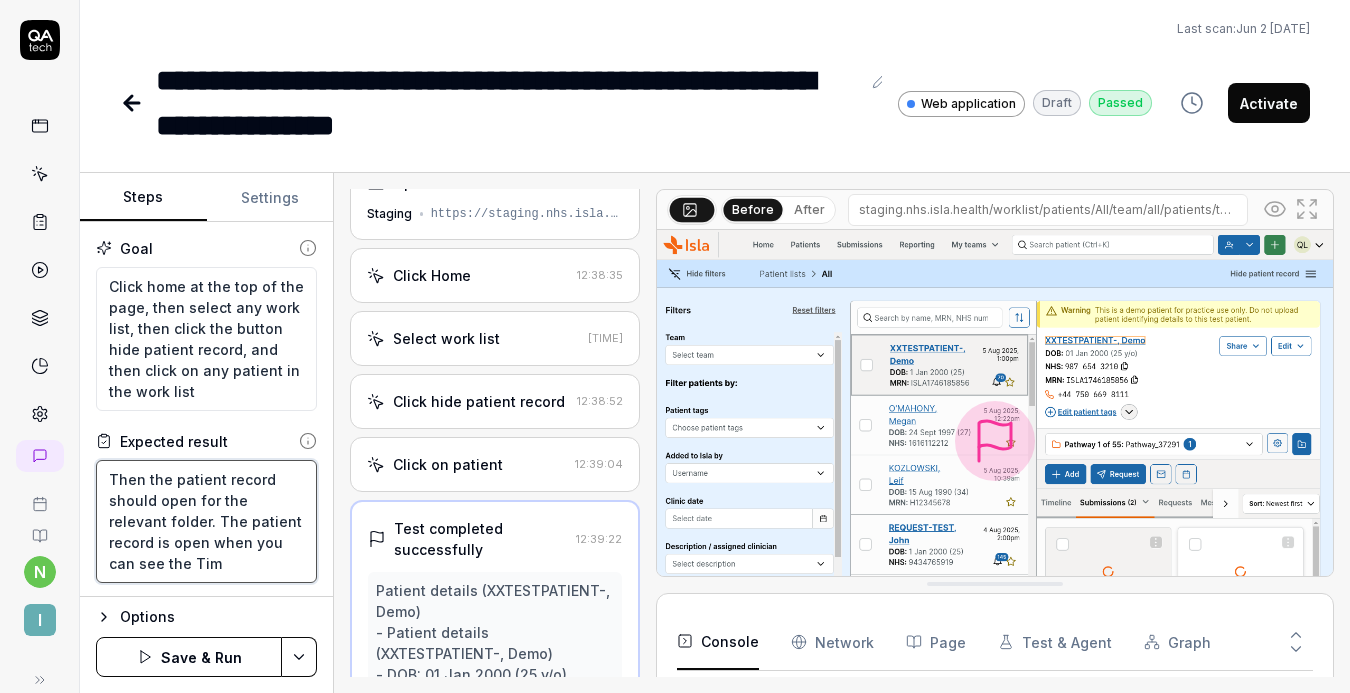 type on "Then the patient record should open for the relevant folder. The patient record is open when you can see the Time" 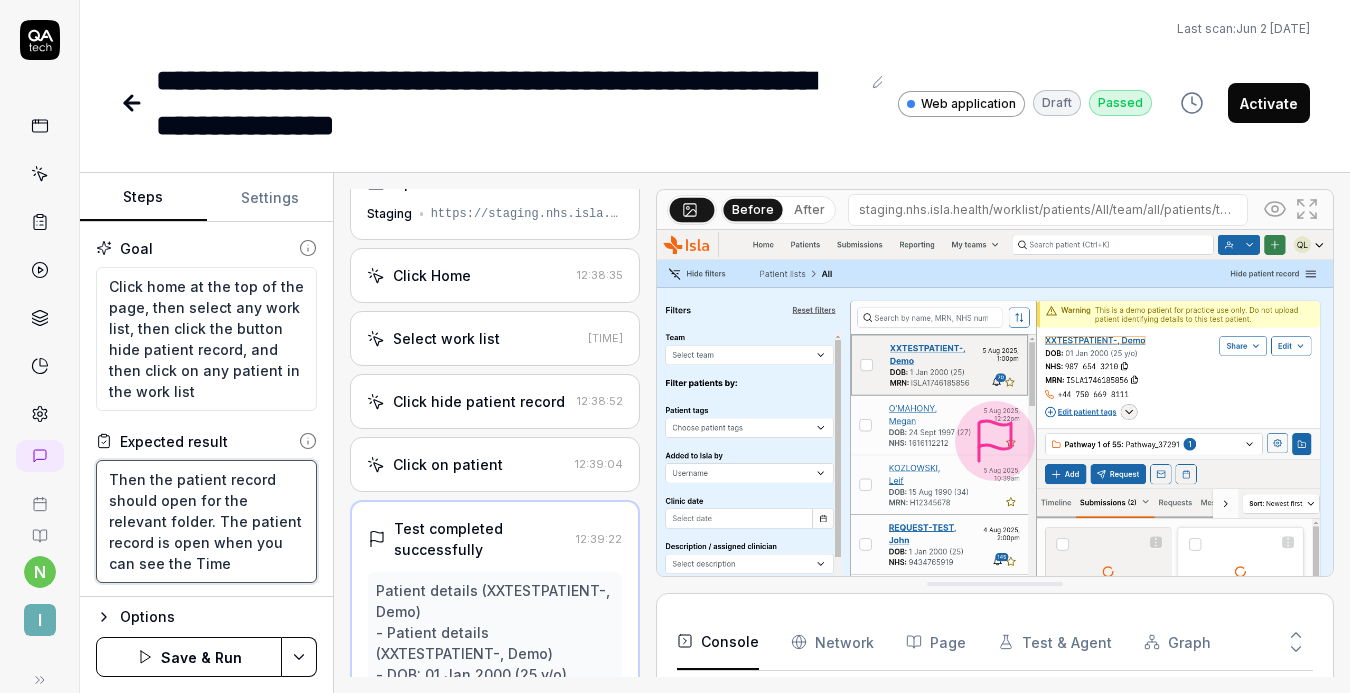 type on "Then the patient record should open for the relevant folder. The patient record is open when you can see the Timel" 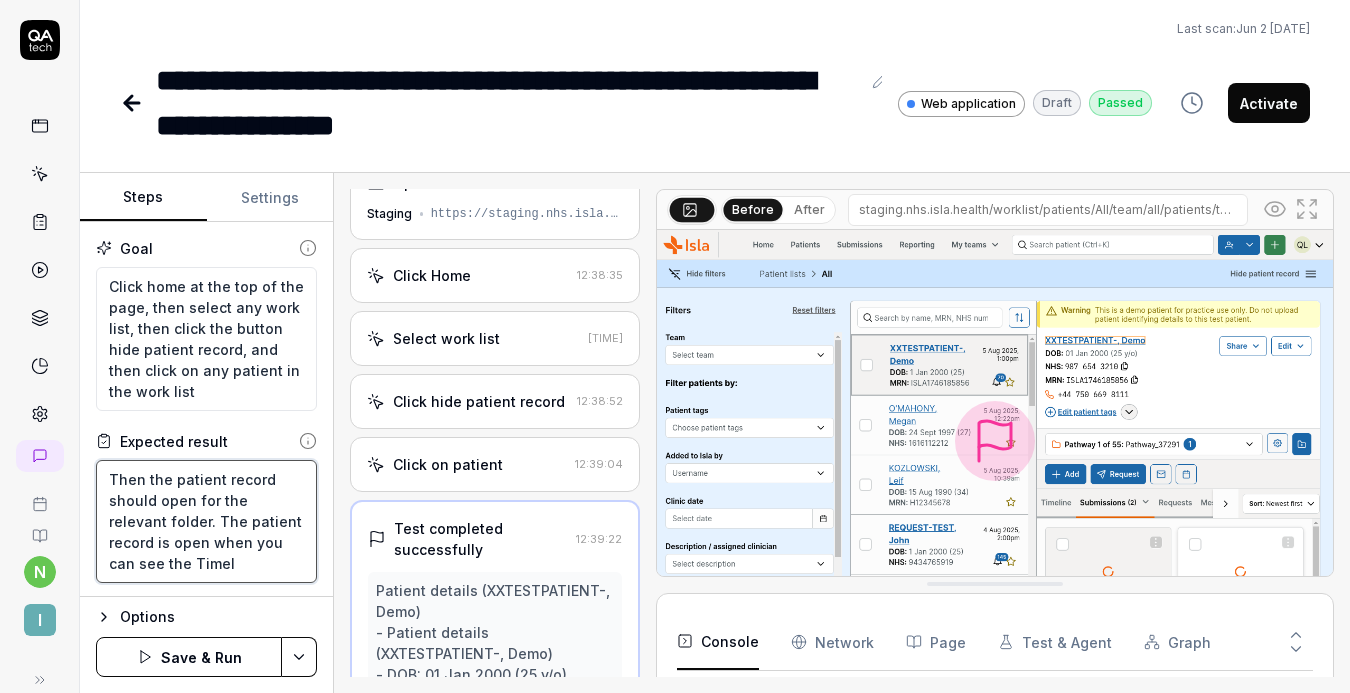 type on "Then the patient record should open for the relevant folder. The patient record is open when you can see the Timeli" 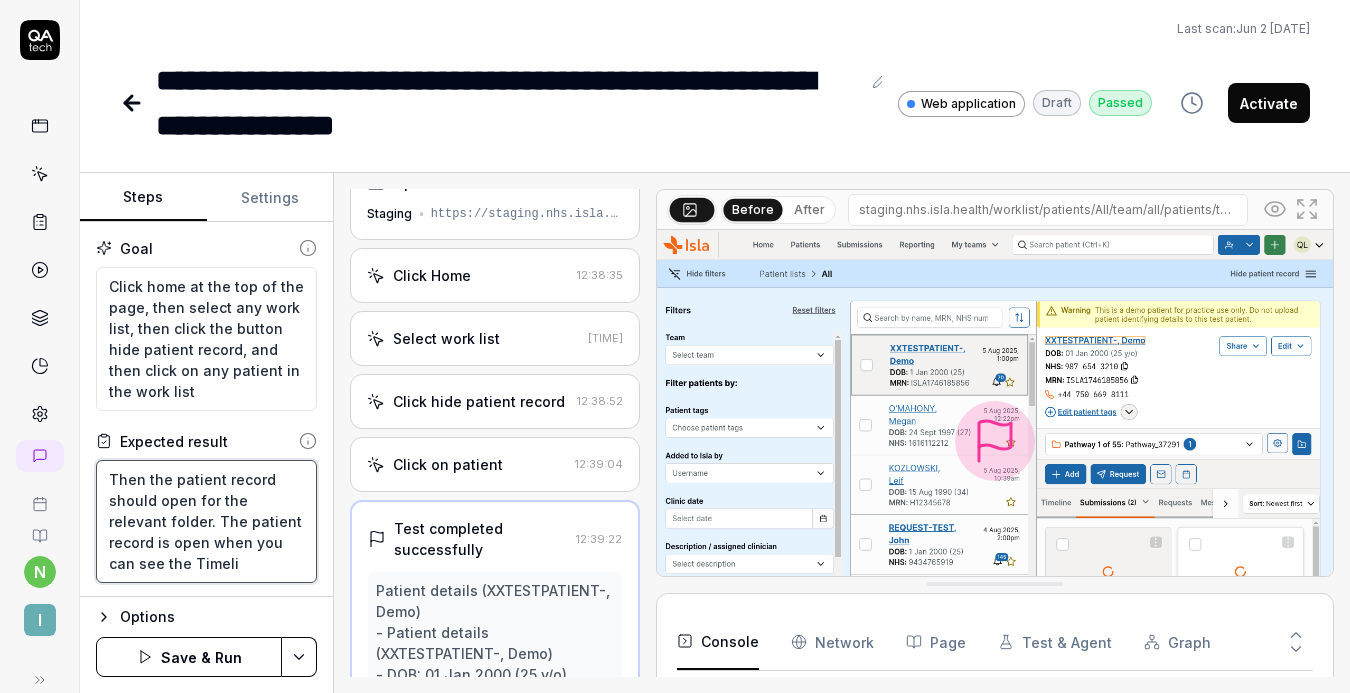 type on "Then the patient record should open for the relevant folder. The patient record is open when you can see the Timelin" 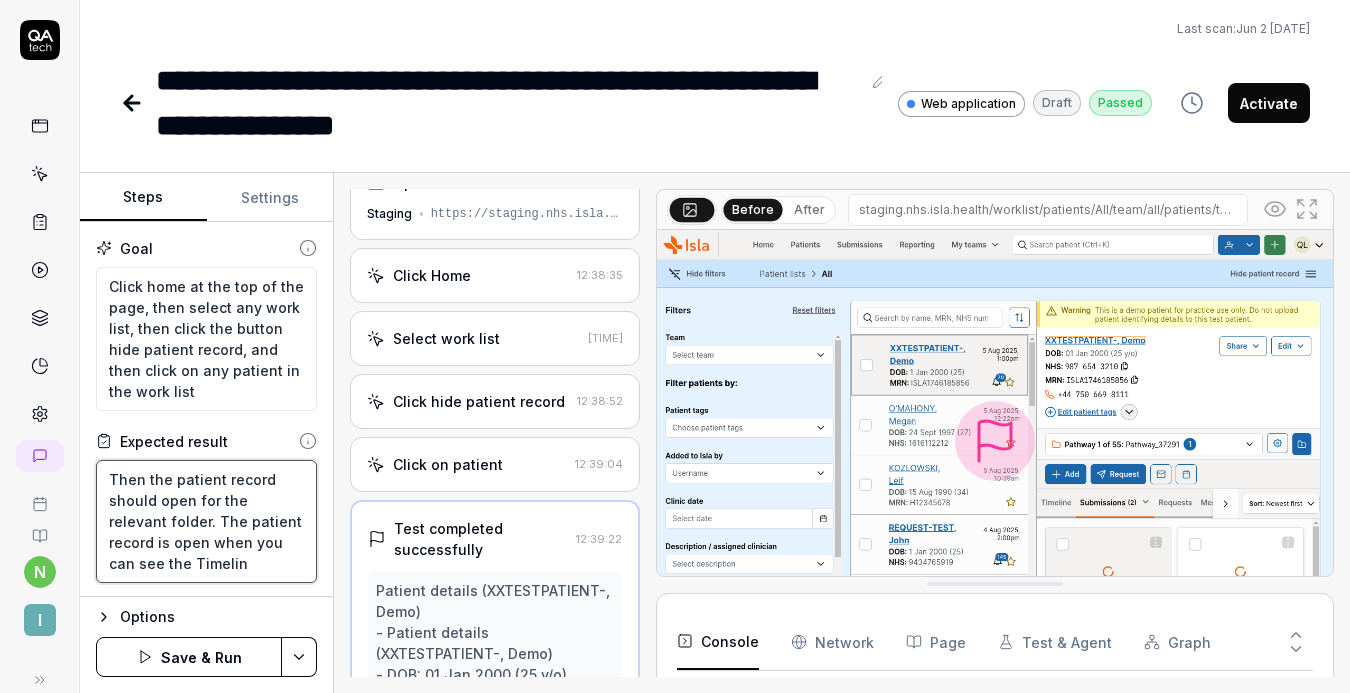 type on "Then the patient record should open for the relevant folder. The patient record is open when you can see the Timeline" 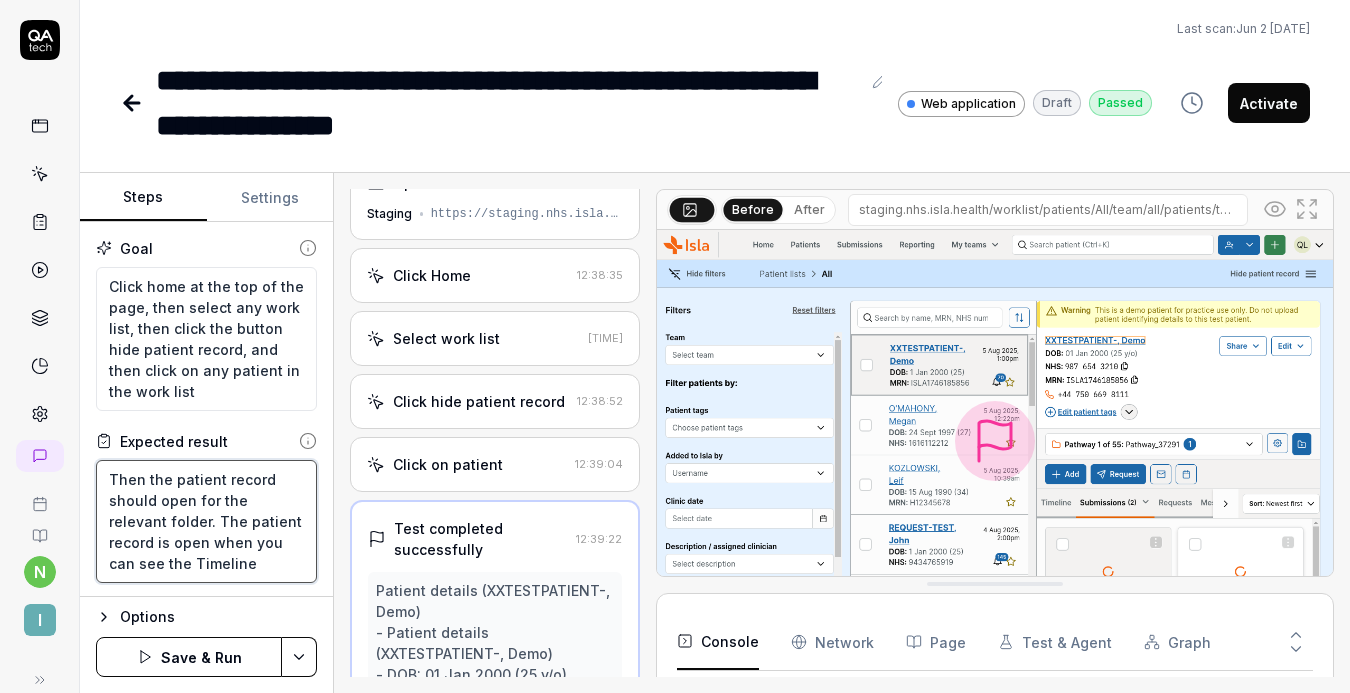type on "Then the patient record should open for the relevant folder. The patient record is open when you can see the Timeline" 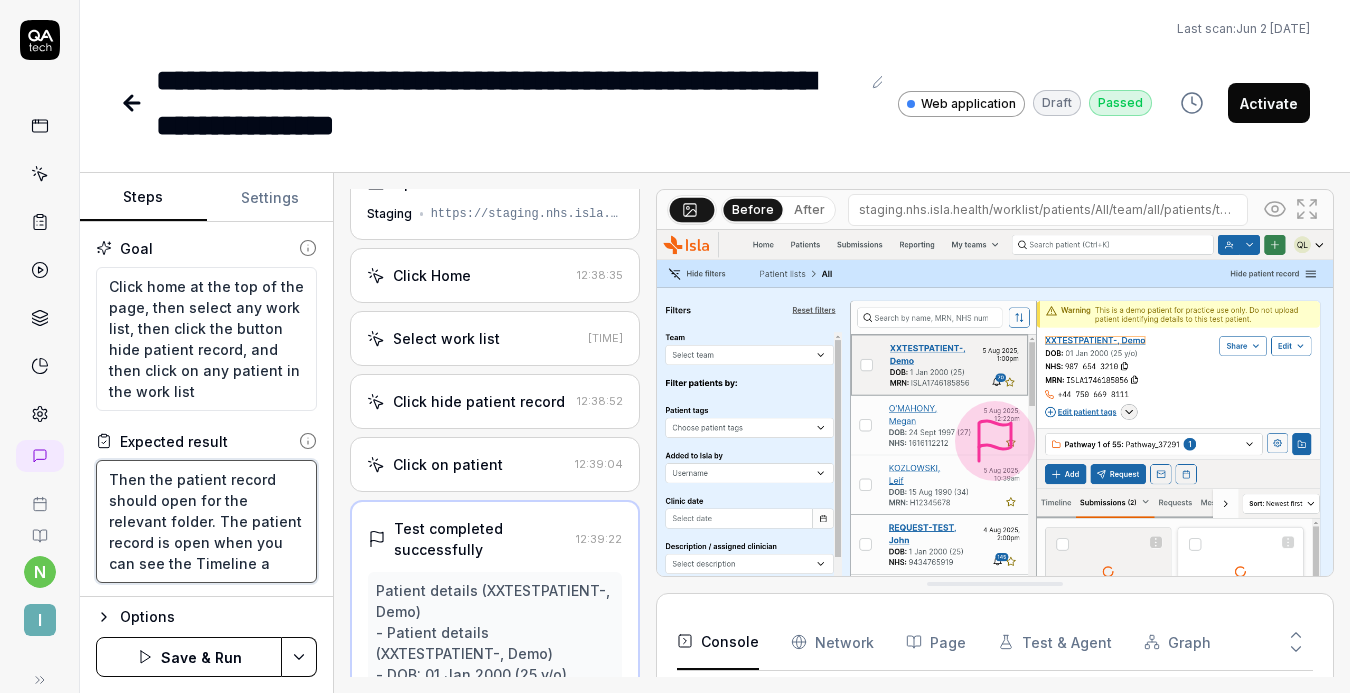 type on "Then the patient record should open for the relevant folder. The patient record is open when you can see the Timeline an" 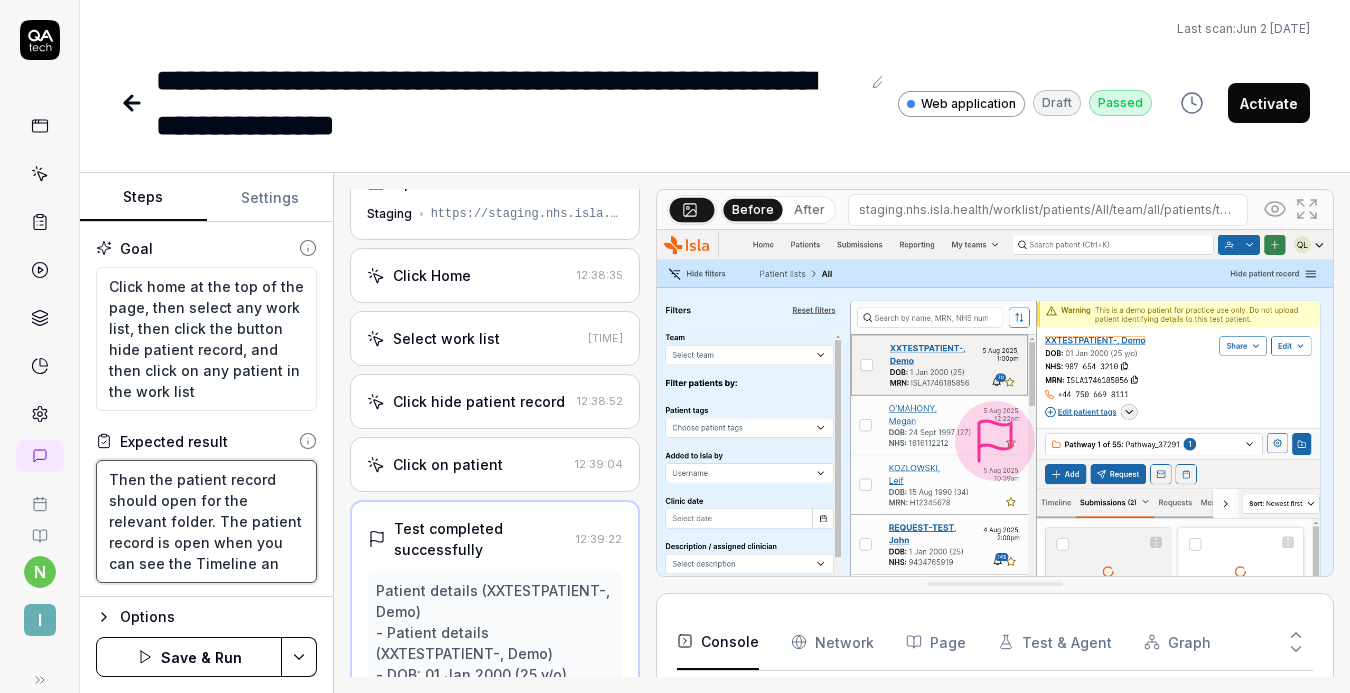 type on "Then the patient record should open for the relevant folder. The patient record is open when you can see the Timeline and" 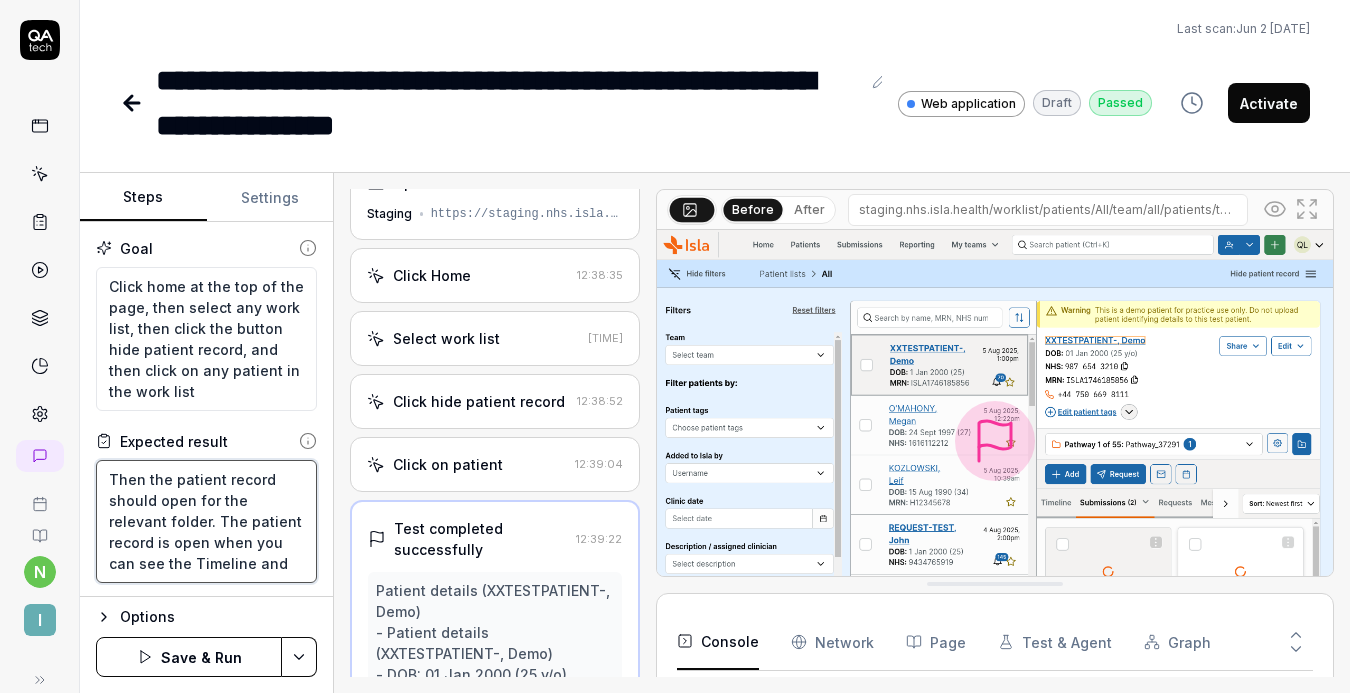 type on "Then the patient record should open for the relevant folder. The patient record is open when you can see the Timeline and" 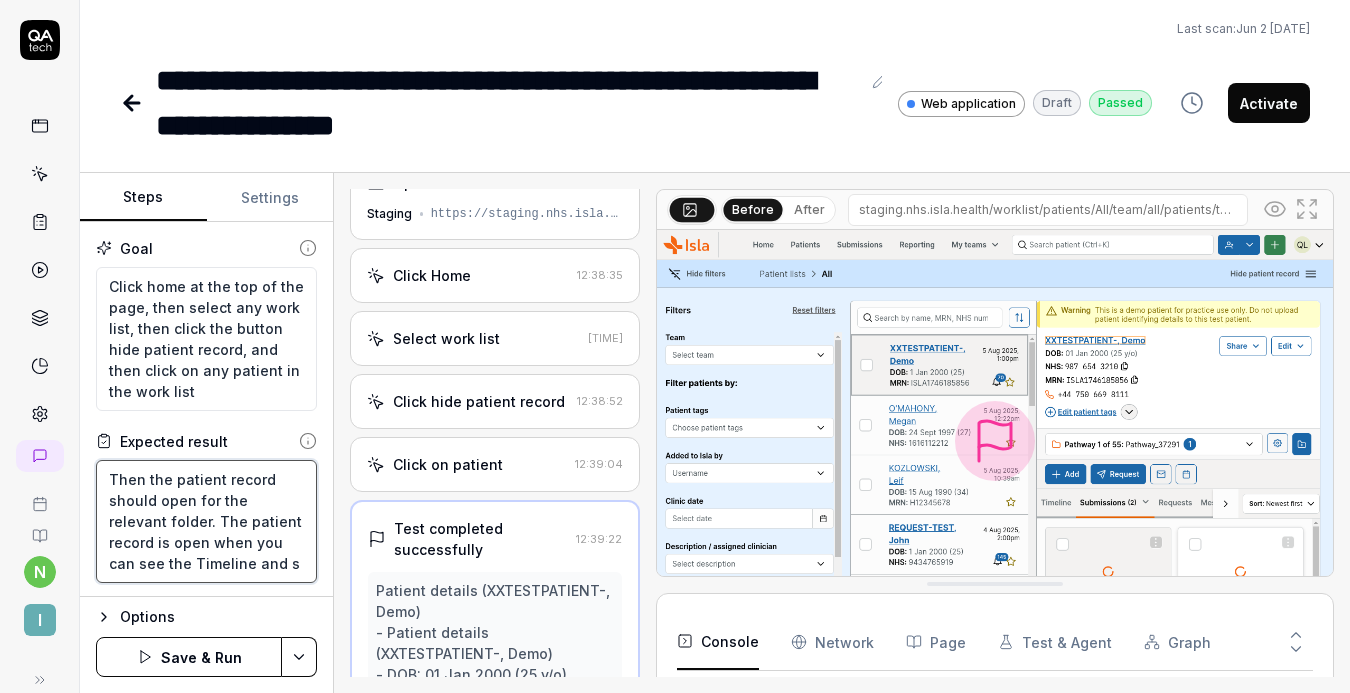 type on "Then the patient record should open for the relevant folder. The patient record is open when you can see the Timeline and" 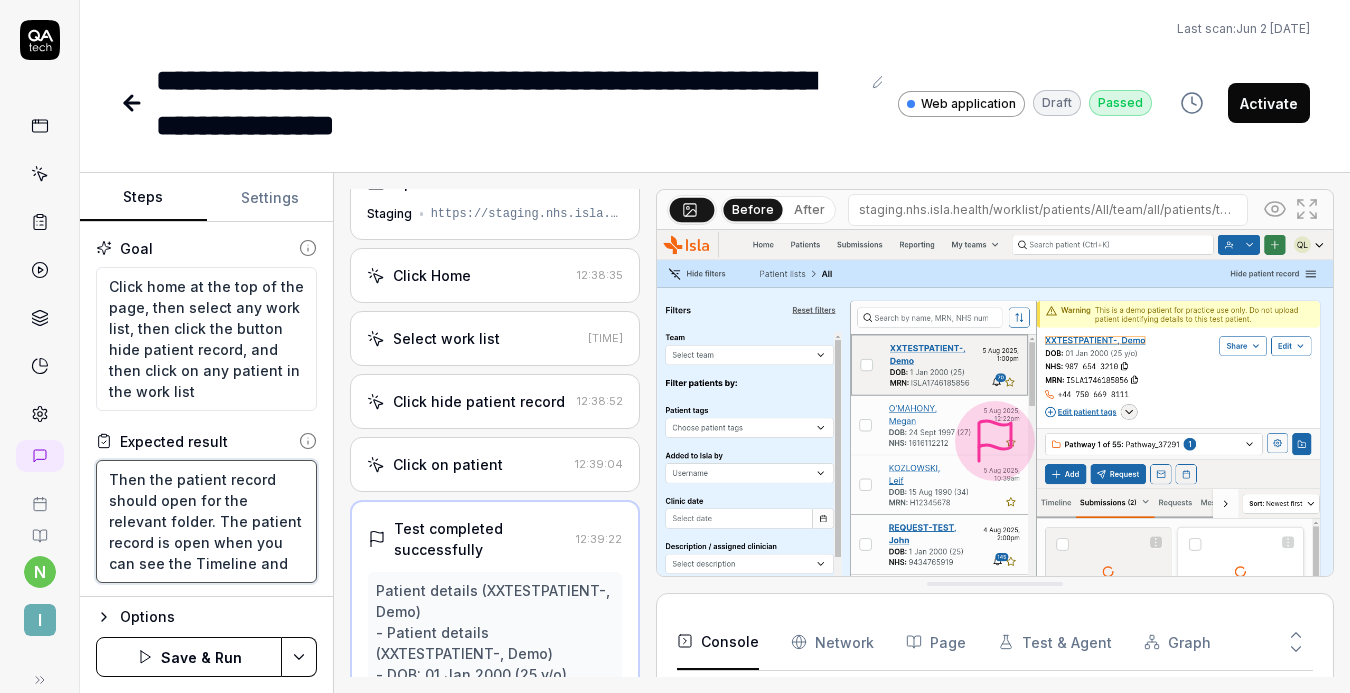 type on "Then the patient record should open for the relevant folder. The patient record is open when you can see the Timeline and S" 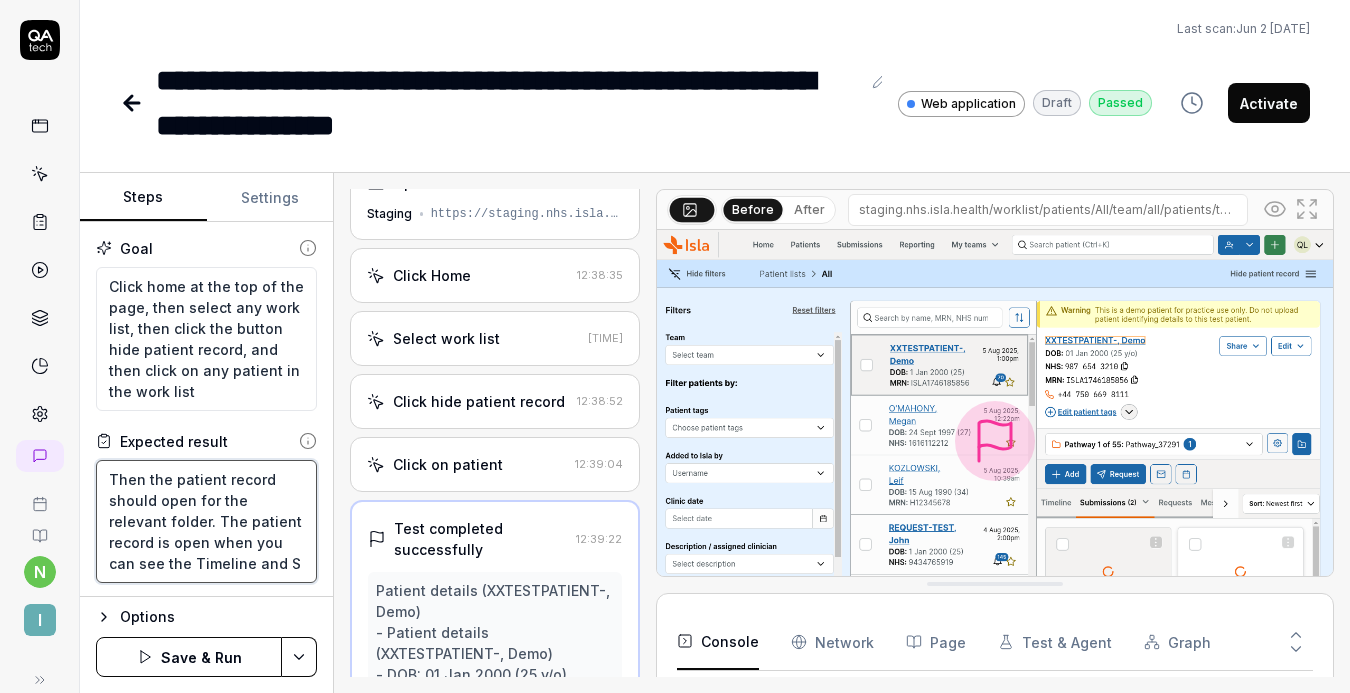 type on "Then the patient record should open for the relevant folder. The patient record is open when you can see the Timeline and Su" 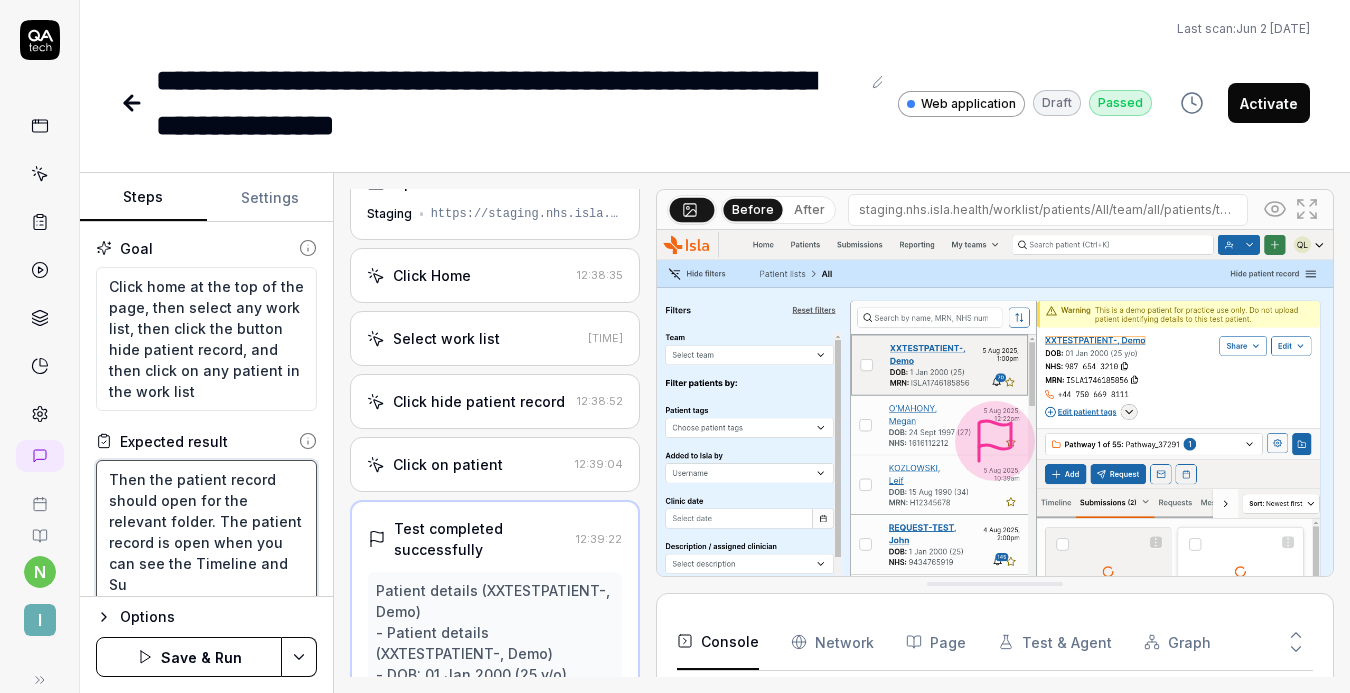 type on "Then the patient record should open for the relevant folder. The patient record is open when you can see the Timeline and Sub" 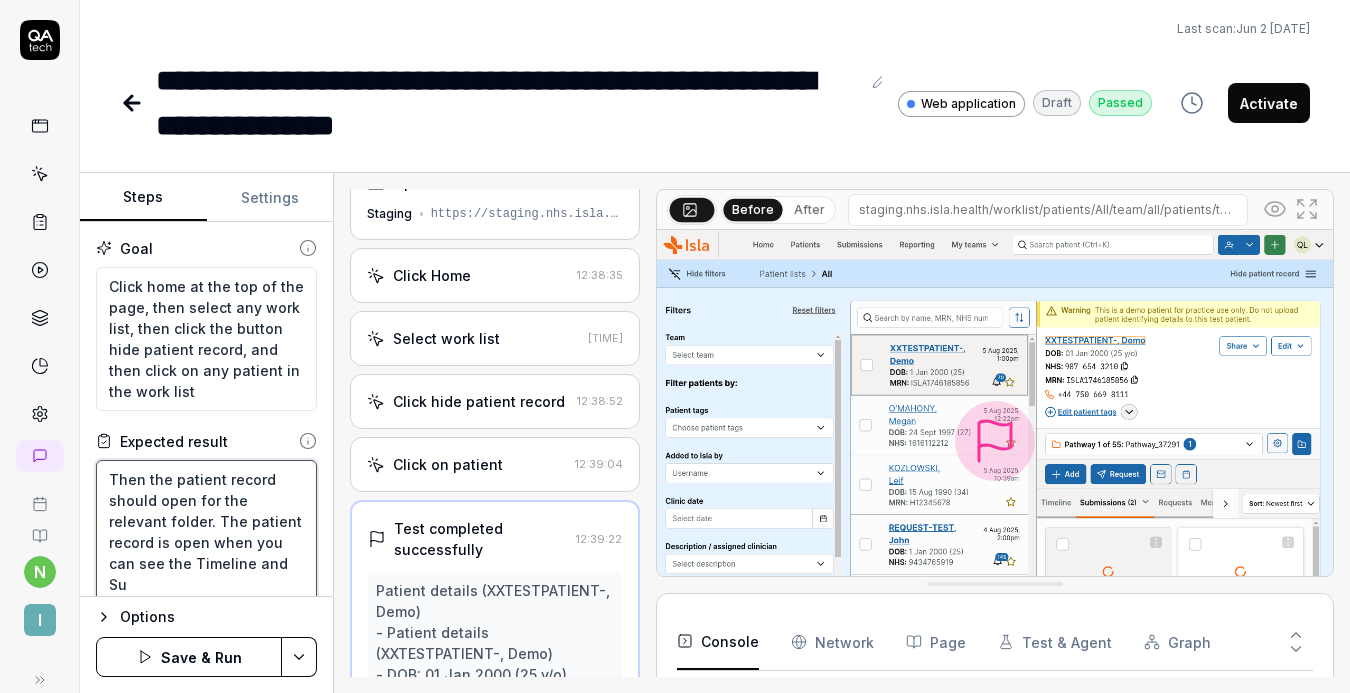 type on "*" 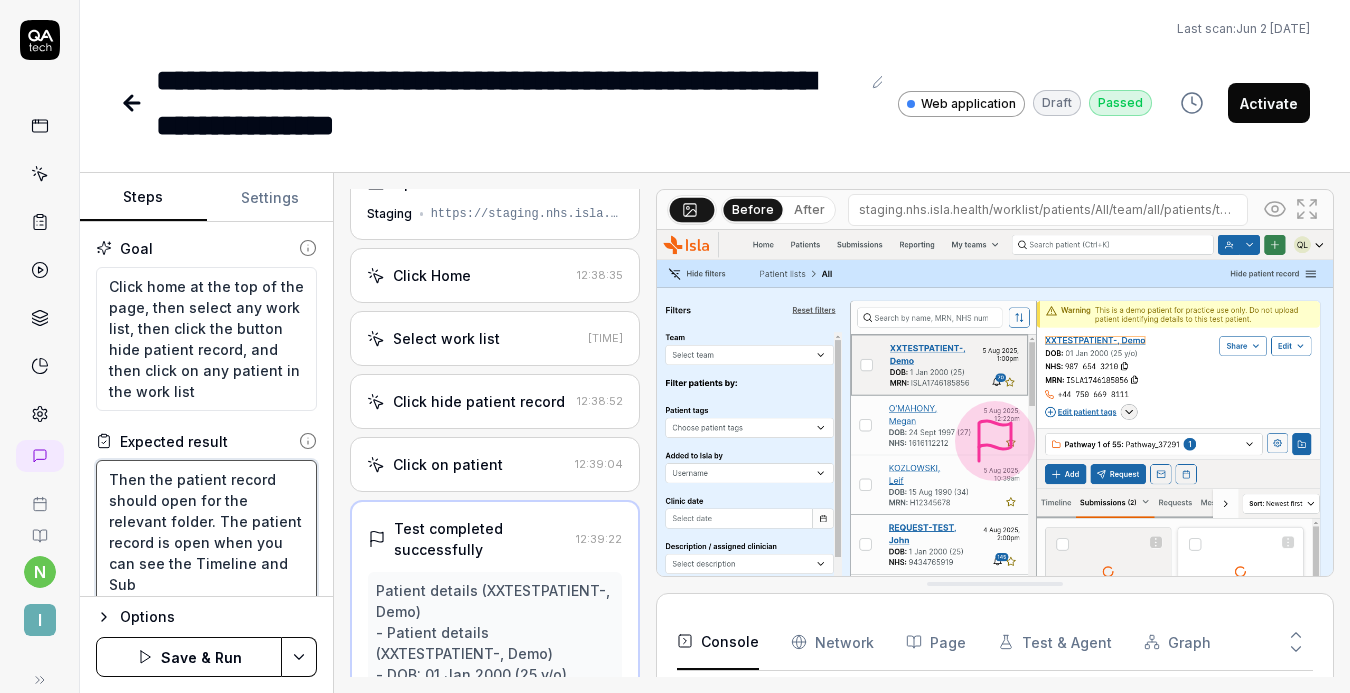 type on "Then the patient record should open for the relevant folder. The patient record is open when you can see the Timeline and Subm" 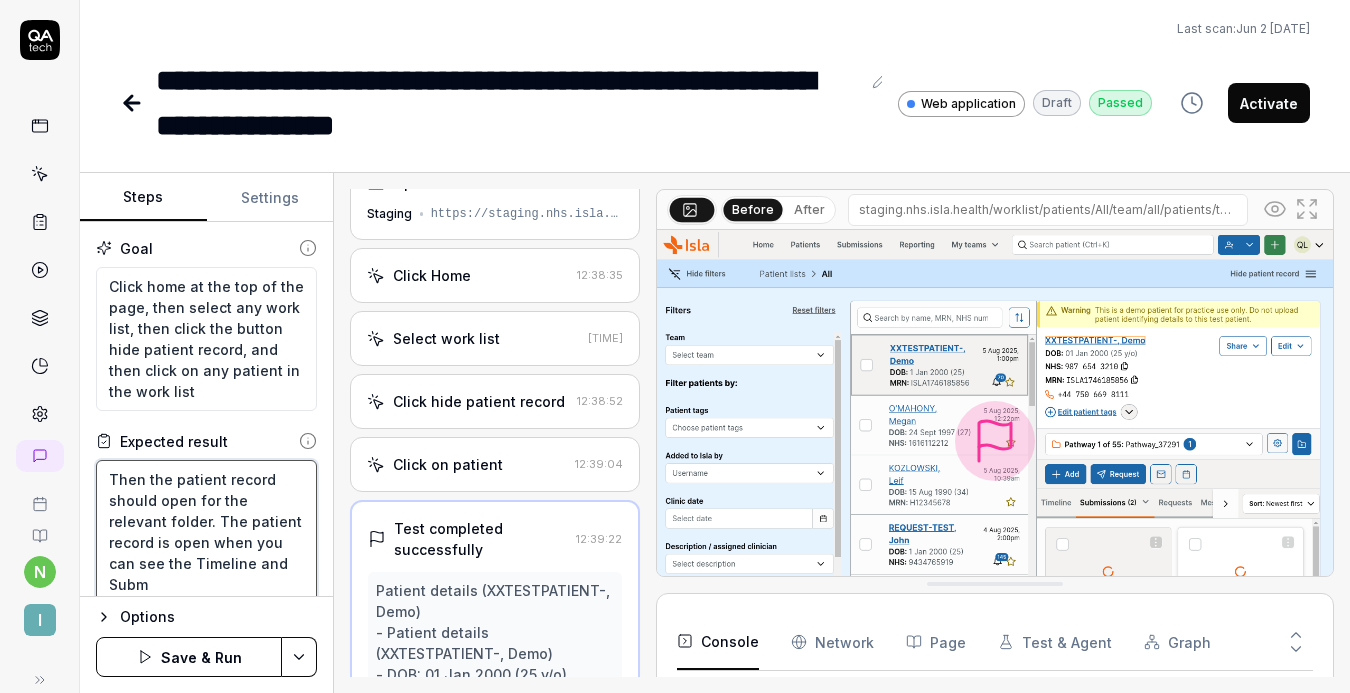 type on "Then the patient record should open for the relevant folder. The patient record is open when you can see the Timeline and Submi" 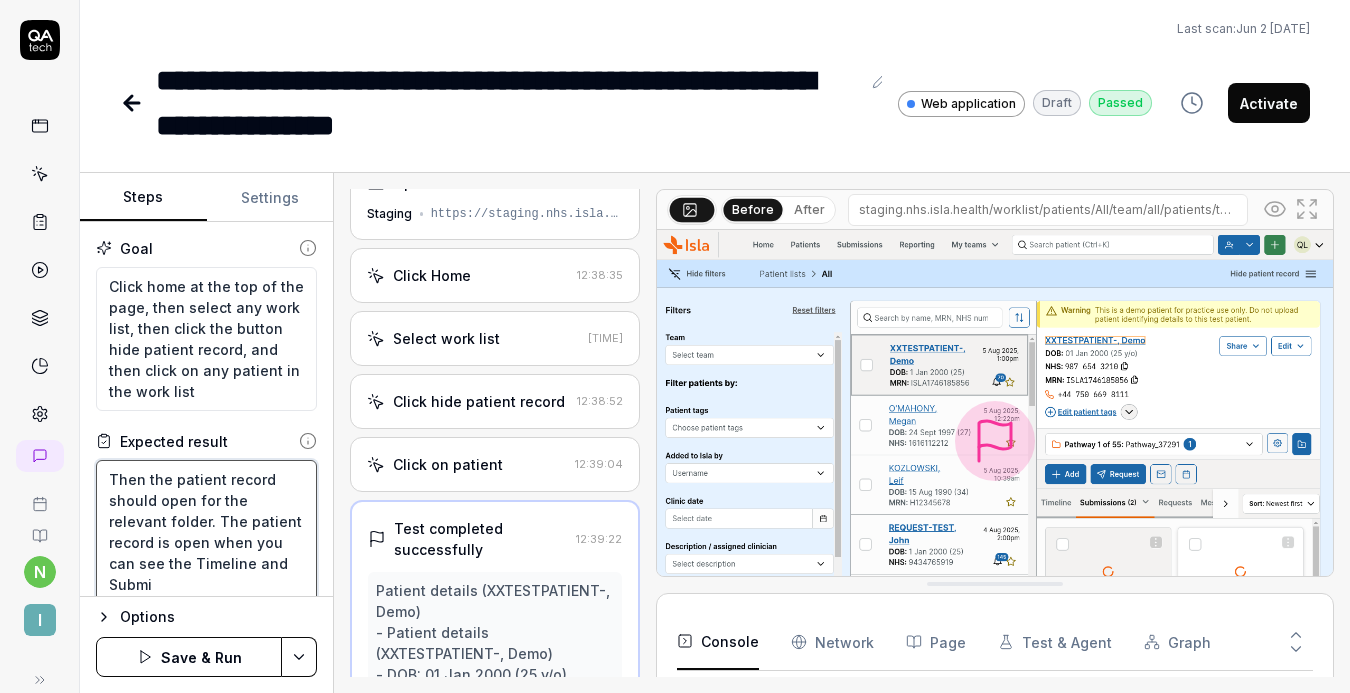 type on "Then the patient record should open for the relevant folder. The patient record is open when you can see the Timeline and Submis" 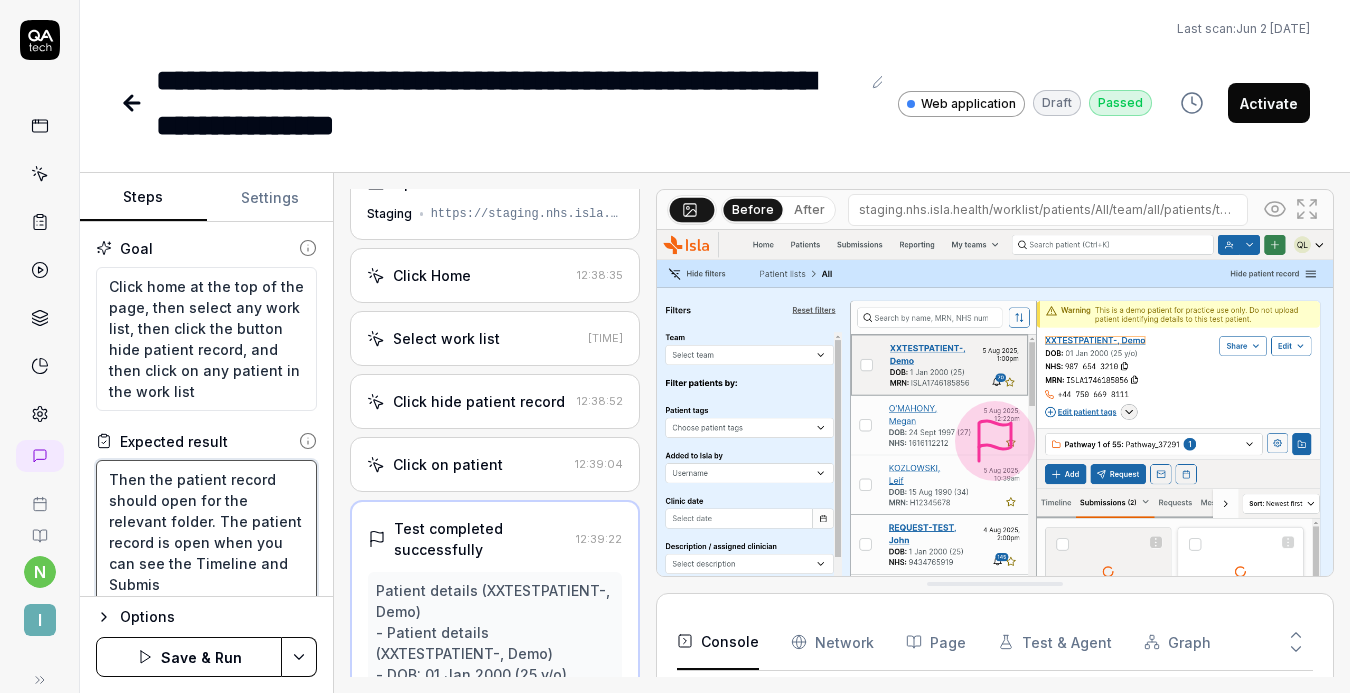 type on "Then the patient record should open for the relevant folder. The patient record is open when you can see the Timeline and Submiss" 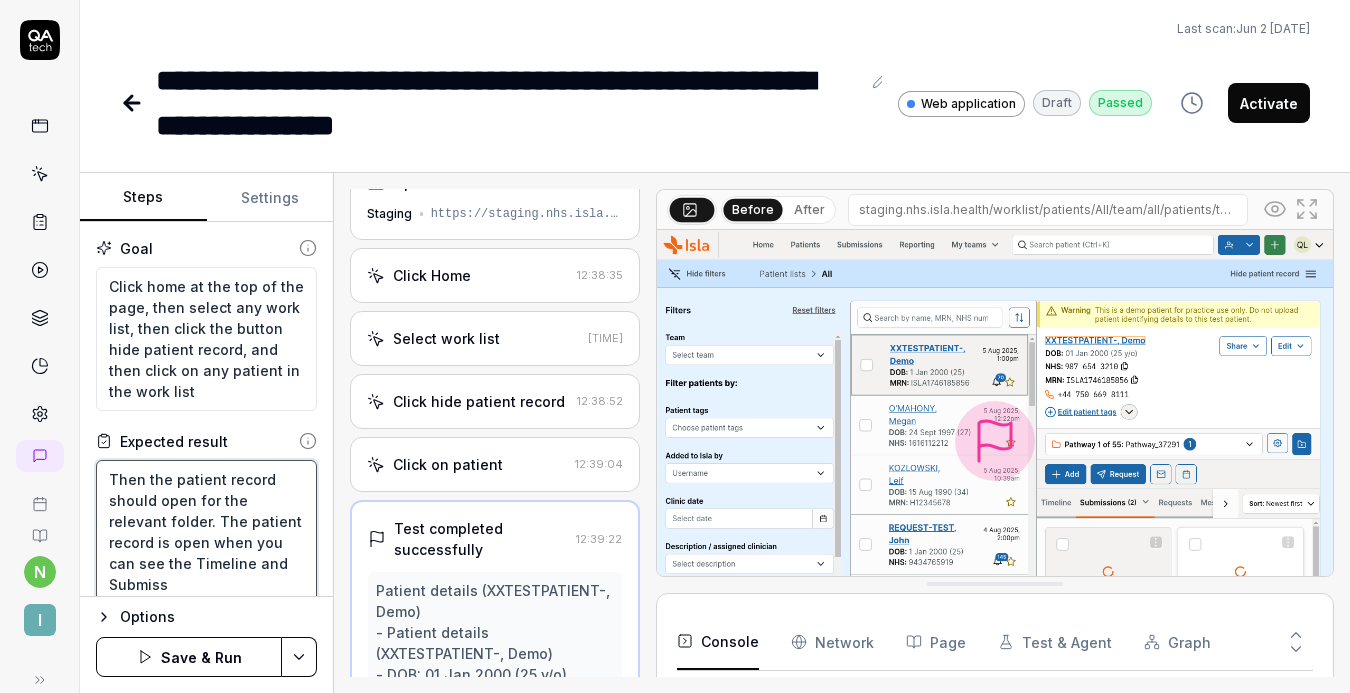 type on "Then the patient record should open for the relevant folder. The patient record is open when you can see the Timeline and Submissi" 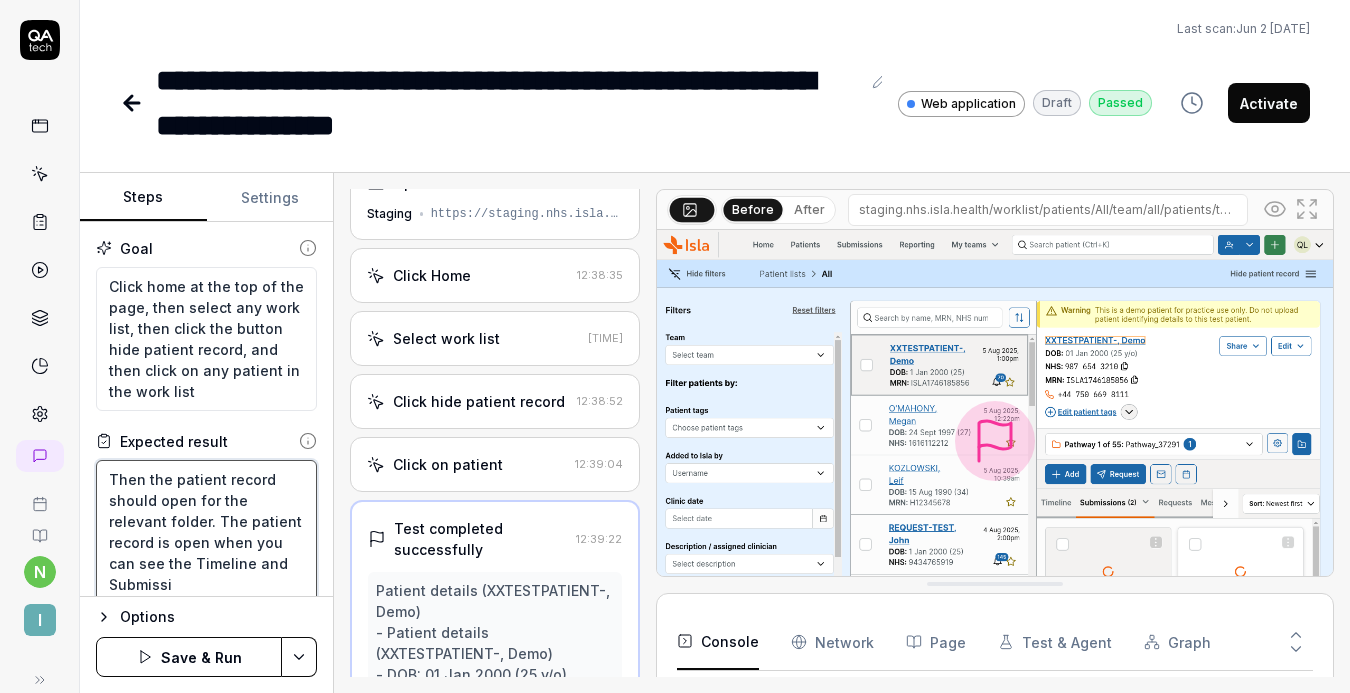 type on "Then the patient record should open for the relevant folder. The patient record is open when you can see the Timeline and Submissio" 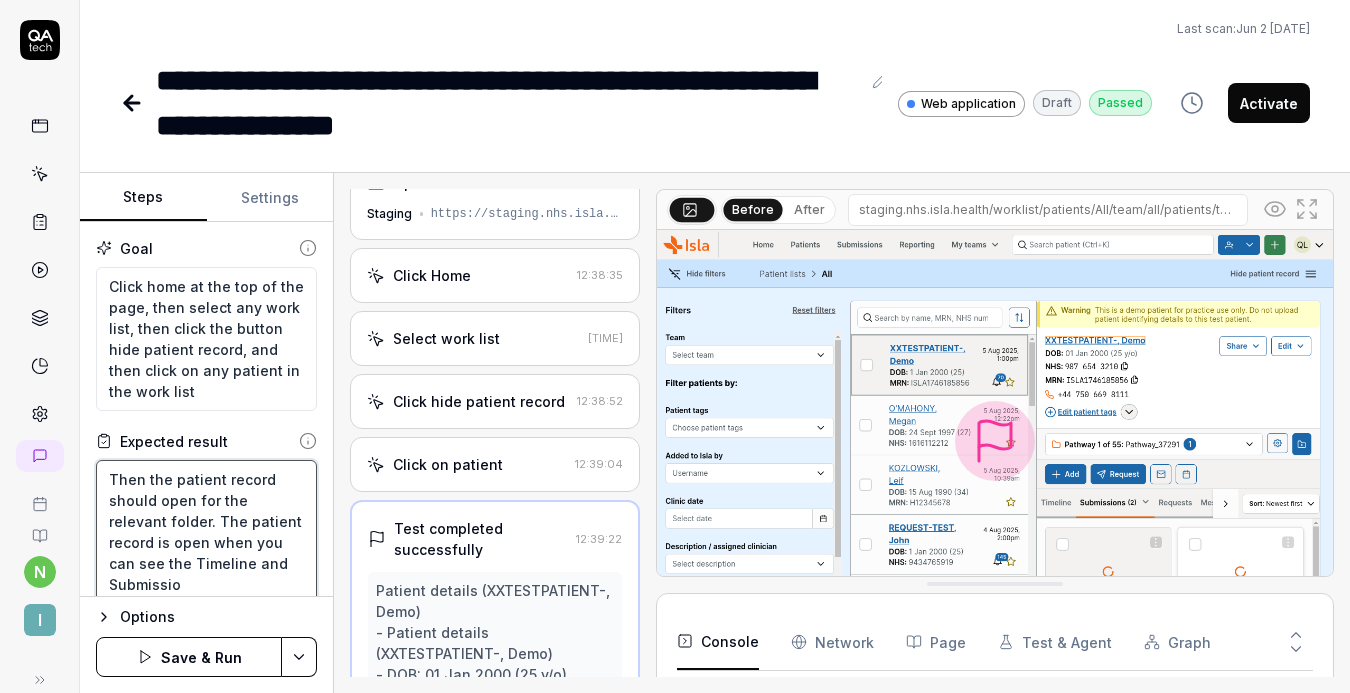 type on "Then the patient record should open for the relevant folder. The patient record is open when you can see the Timeline and Submission" 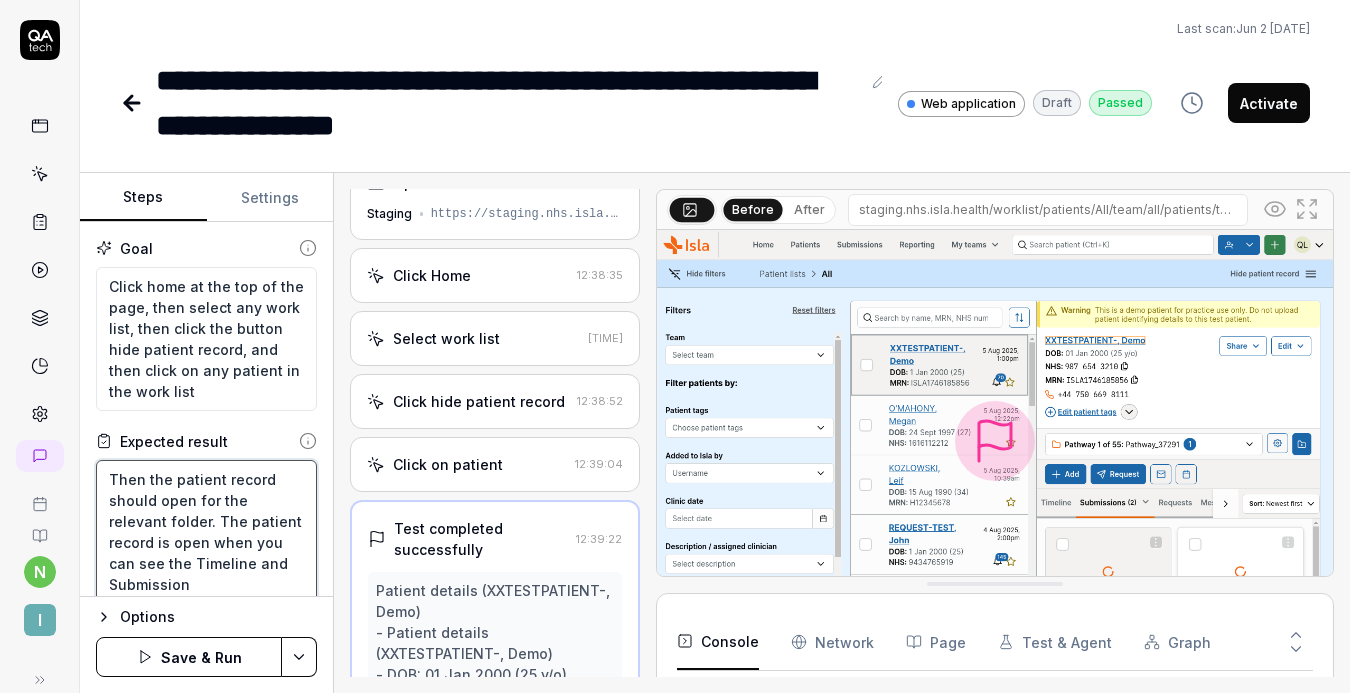 type on "Then the patient record should open for the relevant folder. The patient record is open when you can see the Timeline and Submissions" 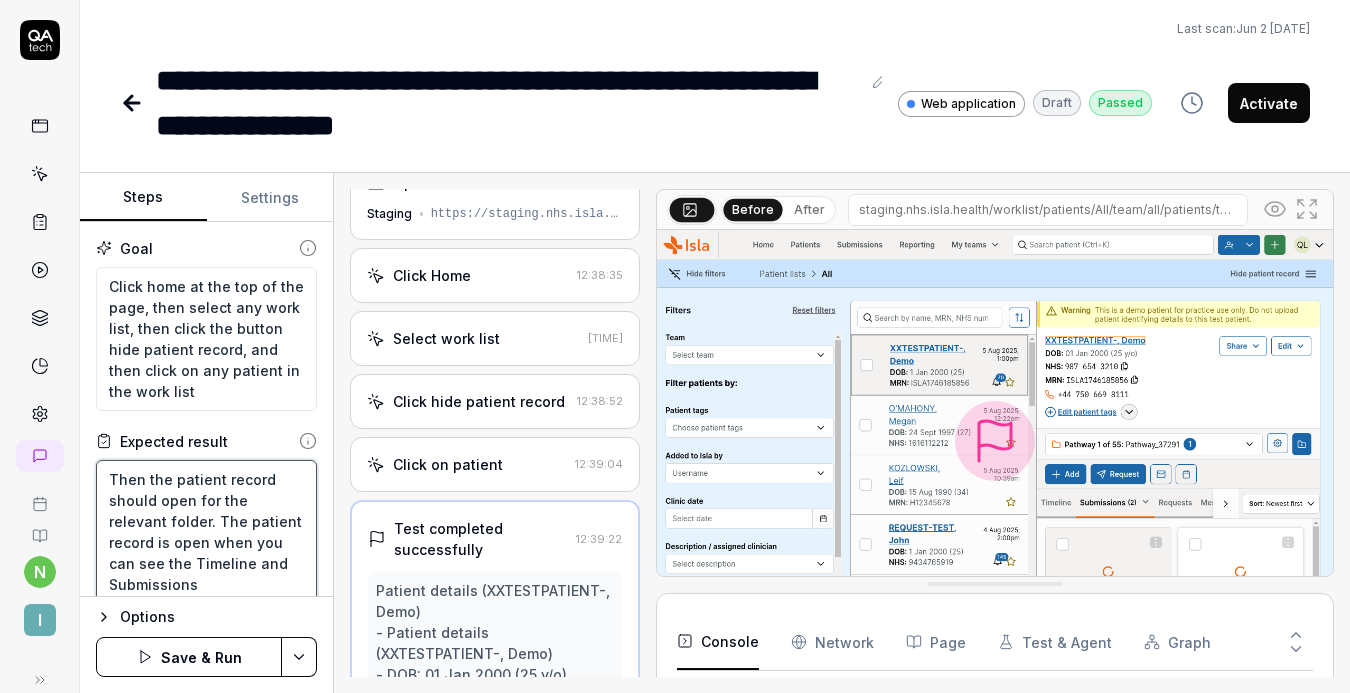 type on "Then the patient record should open for the relevant folder. The patient record is open when you can see the Timeline and Submissions" 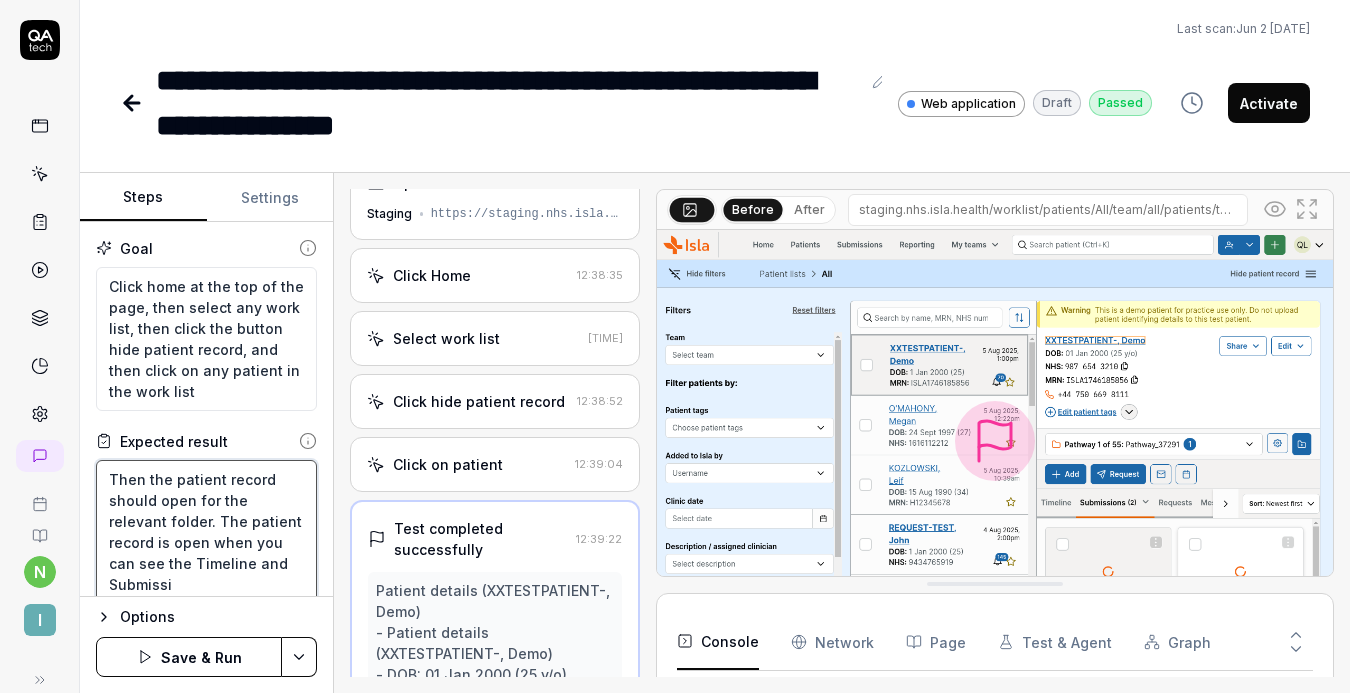 type on "Then the patient record should open for the relevant folder. The patient record is open when you can see the Timeline and Submissions ta" 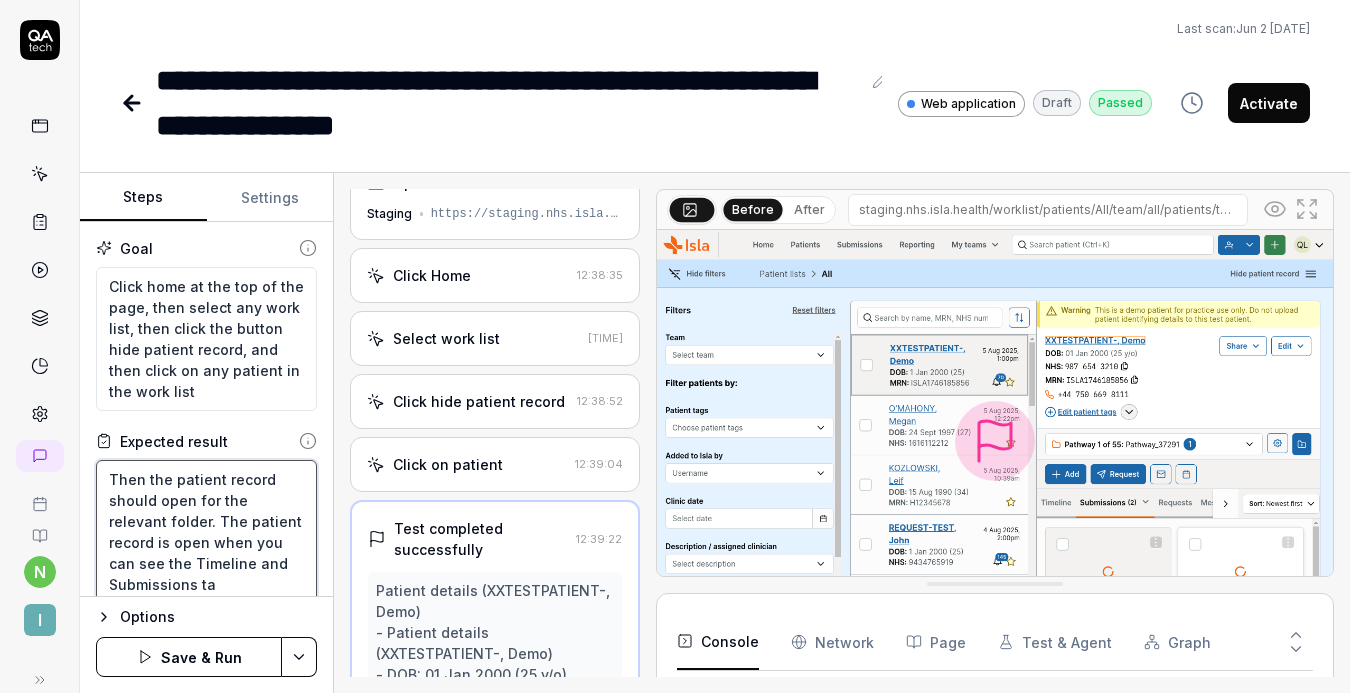type on "Then the patient record should open for the relevant folder. The patient record is open when you can see the Timeline and Submissions tab" 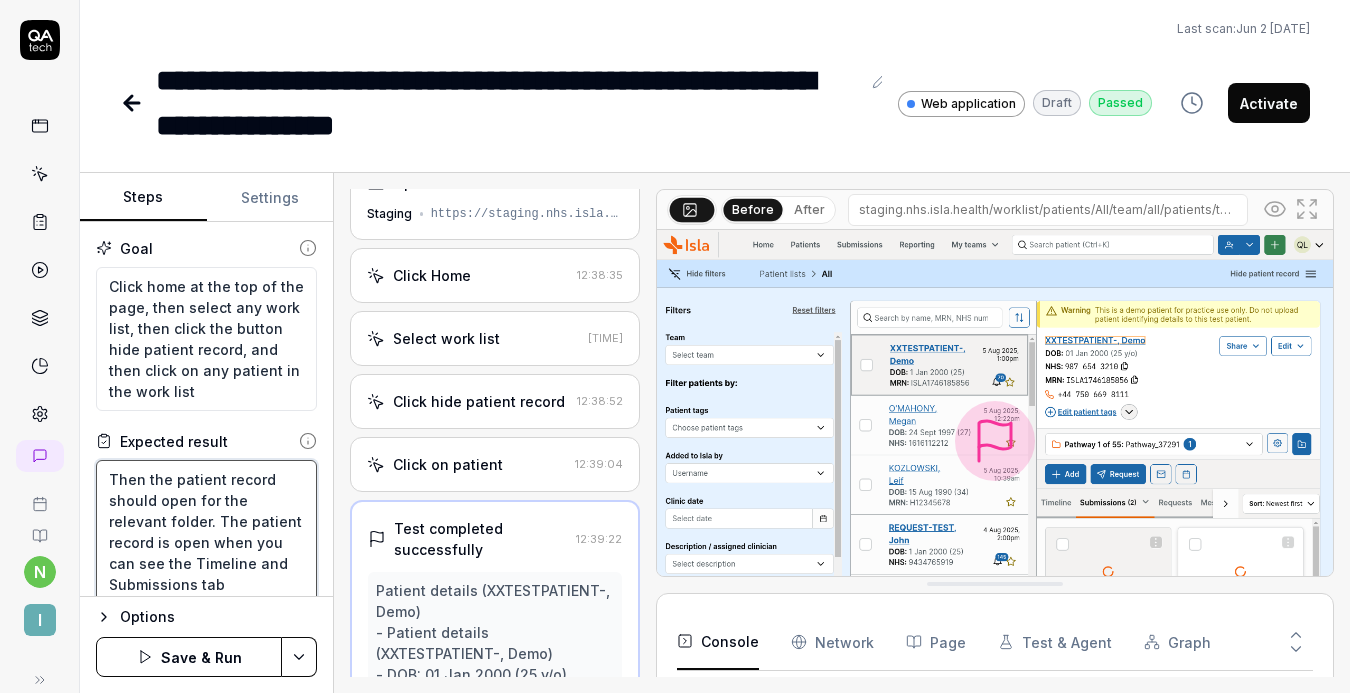 type on "Then the patient record should open for the relevant folder. The patient record is open when you can see the Timeline and Submissions tabs" 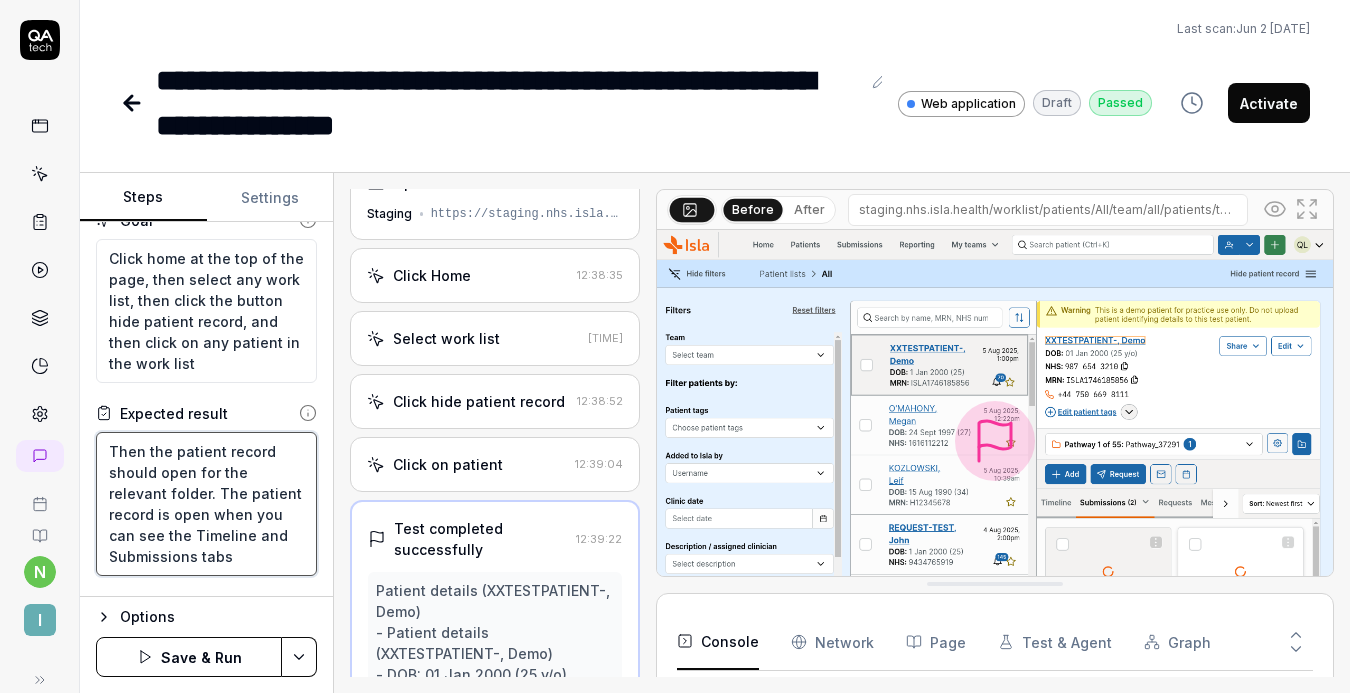 scroll, scrollTop: 30, scrollLeft: 0, axis: vertical 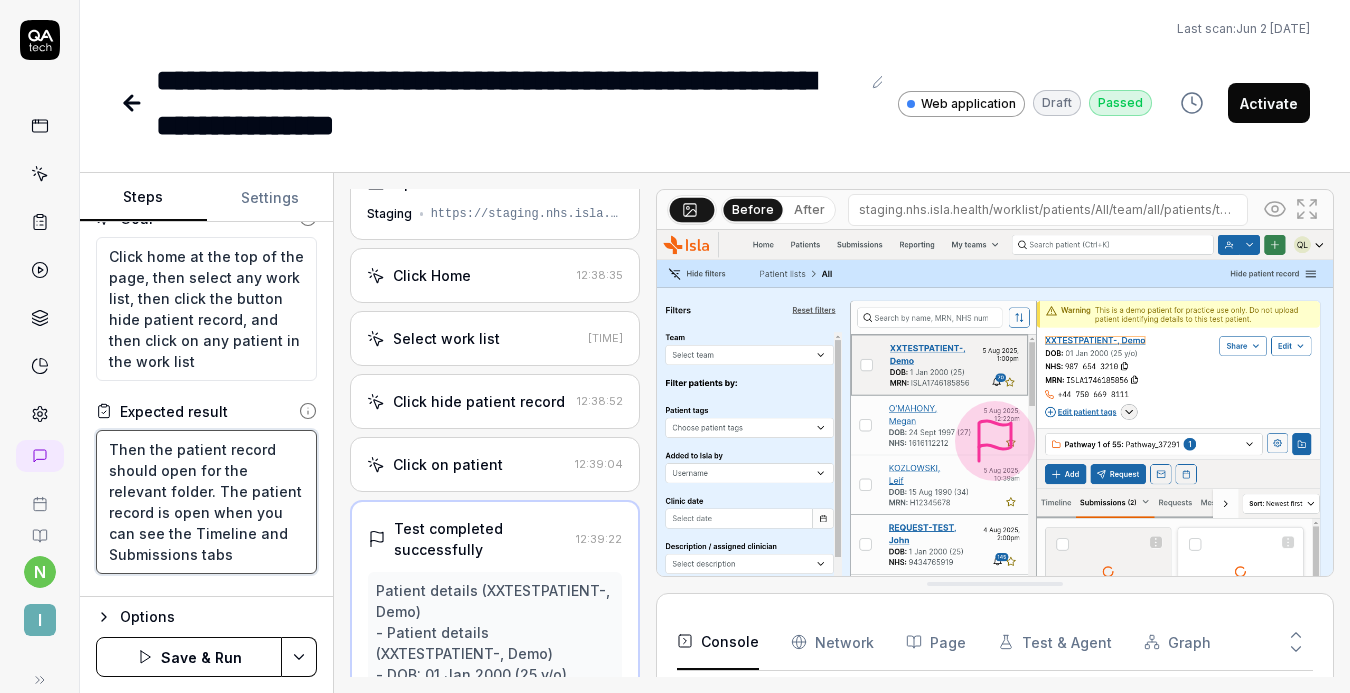 type on "Then the patient record should open for the relevant folder. The patient record is open when you can see the Timeline and Submissions tabs" 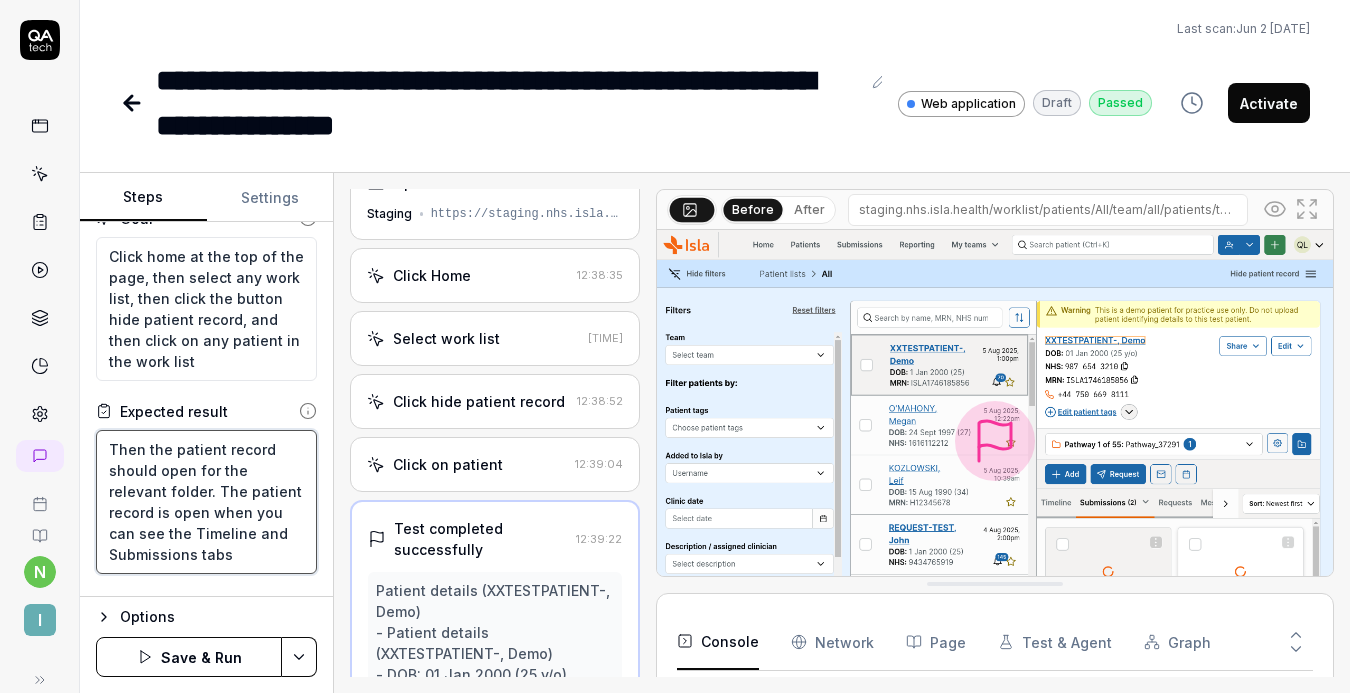 type on "*" 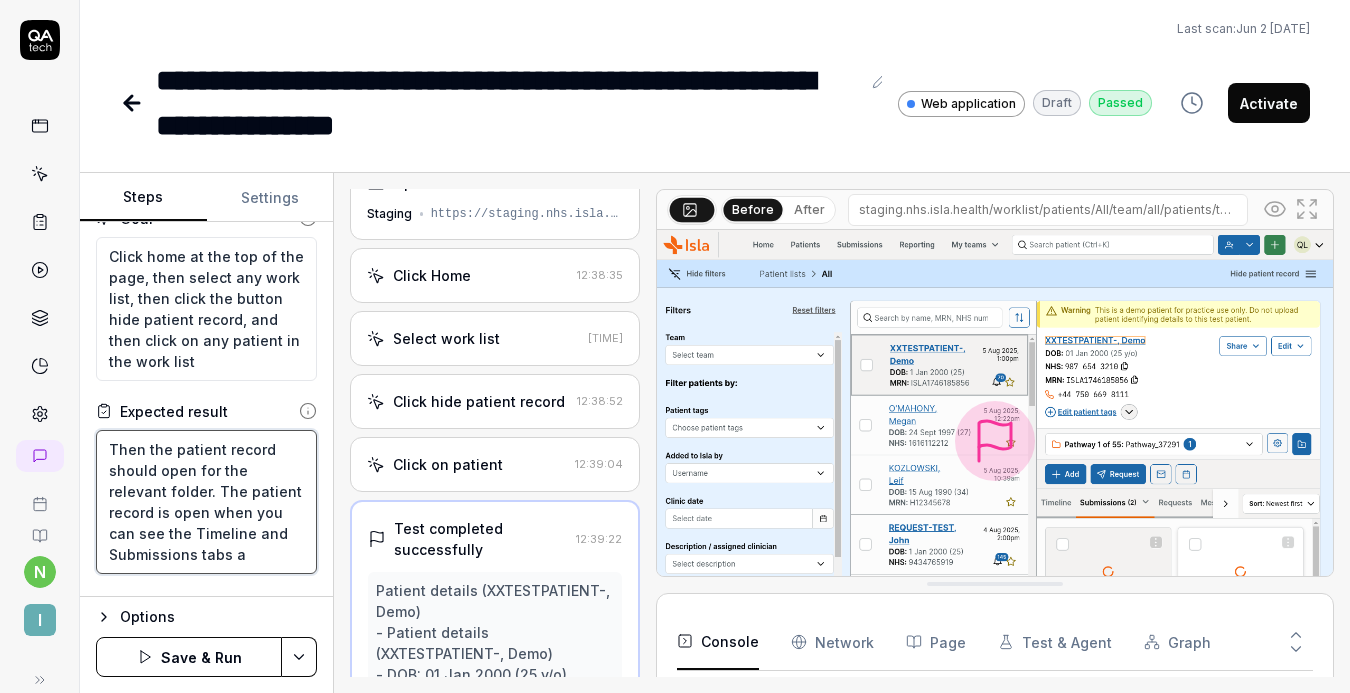 type on "Then the patient record should open for the relevant folder. The patient record is open when you can see the Timeline and Submissions tabs as" 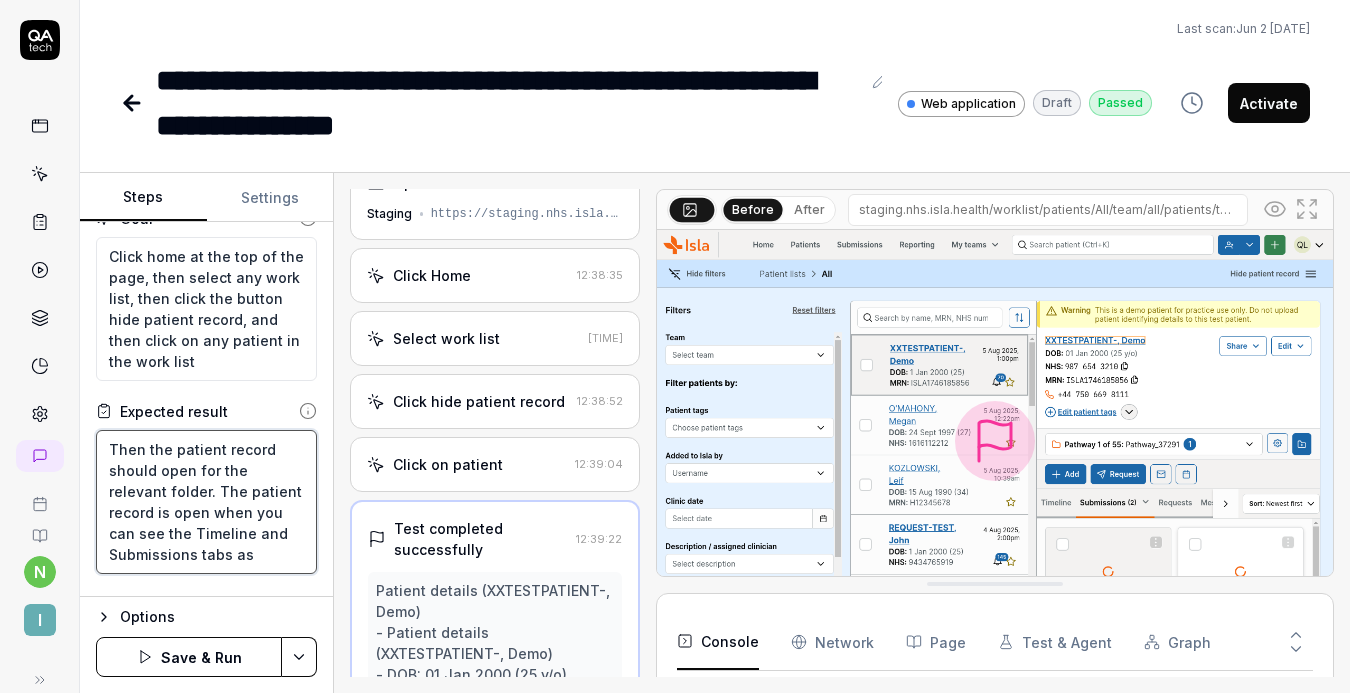type on "Then the patient record should open for the relevant folder. The patient record is open when you can see the Timeline and Submissions tabs as" 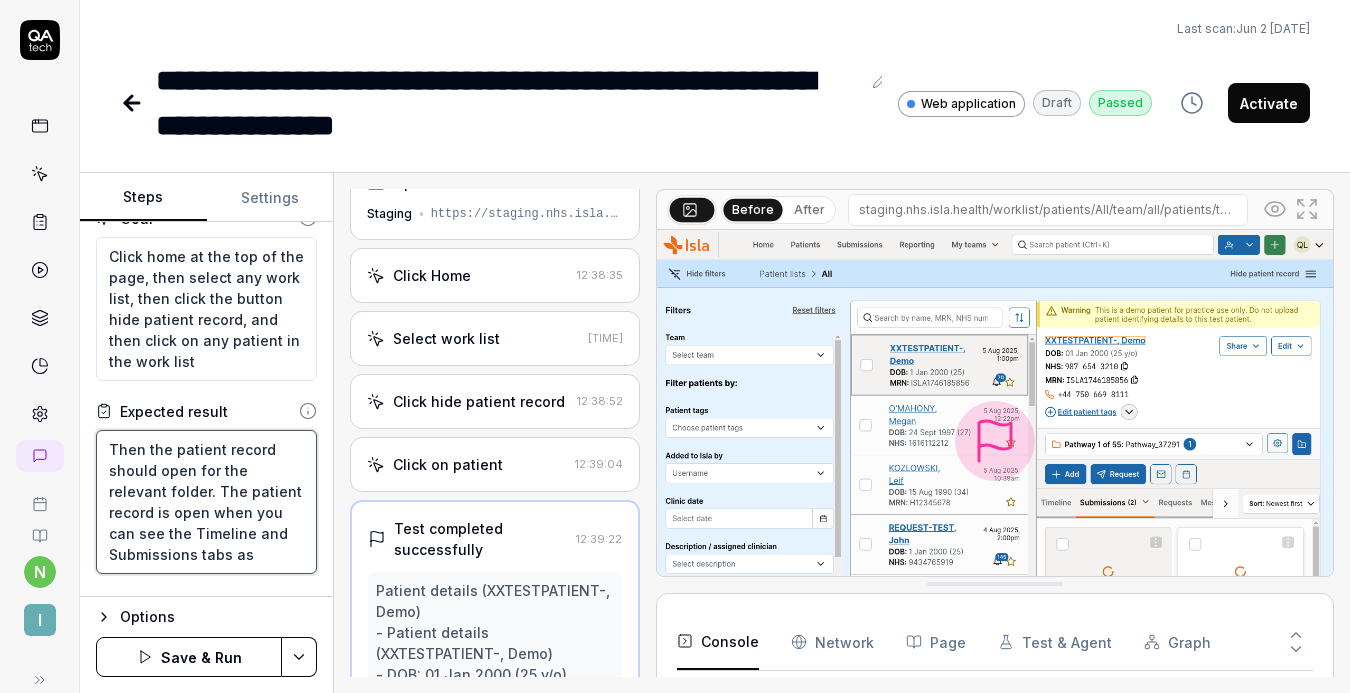 type on "Then the patient record should open for the relevant folder. The patient record is open when you can see the Timeline and Submissions tabs as w" 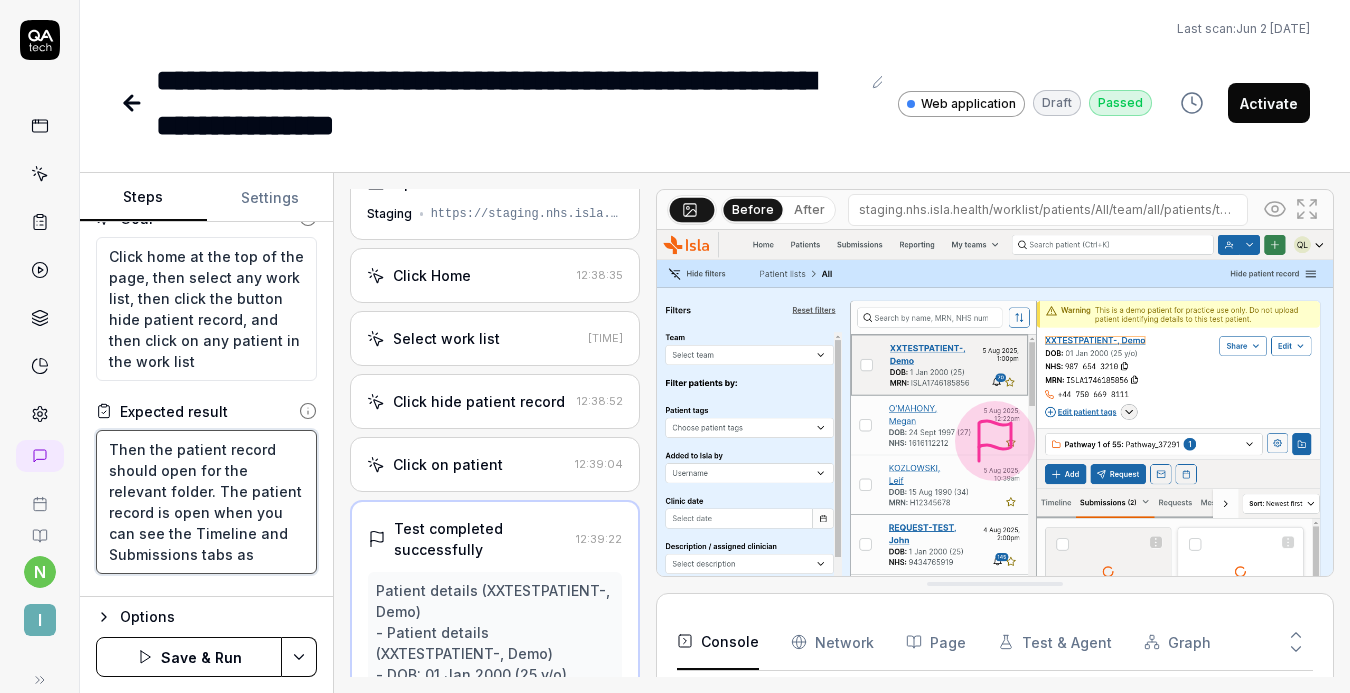 type on "*" 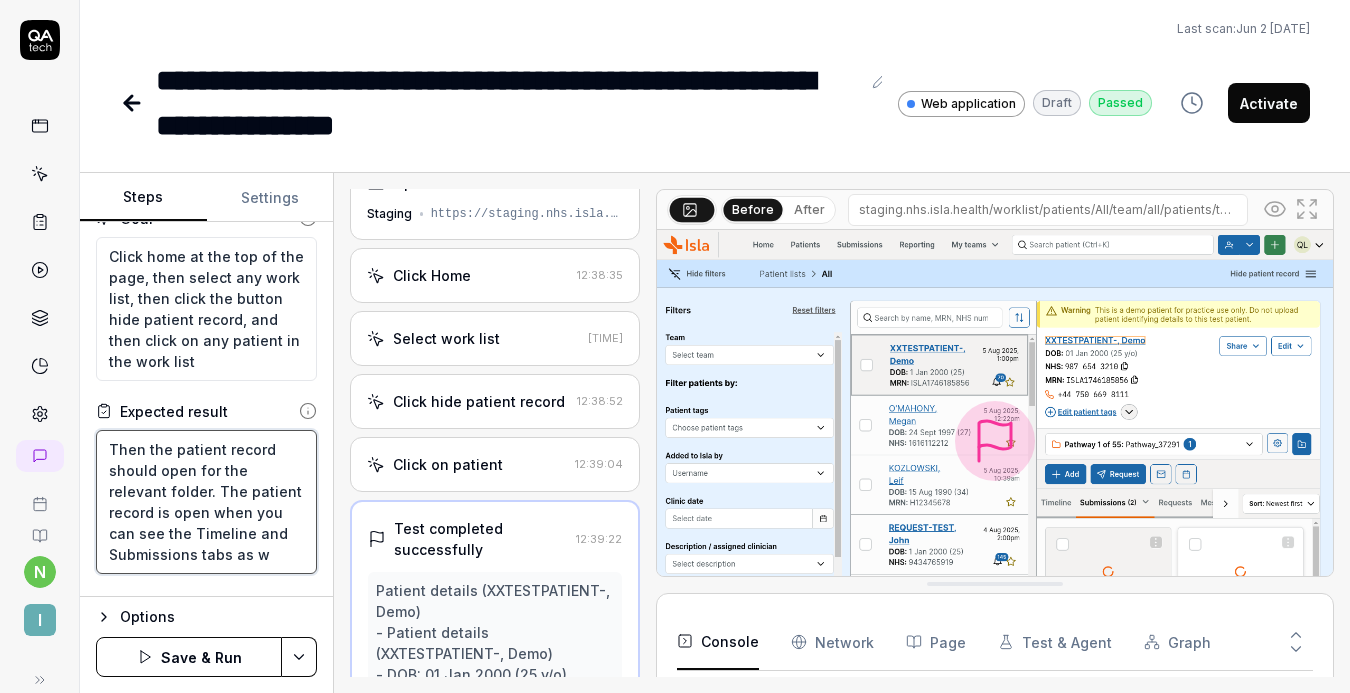 type on "Then the patient record should open for the relevant folder. The patient record is open when you can see the Timeline and Submissions tabs as we" 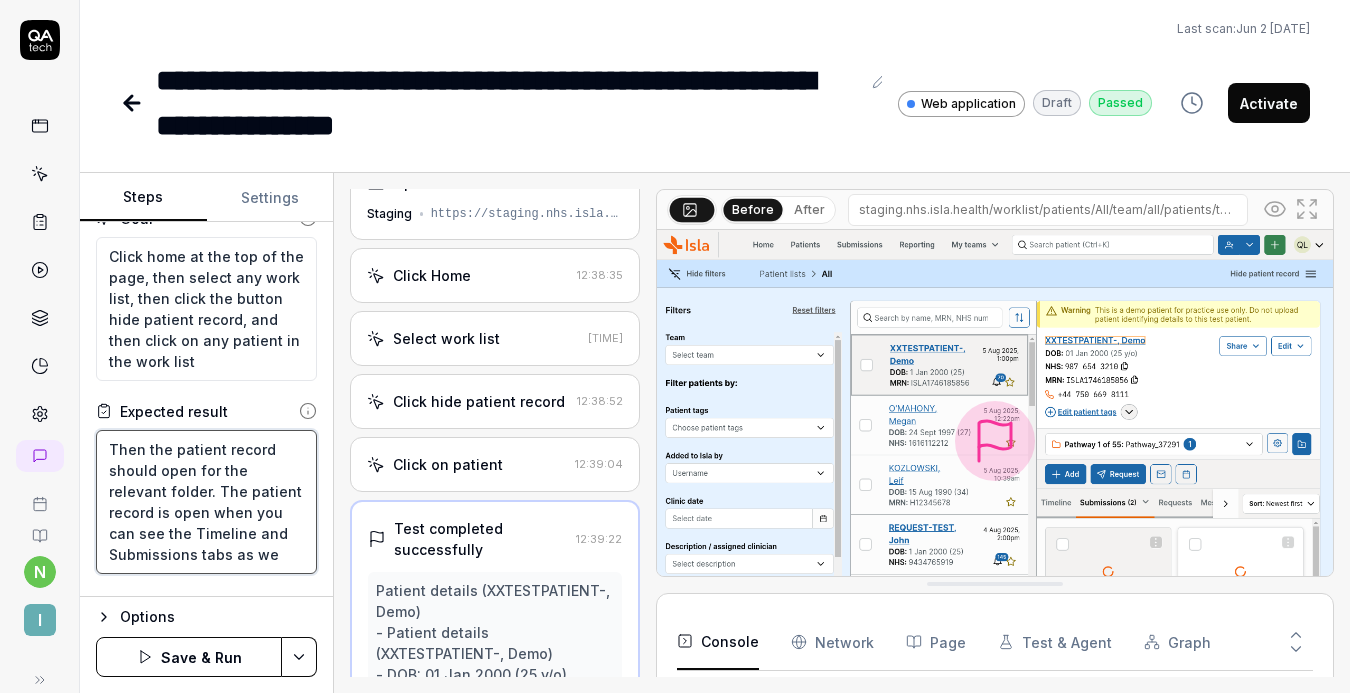 type on "*" 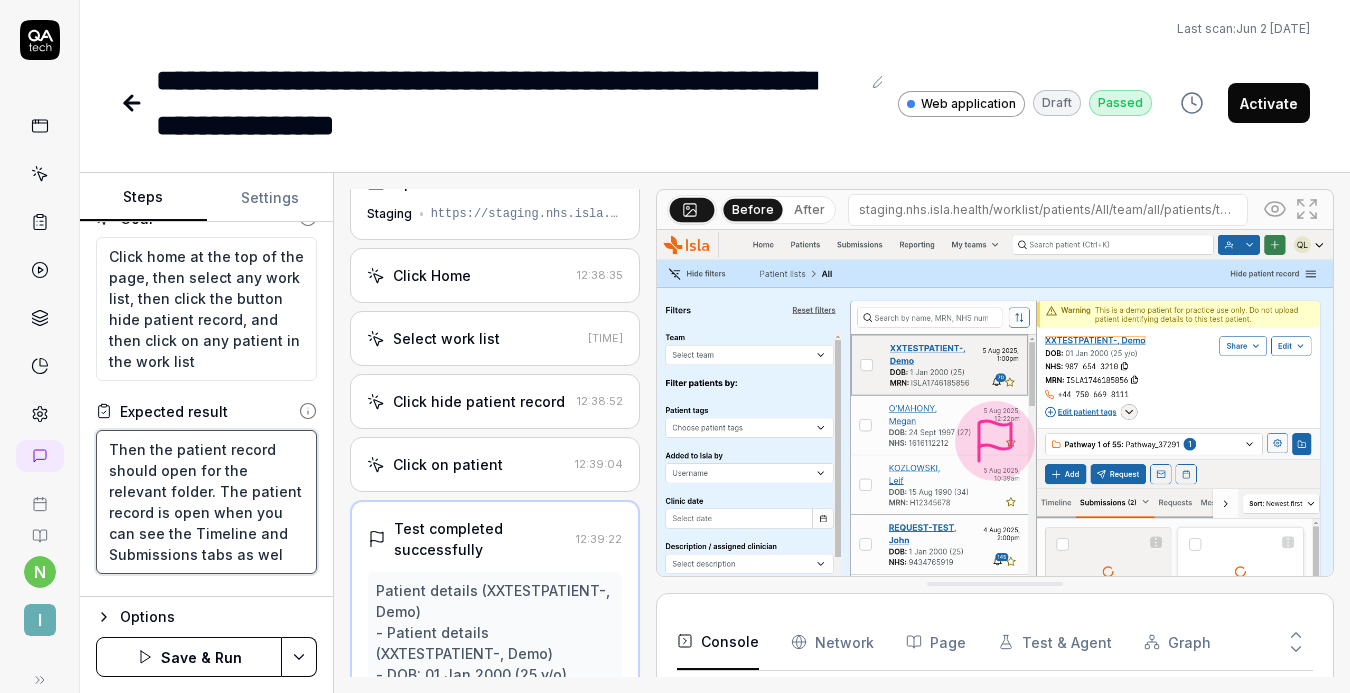 type on "Then the patient record should open for the relevant folder. The patient record is open when you can see the Timeline and Submissions tabs as well" 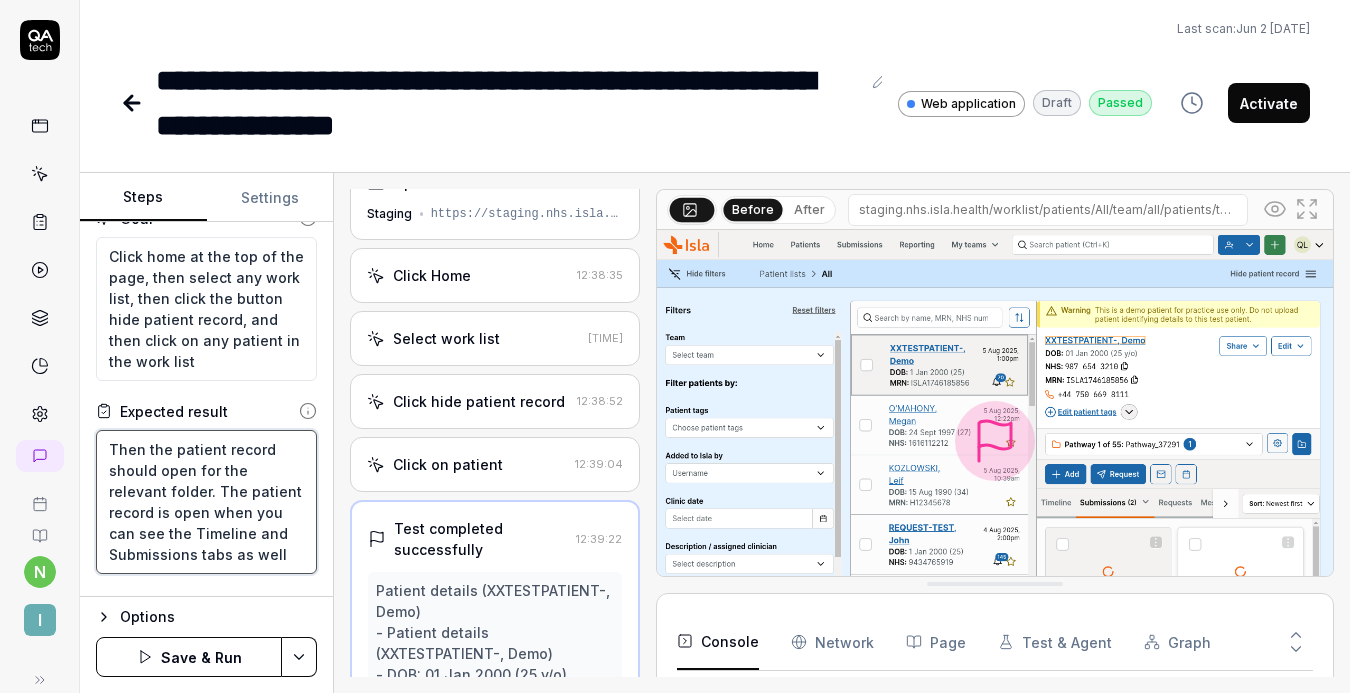 type on "Then the patient record should open for the relevant folder. The patient record is open when you can see the Timeline and Submissions tabs as well" 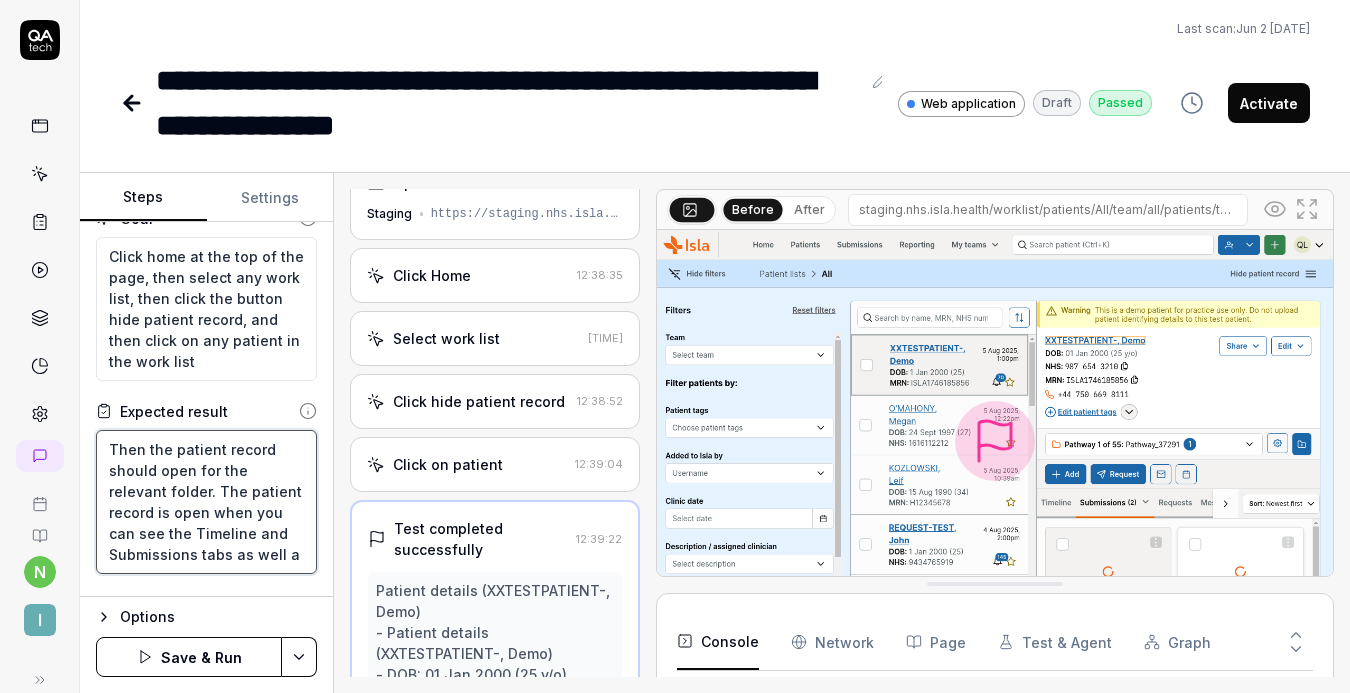 type on "Then the patient record should open for the relevant folder. The patient record is open when you can see the Timeline and Submissions tabs as well as" 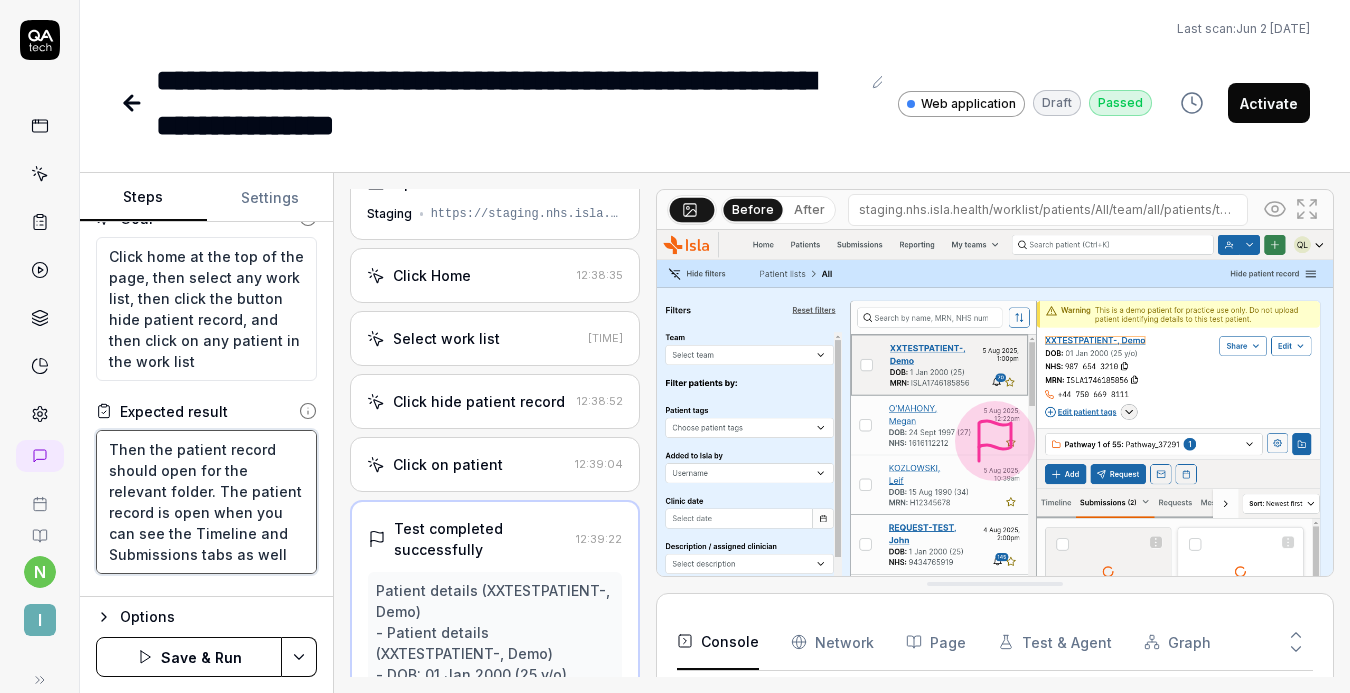 type on "Then the patient record should open for the relevant folder. The patient record is open when you can see the Timeline and Submissions tabs as well as" 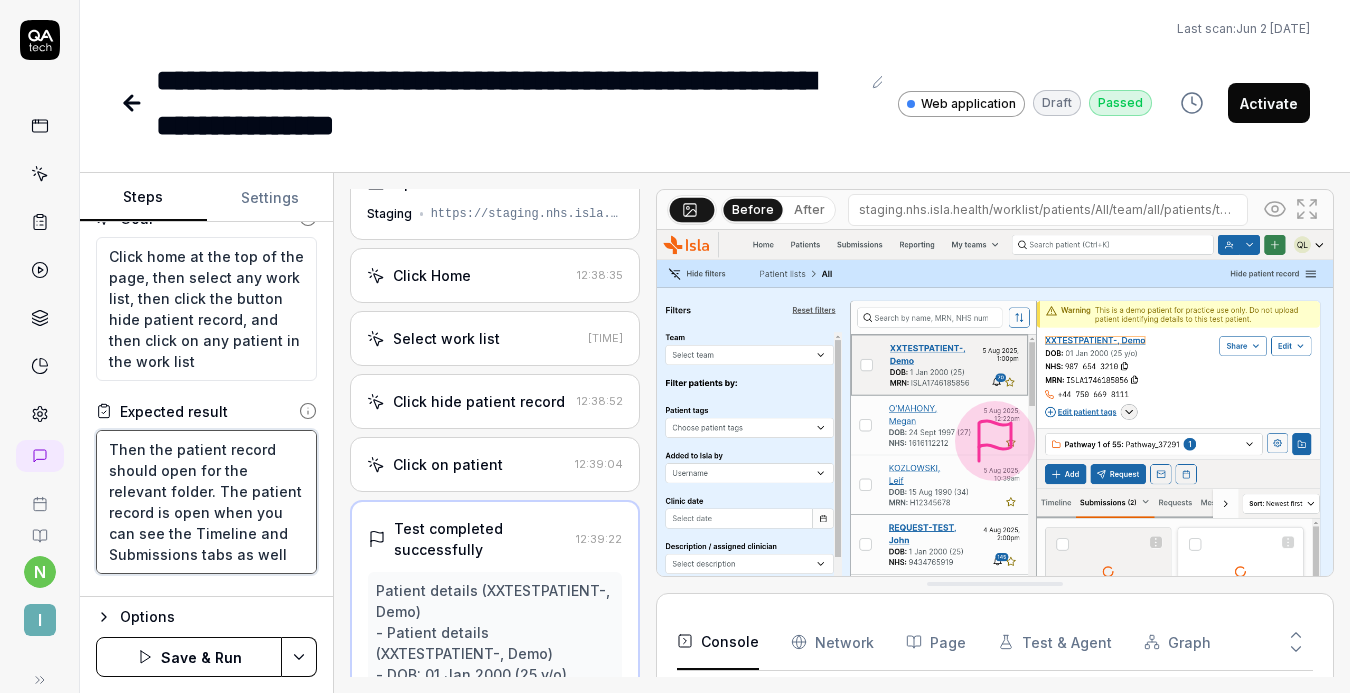 type on "*" 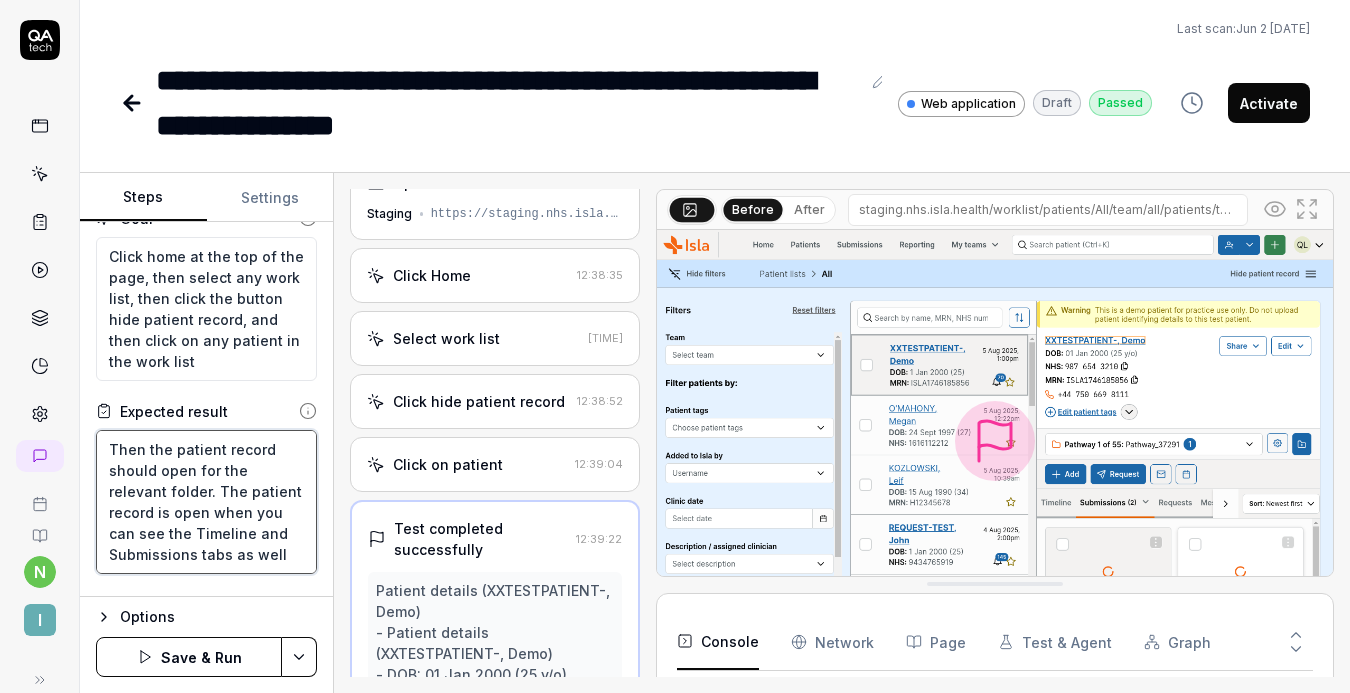 scroll, scrollTop: 32, scrollLeft: 0, axis: vertical 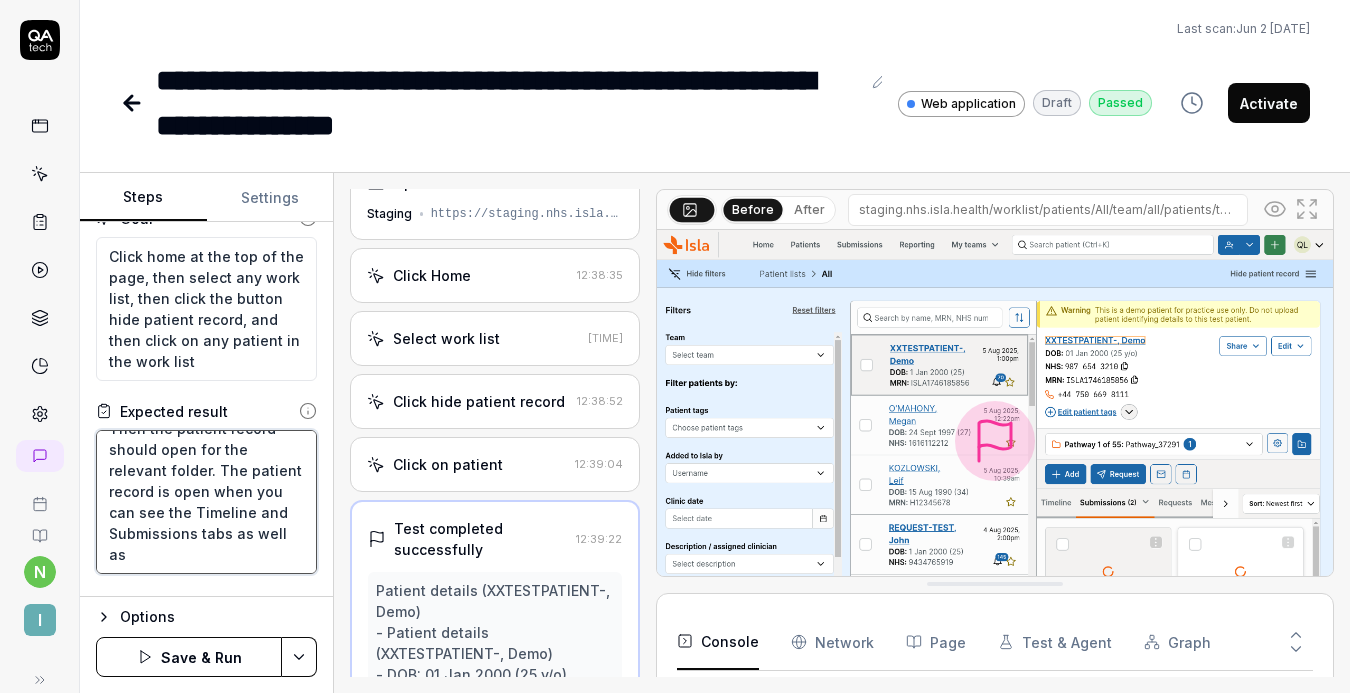 type on "Then the patient record should open for the relevant folder. The patient record is open when you can see the Timeline and Submissions tabs as well as t" 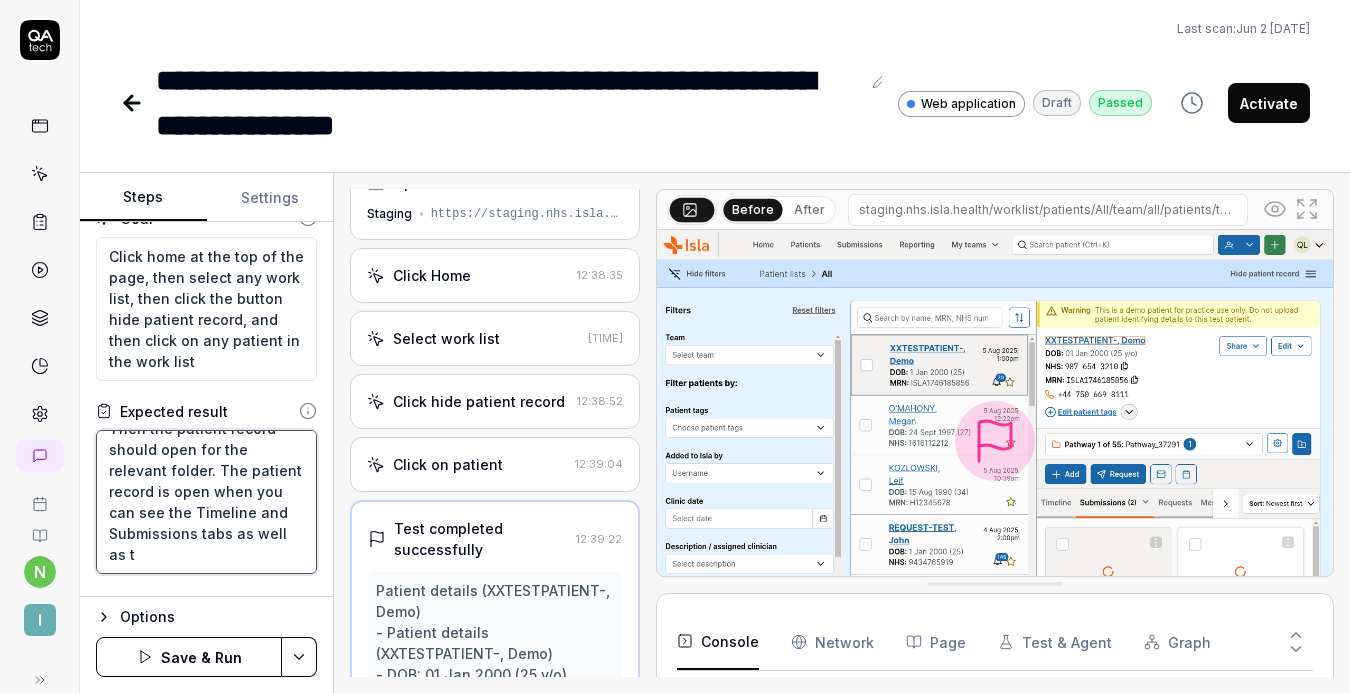 type on "Then the patient record should open for the relevant folder. The patient record is open when you can see the Timeline and Submissions tabs as well as th" 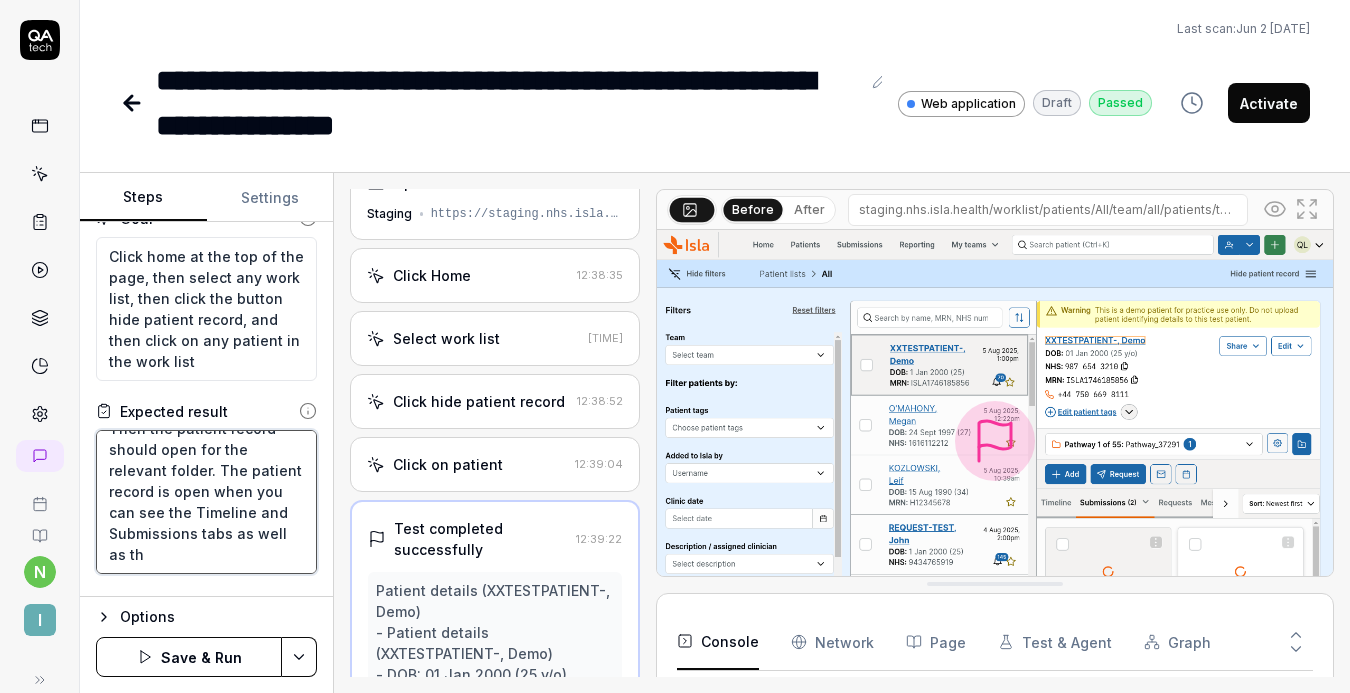 type on "Then the patient record should open for the relevant folder. The patient record is open when you can see the Timeline and Submissions tabs as well as the" 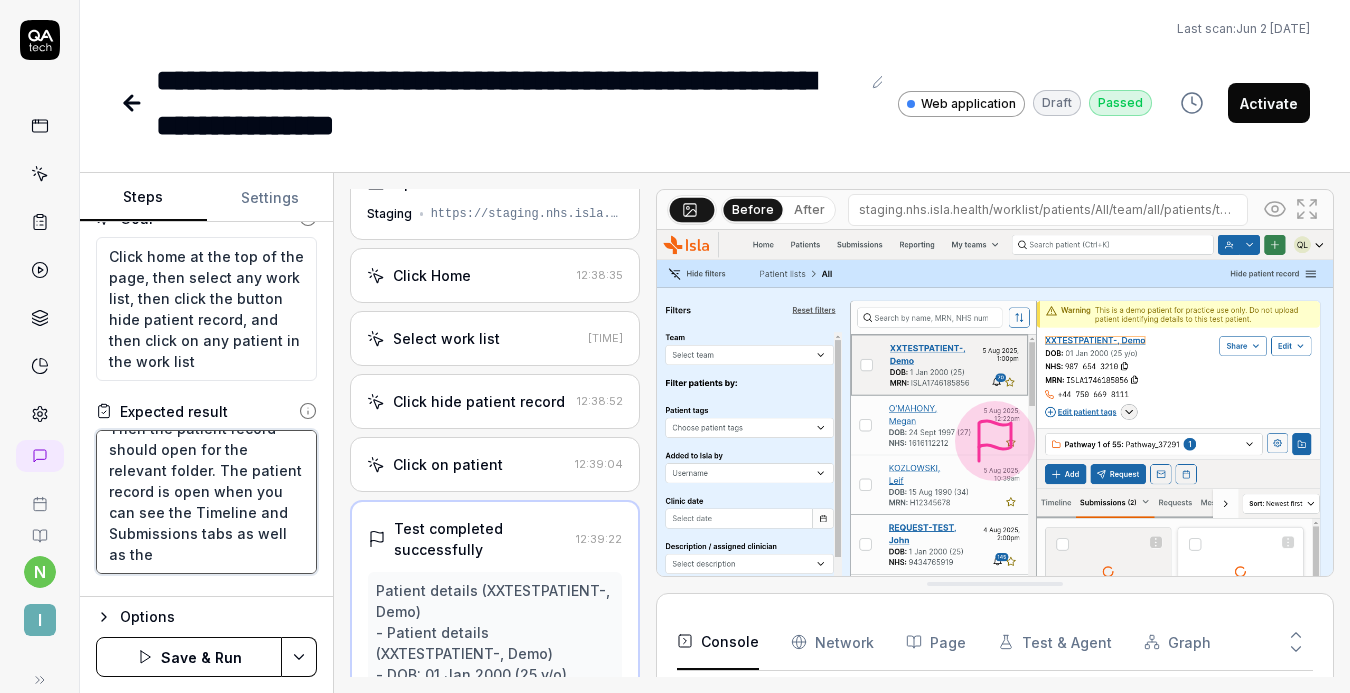 type on "*" 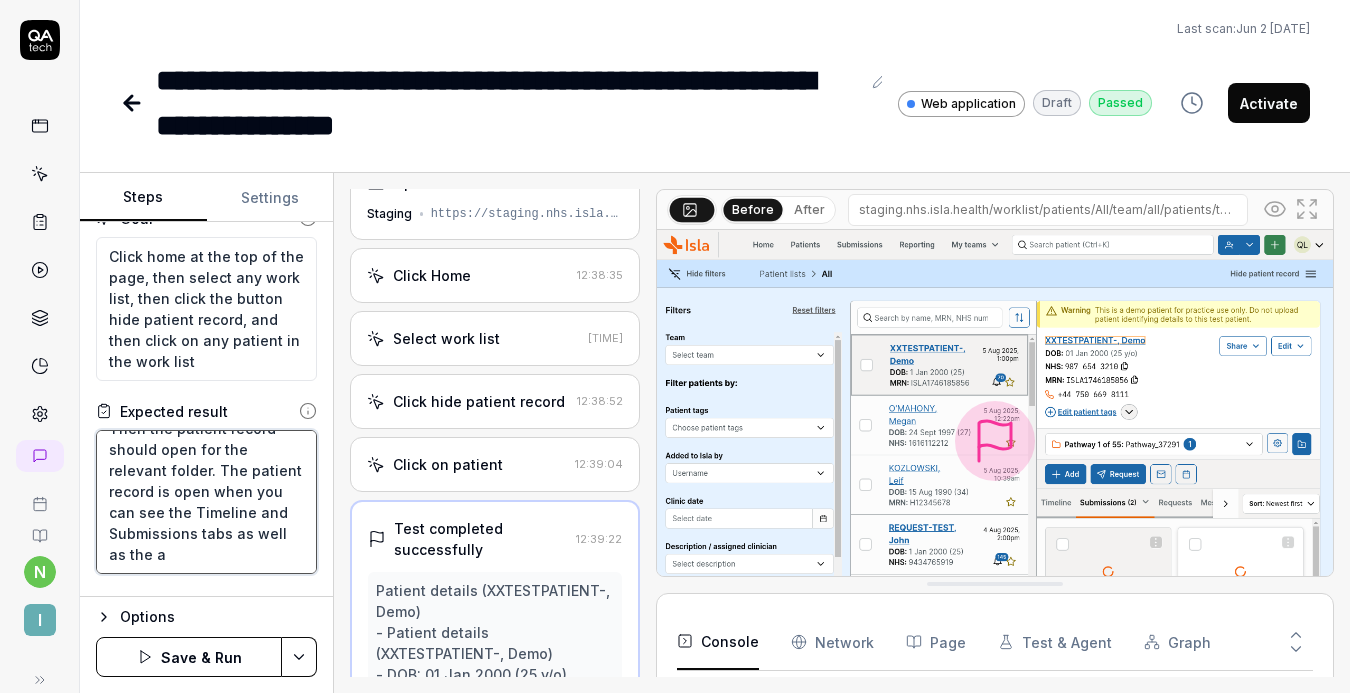 type on "Then the patient record should open for the relevant folder. The patient record is open when you can see the Timeline and Submissions tabs as well as the ad" 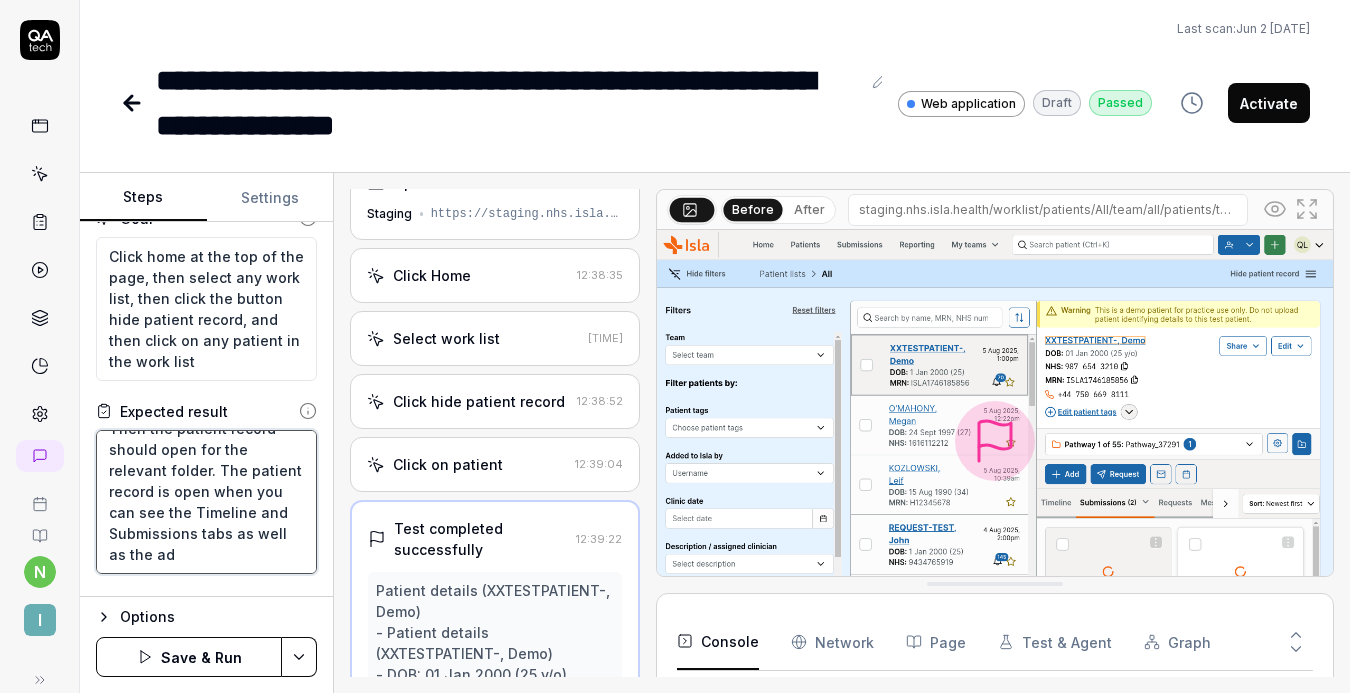 type on "Then the patient record should open for the relevant folder. The patient record is open when you can see the Timeline and Submissions tabs as well as the add" 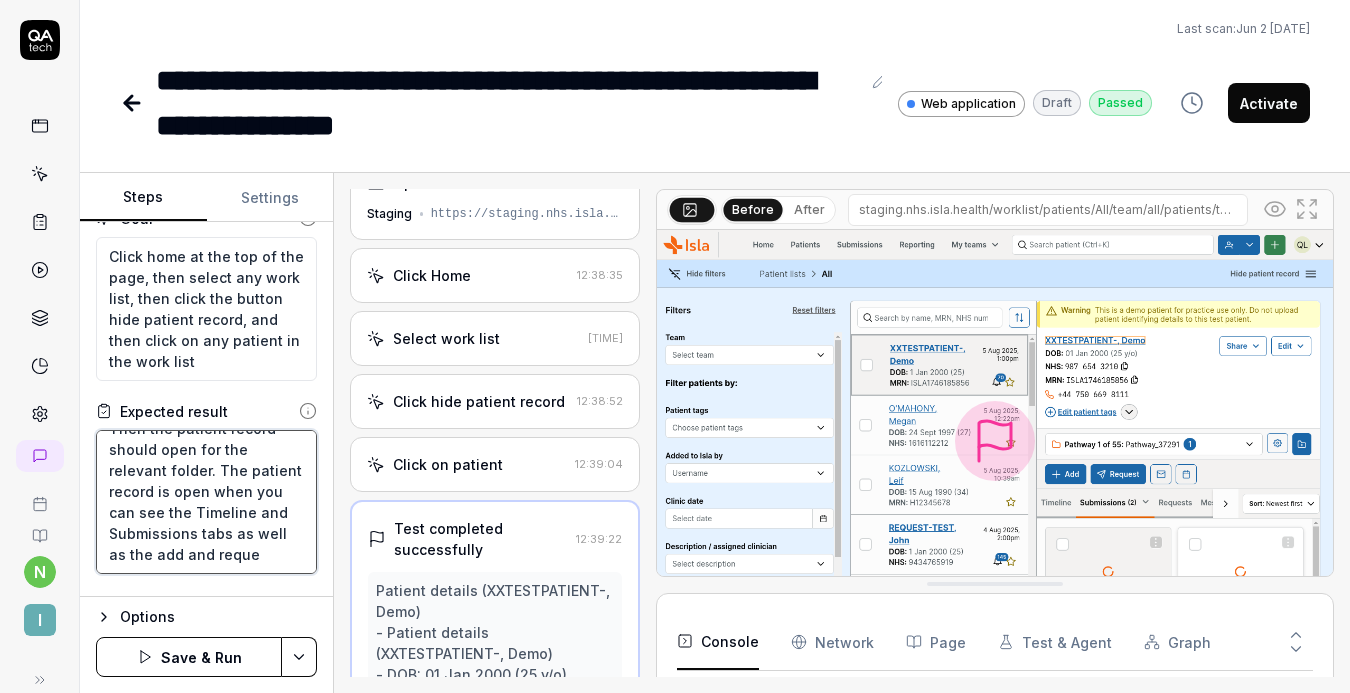 scroll, scrollTop: 53, scrollLeft: 0, axis: vertical 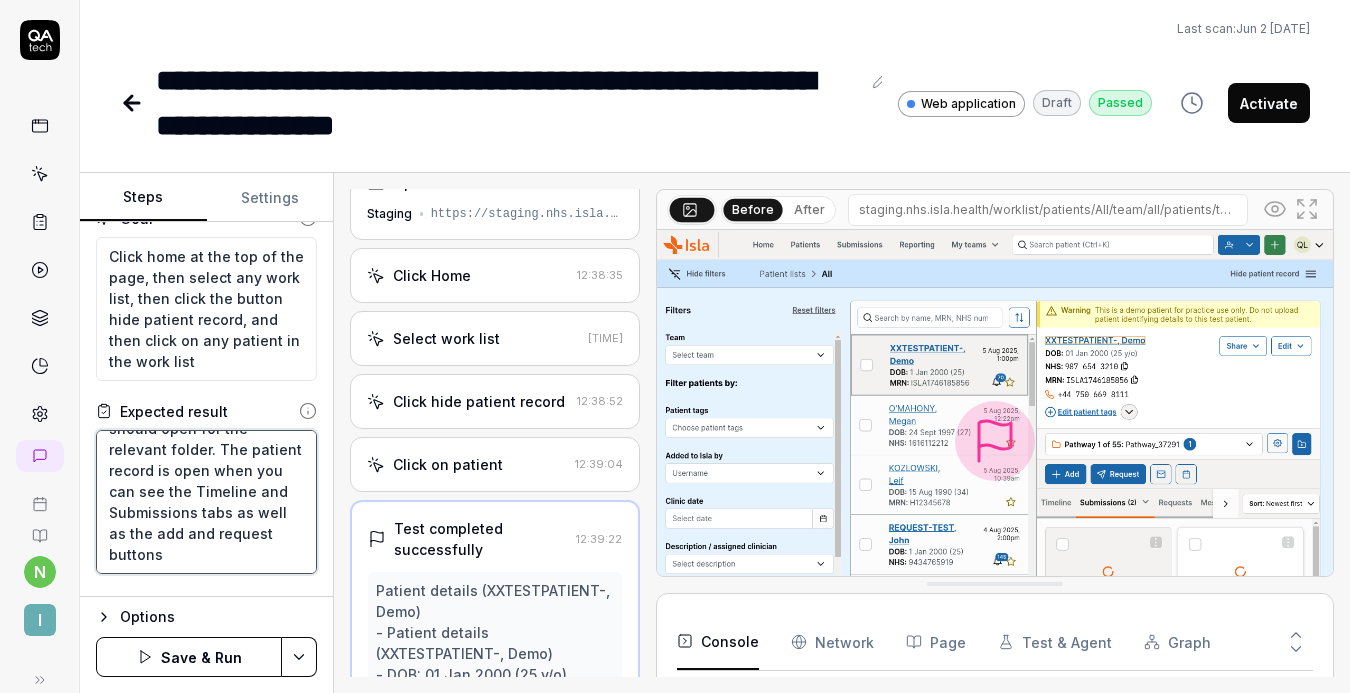 drag, startPoint x: 177, startPoint y: 546, endPoint x: 258, endPoint y: 486, distance: 100.80179 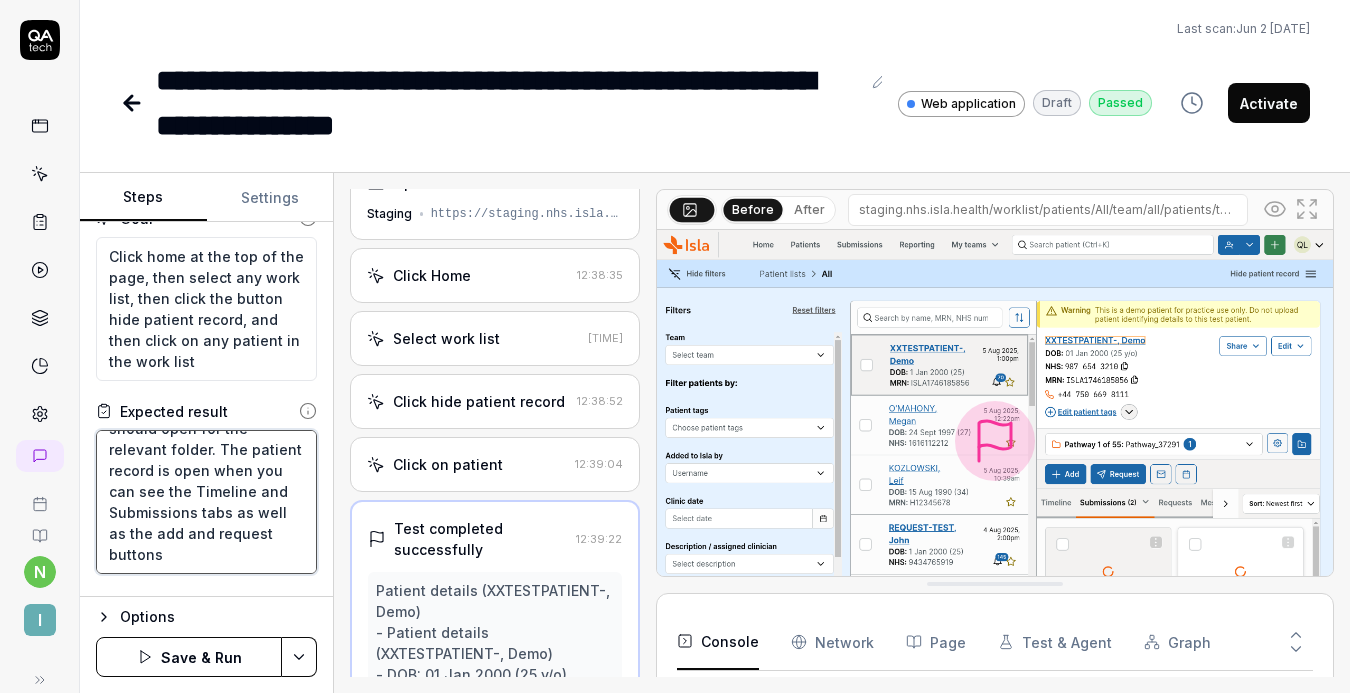 click on "Then the patient record should open for the relevant folder. The patient record is open when you can see the Timeline and Submissions tabs as well as the add and request buttons" at bounding box center (206, 502) 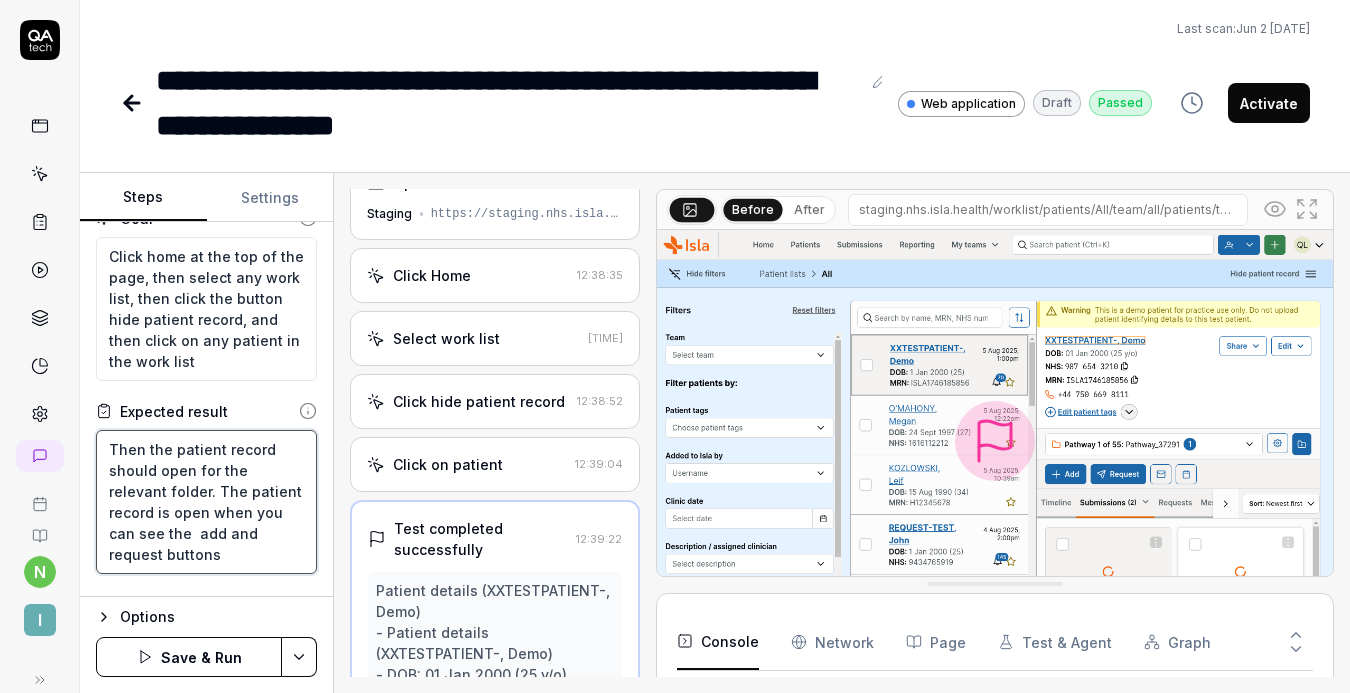 scroll, scrollTop: 0, scrollLeft: 0, axis: both 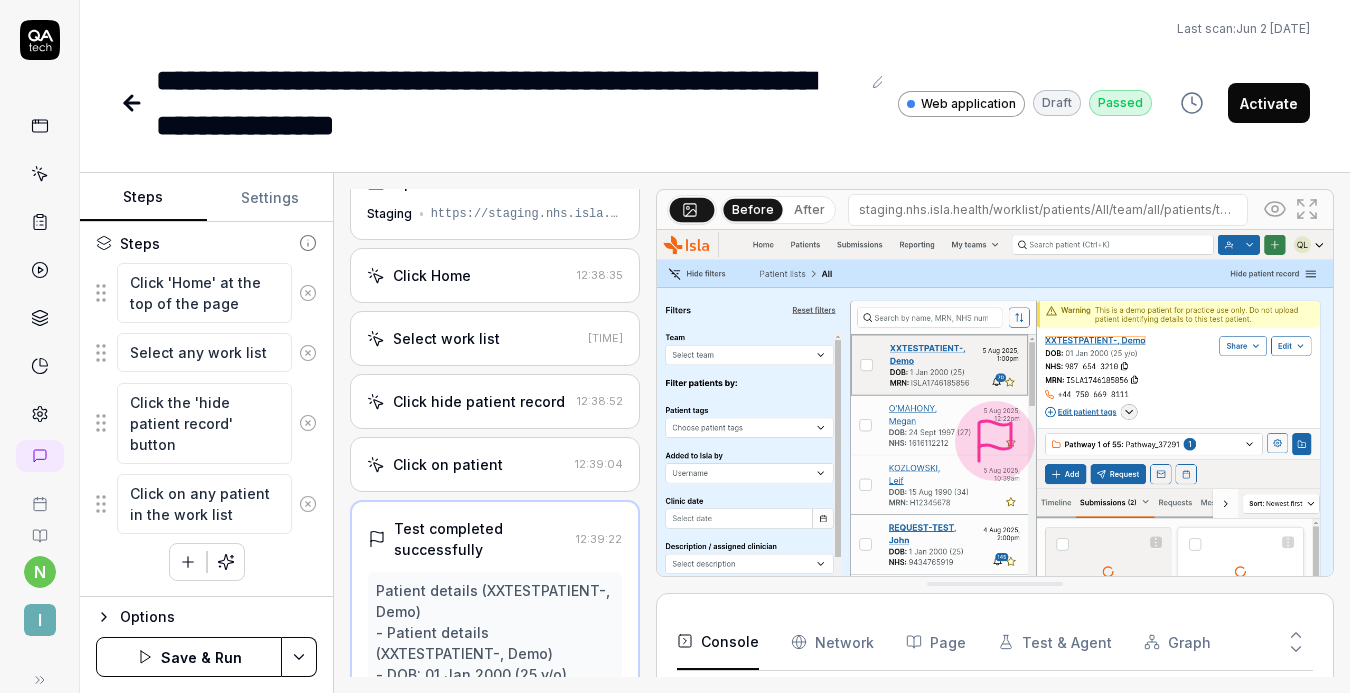 click on "Save & Run" at bounding box center (189, 657) 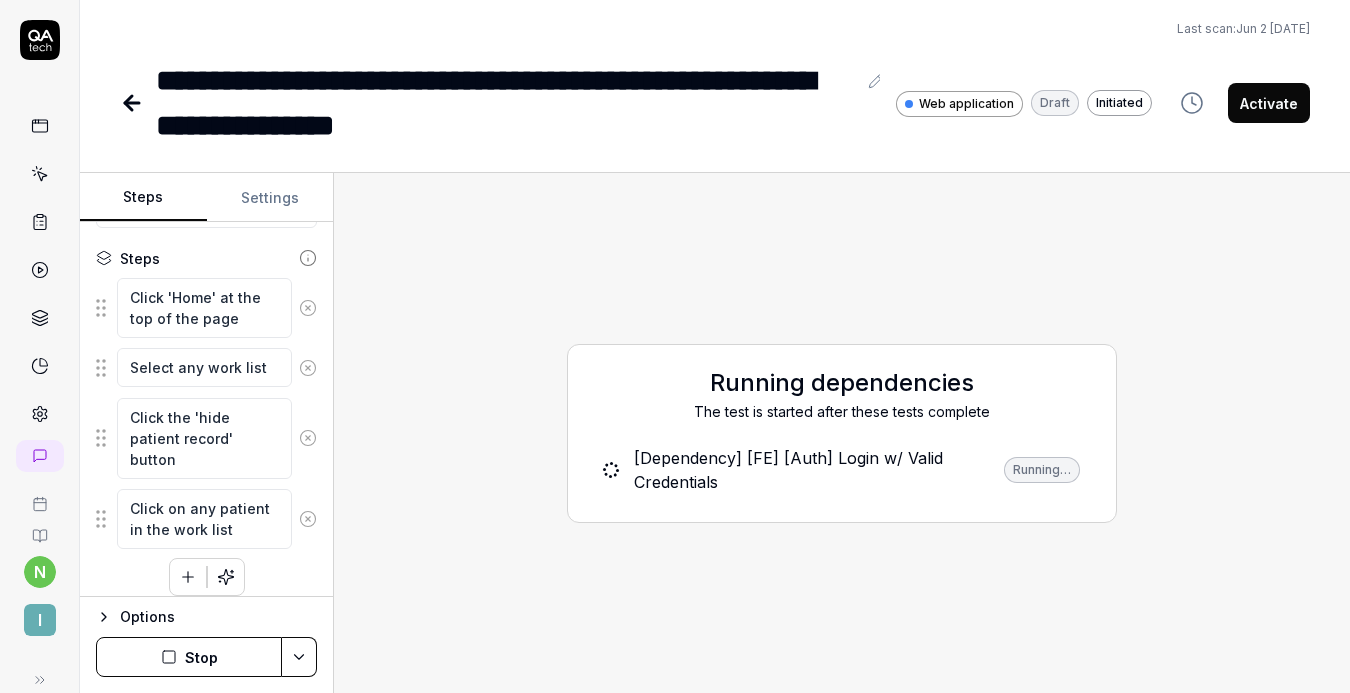 scroll, scrollTop: 377, scrollLeft: 0, axis: vertical 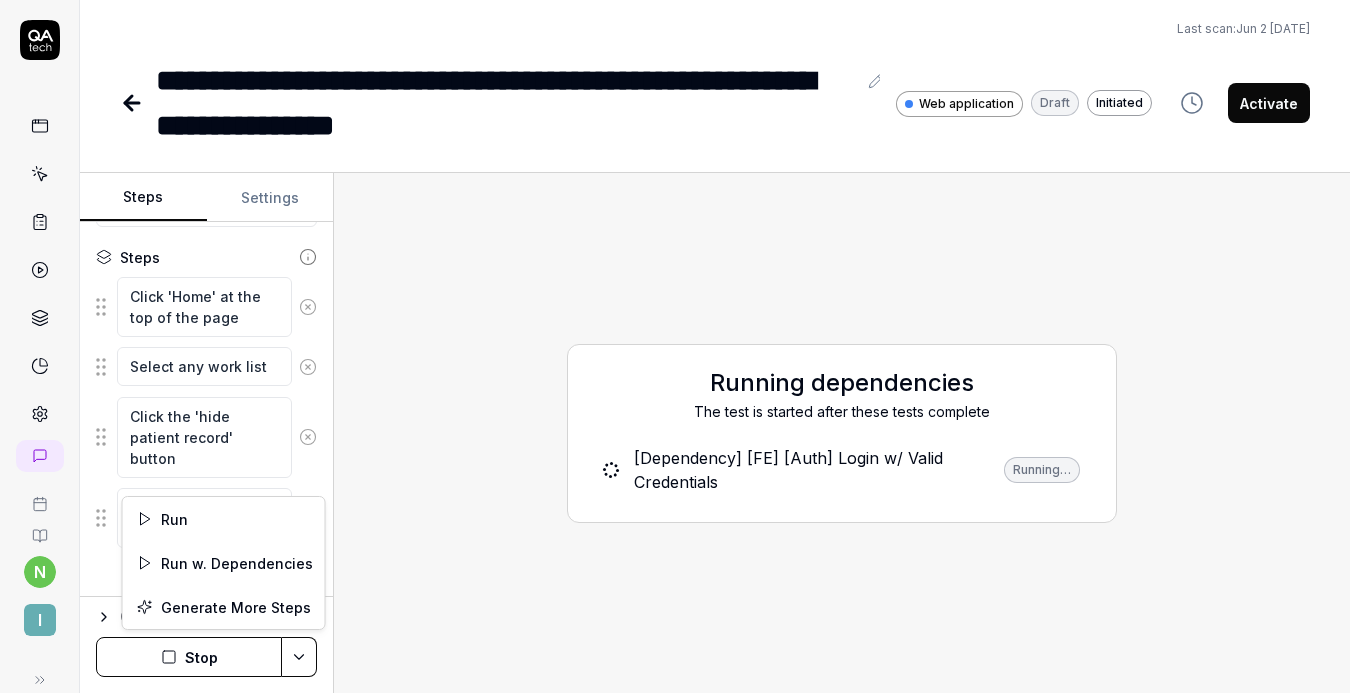 click on "**********" at bounding box center [675, 346] 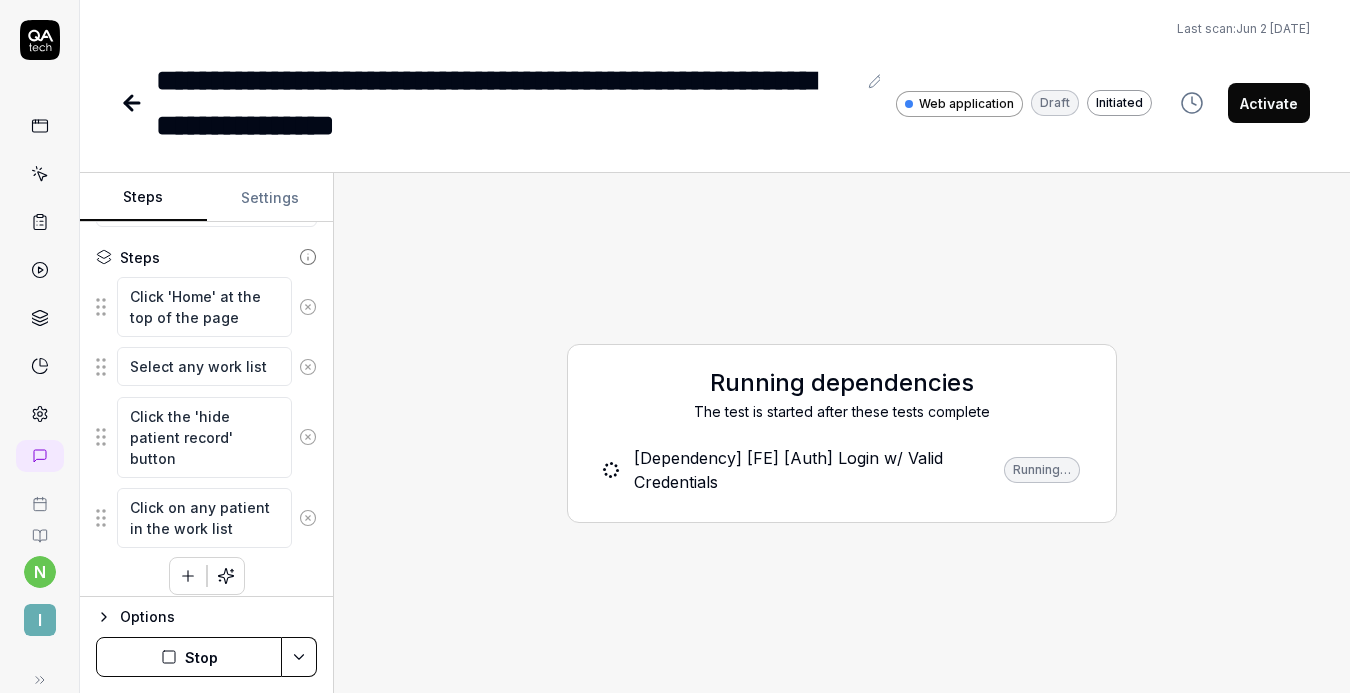 click on "**********" at bounding box center (675, 346) 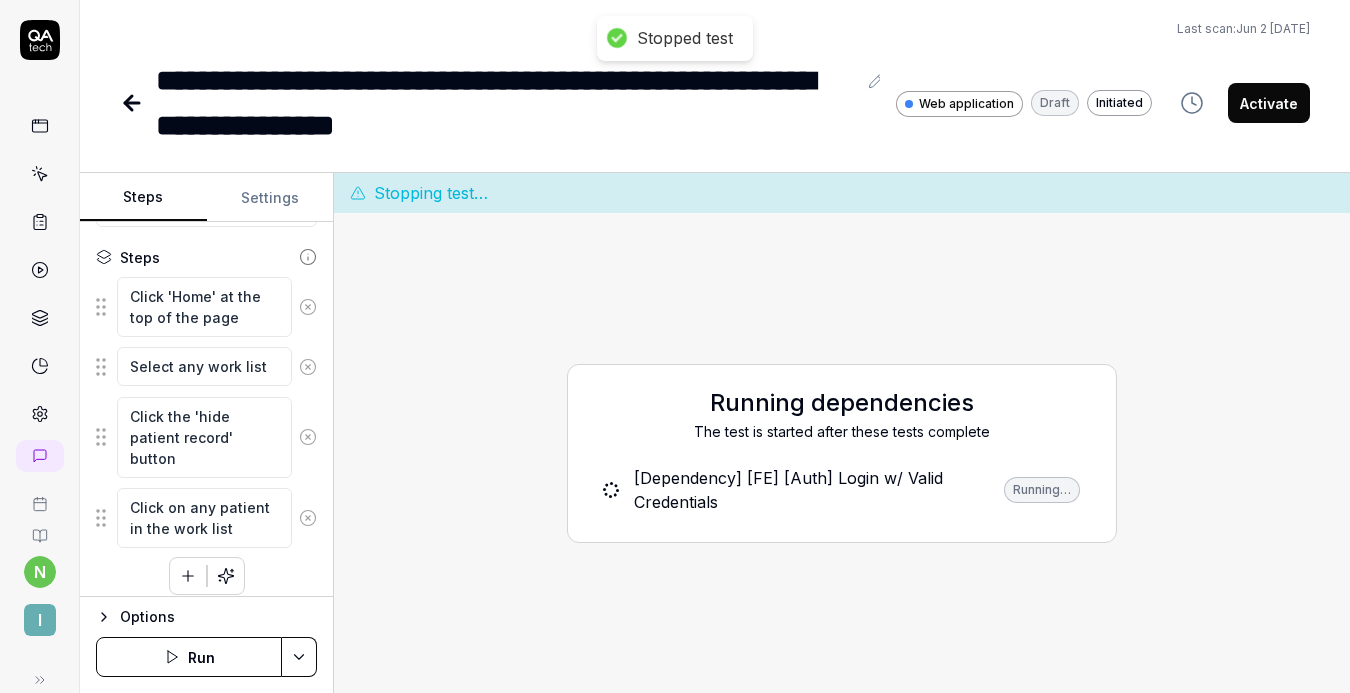 click on "Options" at bounding box center (218, 617) 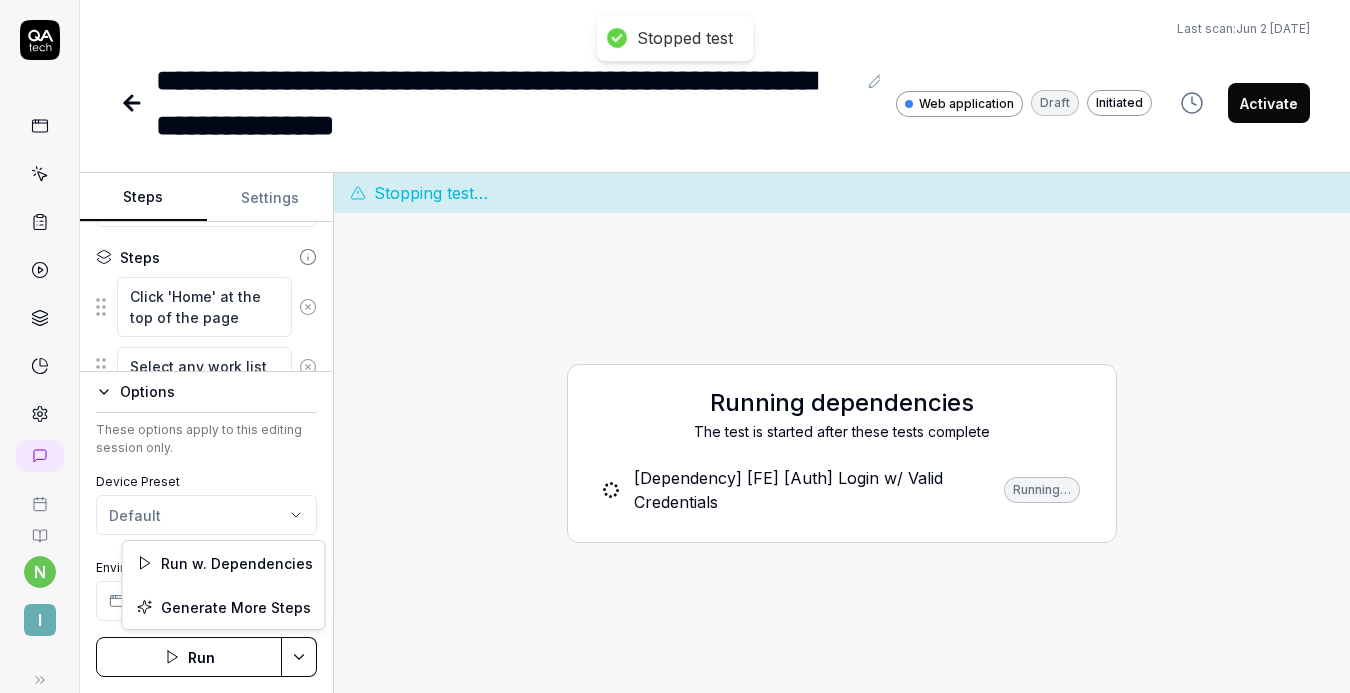 click on "**********" at bounding box center (675, 346) 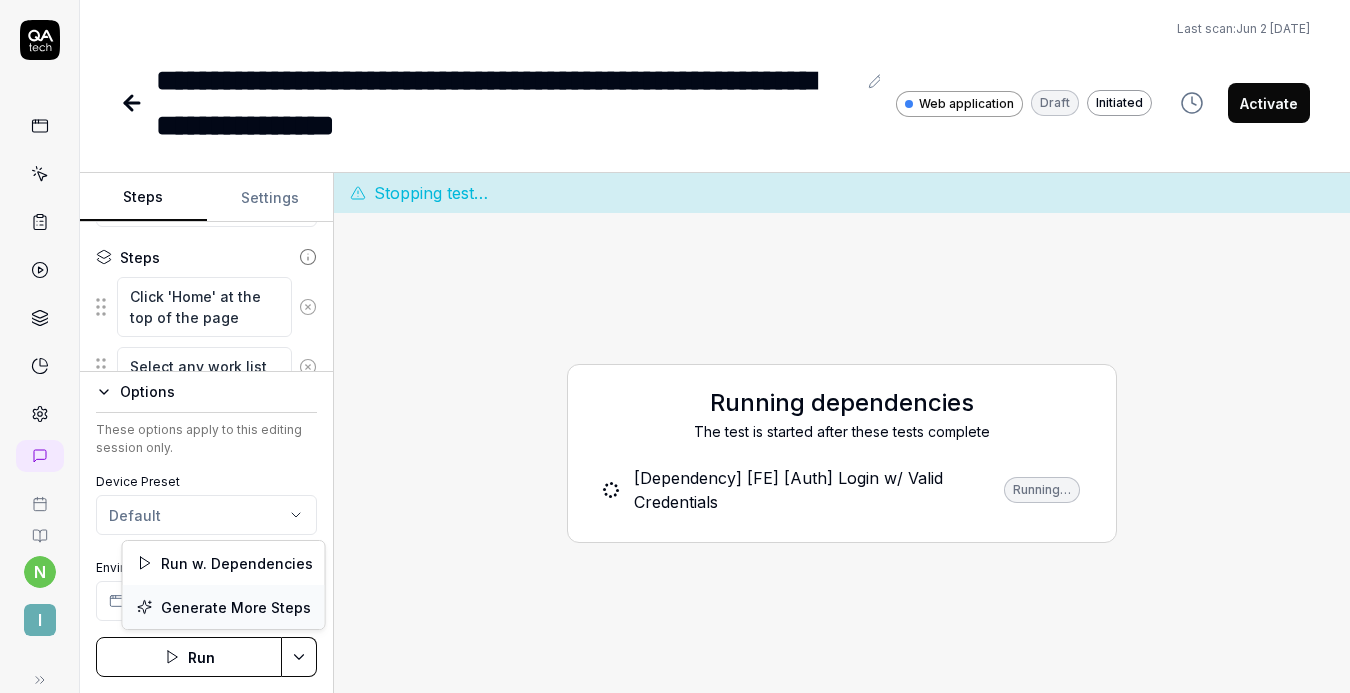 click on "Generate More Steps" at bounding box center [224, 607] 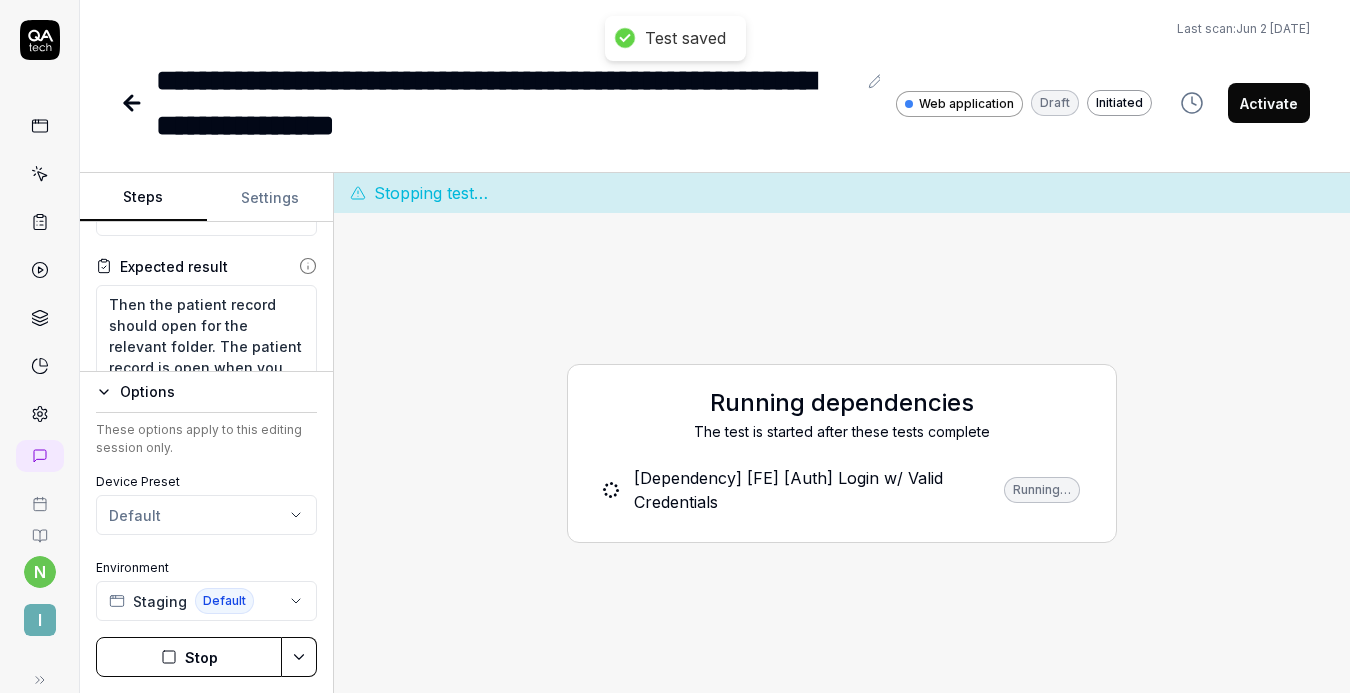 scroll, scrollTop: 0, scrollLeft: 0, axis: both 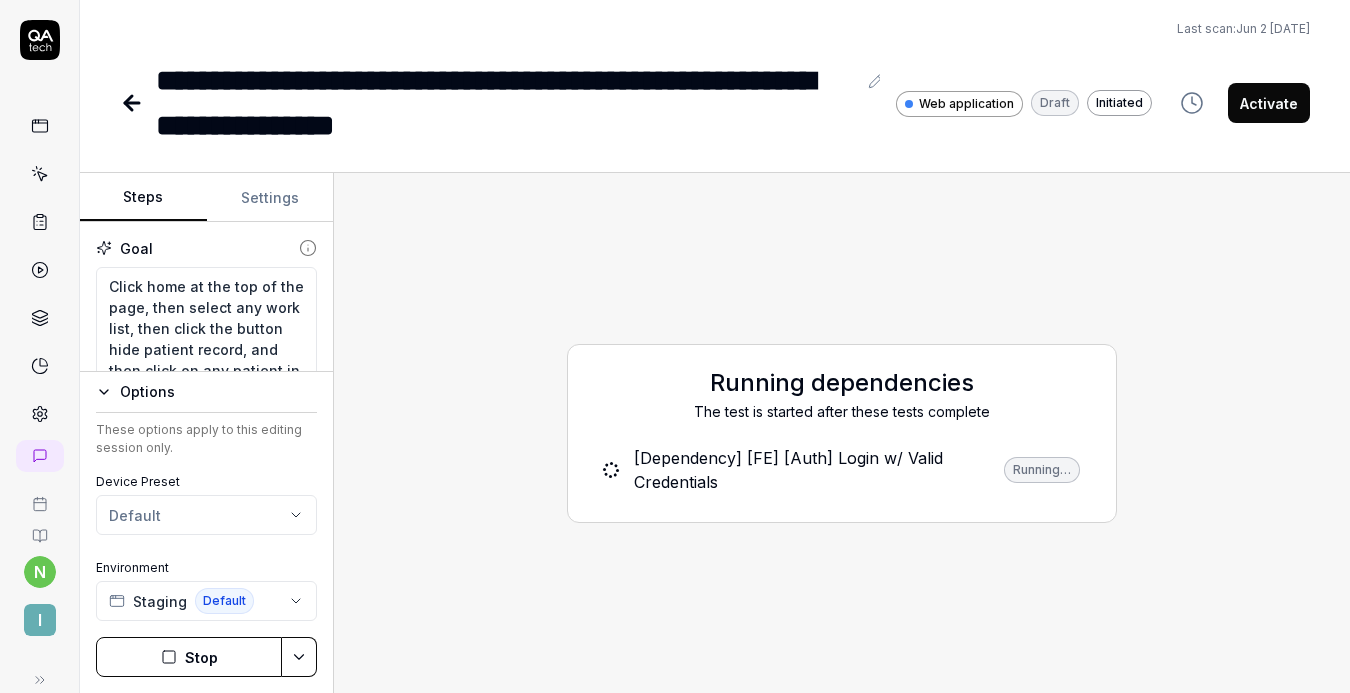 click 